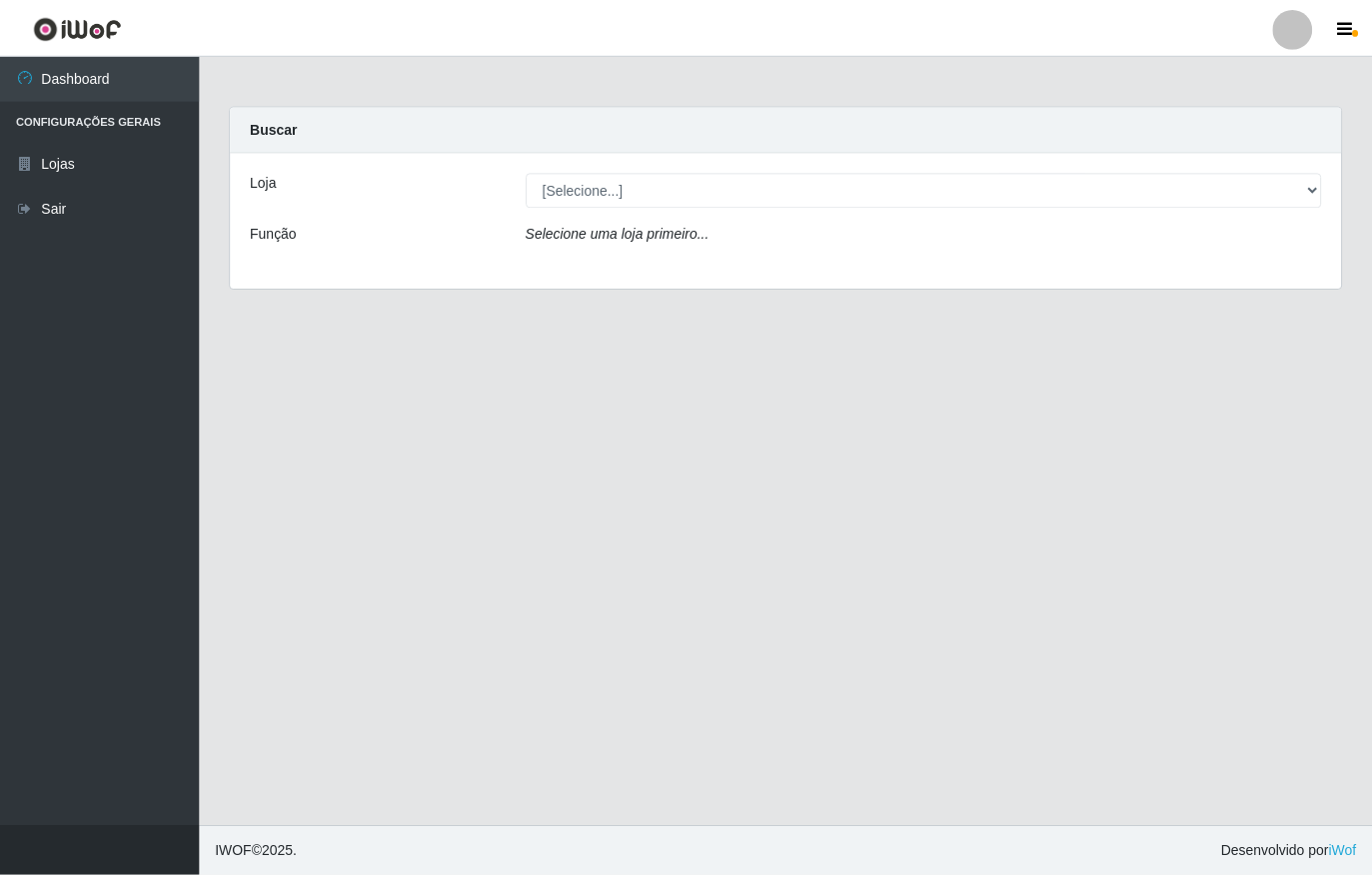 scroll, scrollTop: 0, scrollLeft: 0, axis: both 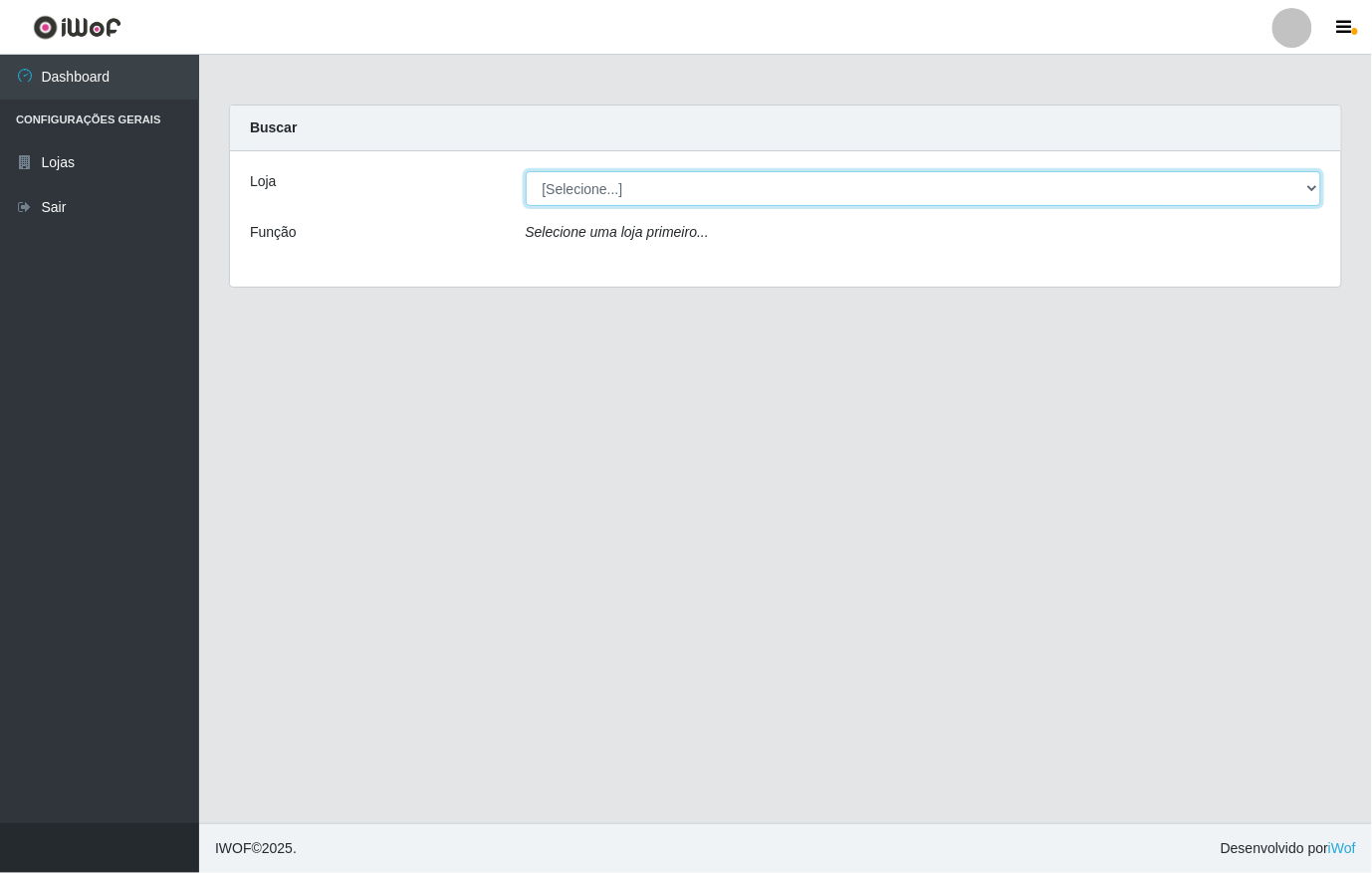 click on "[Selecione...] SuperFácil Atacado - Emaús" at bounding box center [924, 188] 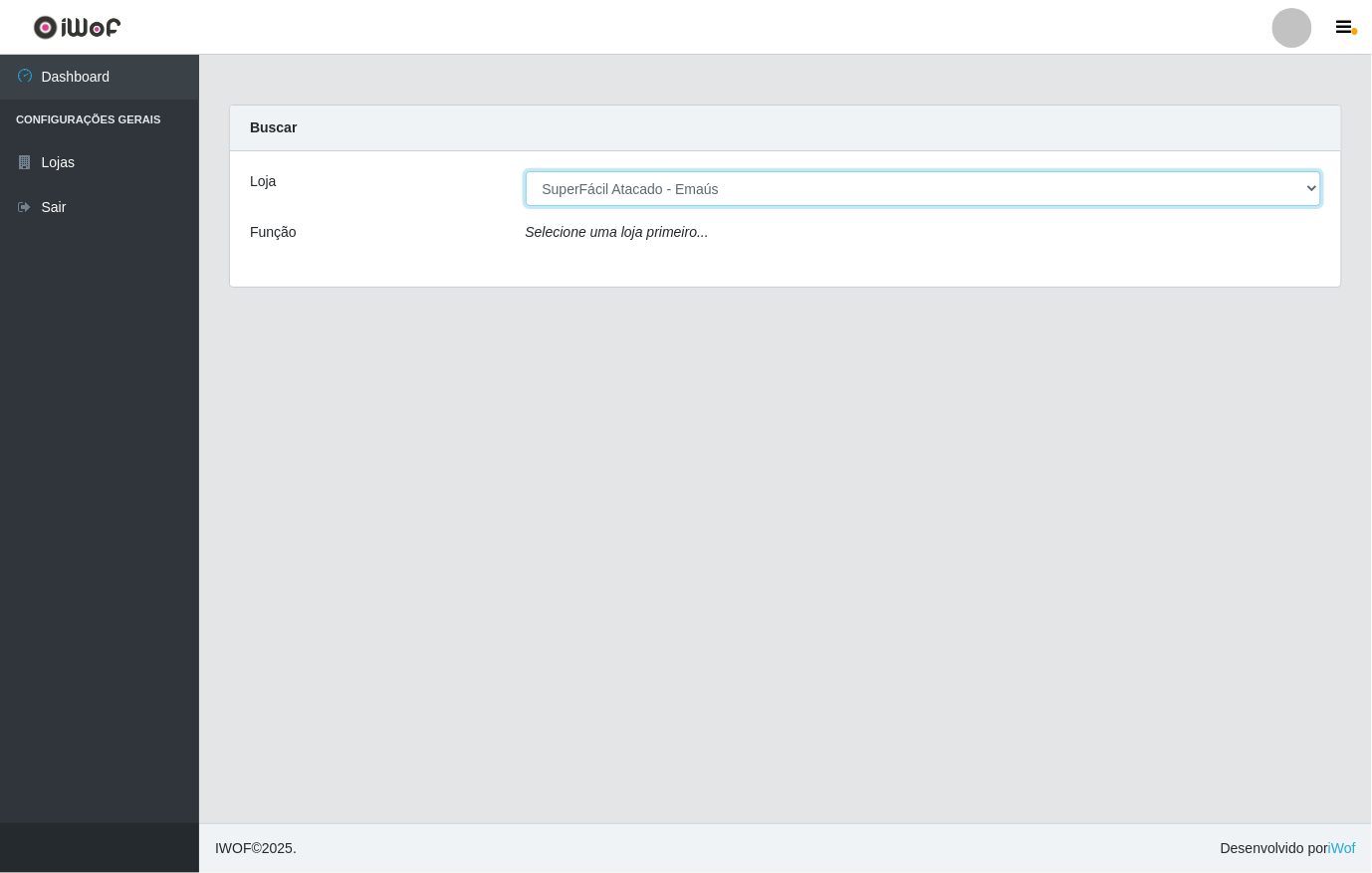 click on "[Selecione...] SuperFácil Atacado - Emaús" at bounding box center (924, 188) 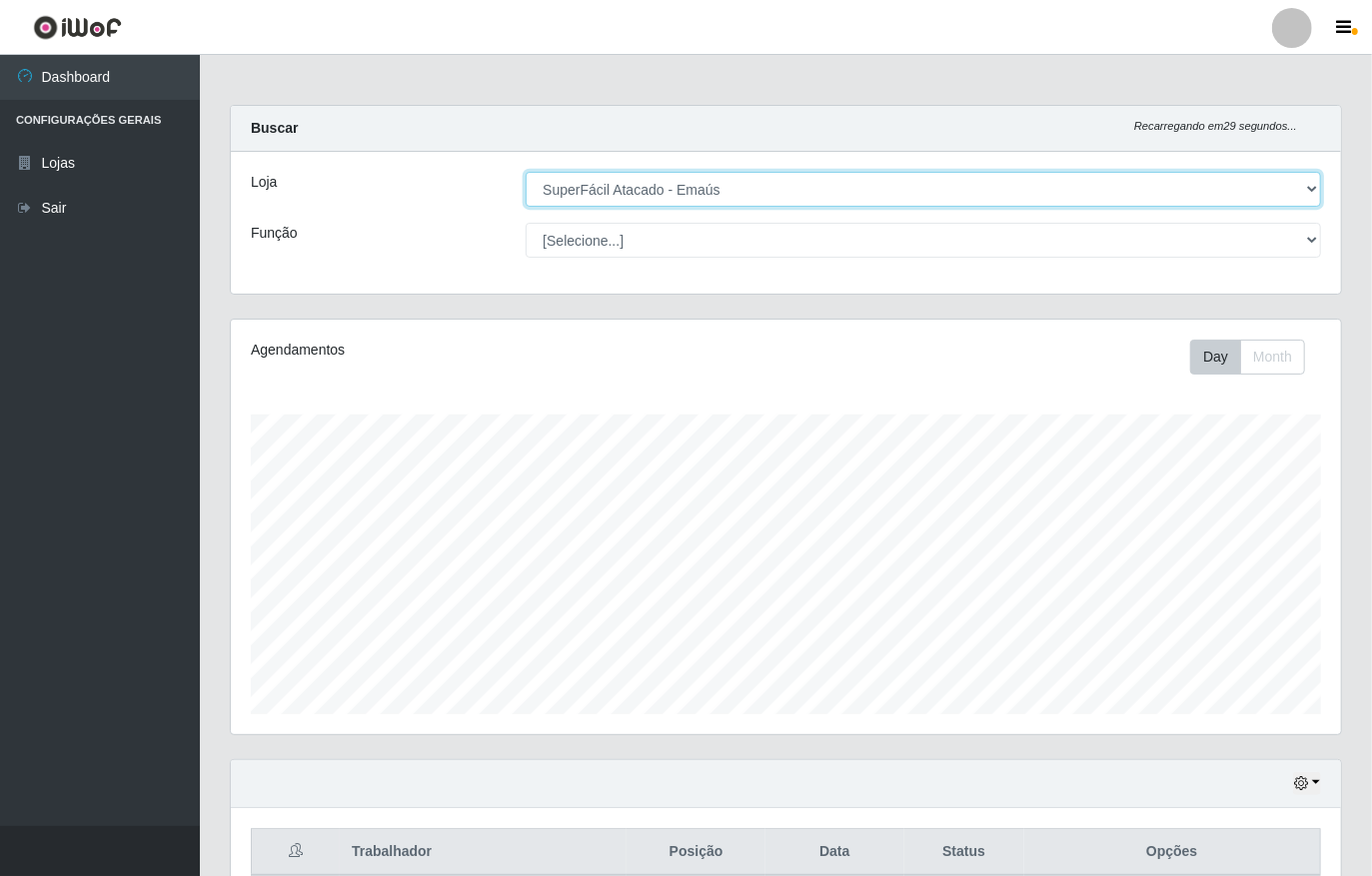 scroll, scrollTop: 998444, scrollLeft: 998161, axis: both 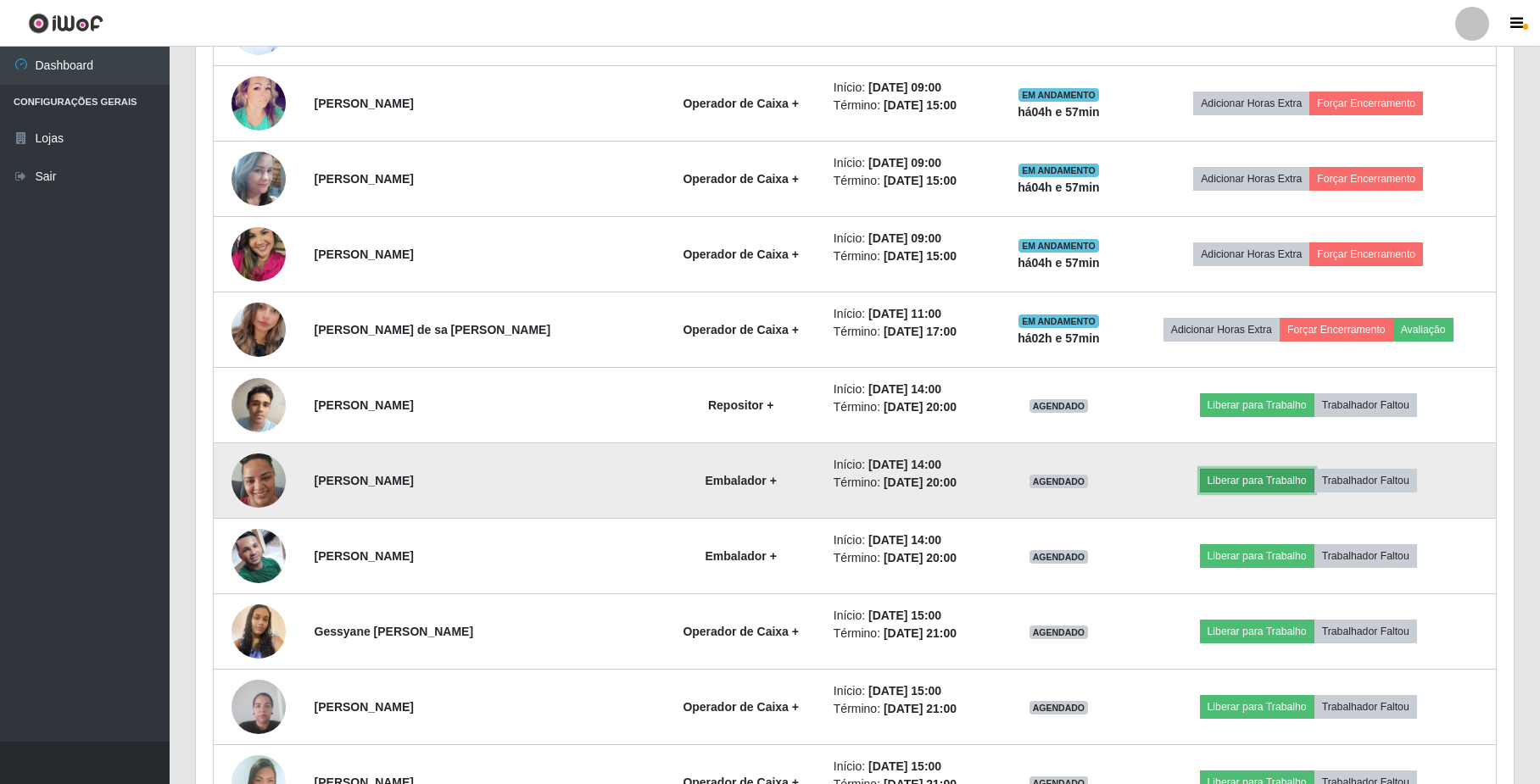 click on "Liberar para Trabalho" at bounding box center [1257, 481] 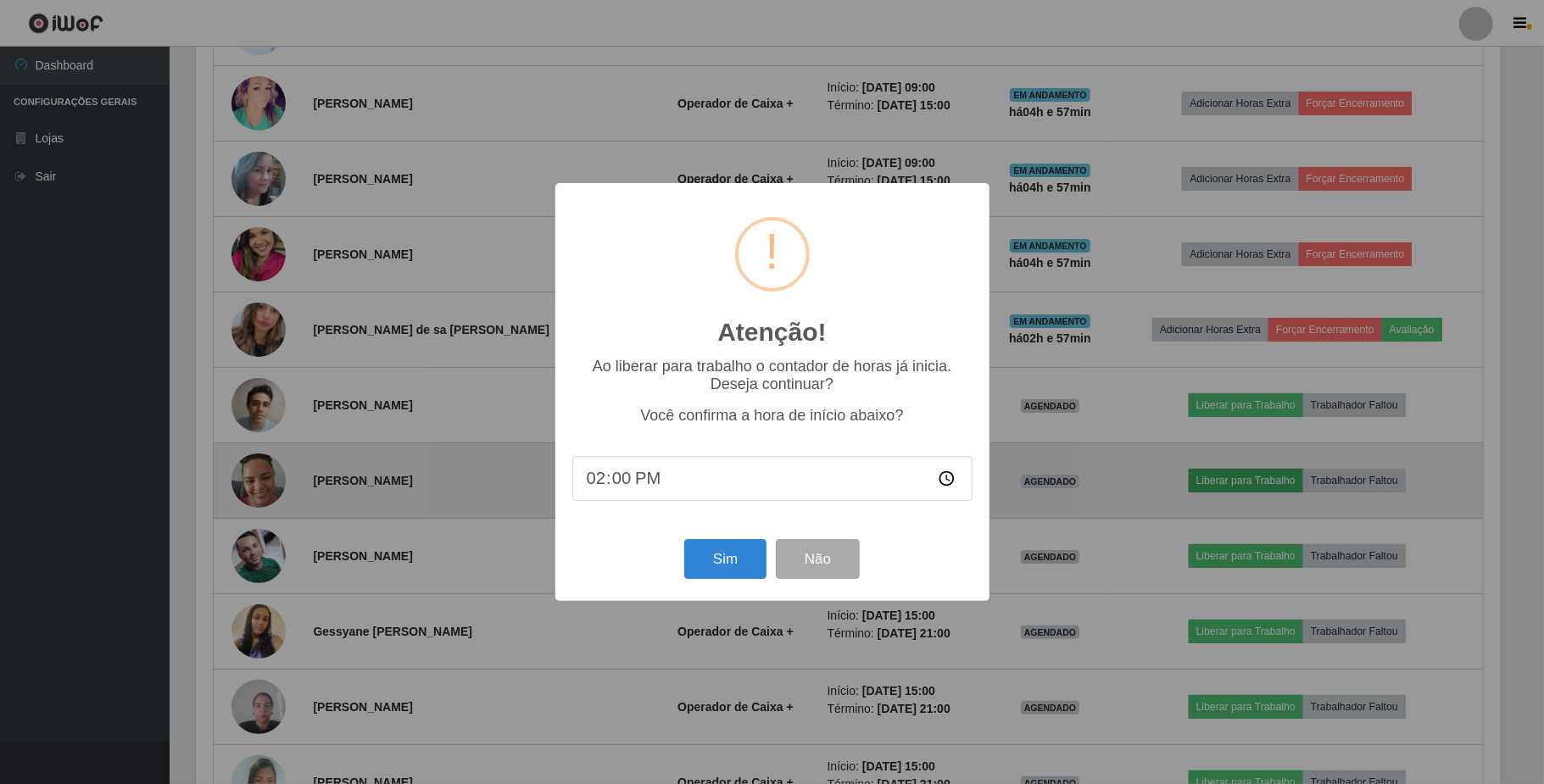 scroll, scrollTop: 847215, scrollLeft: 846581, axis: both 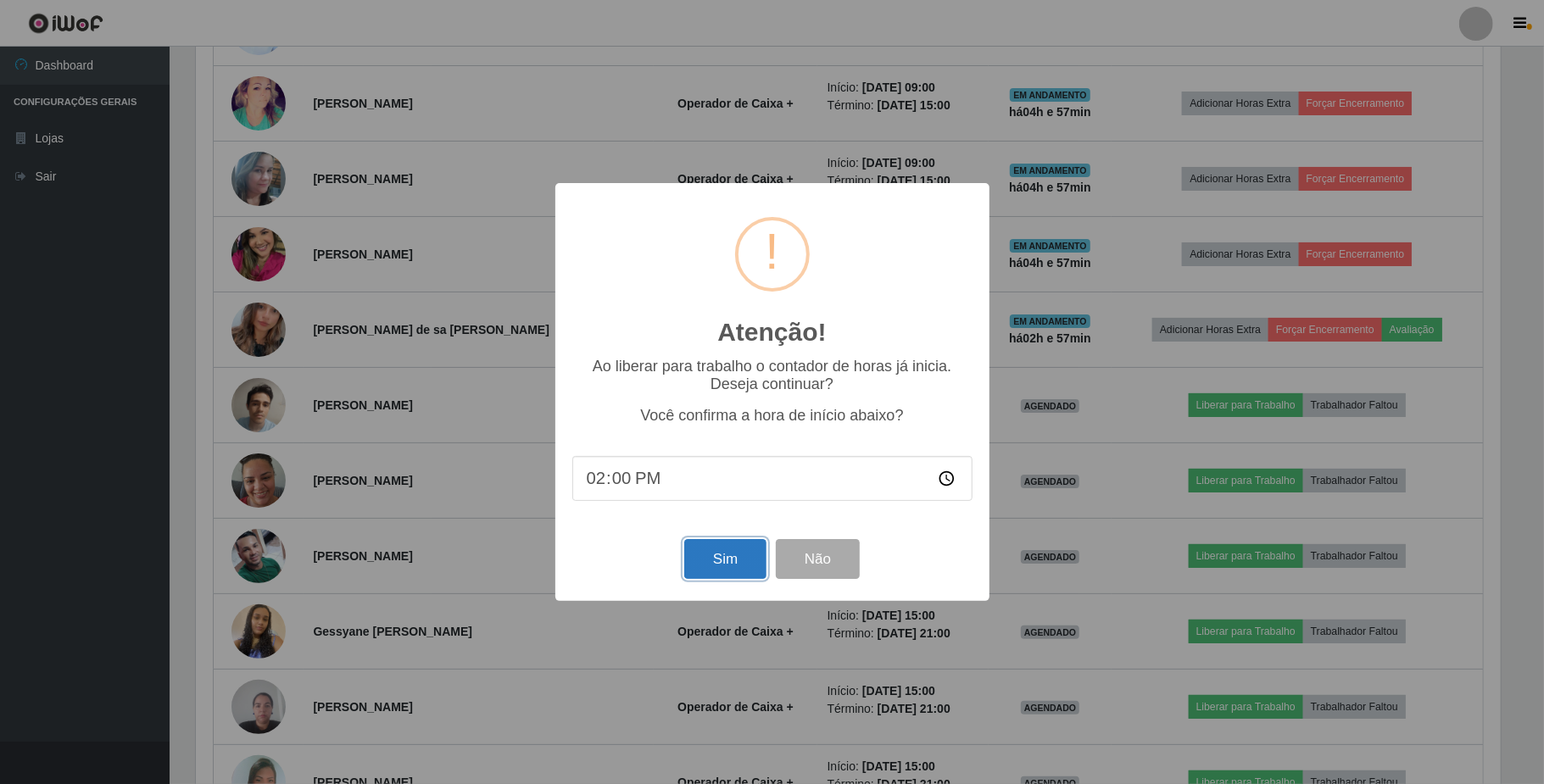 click on "Sim" at bounding box center (725, 559) 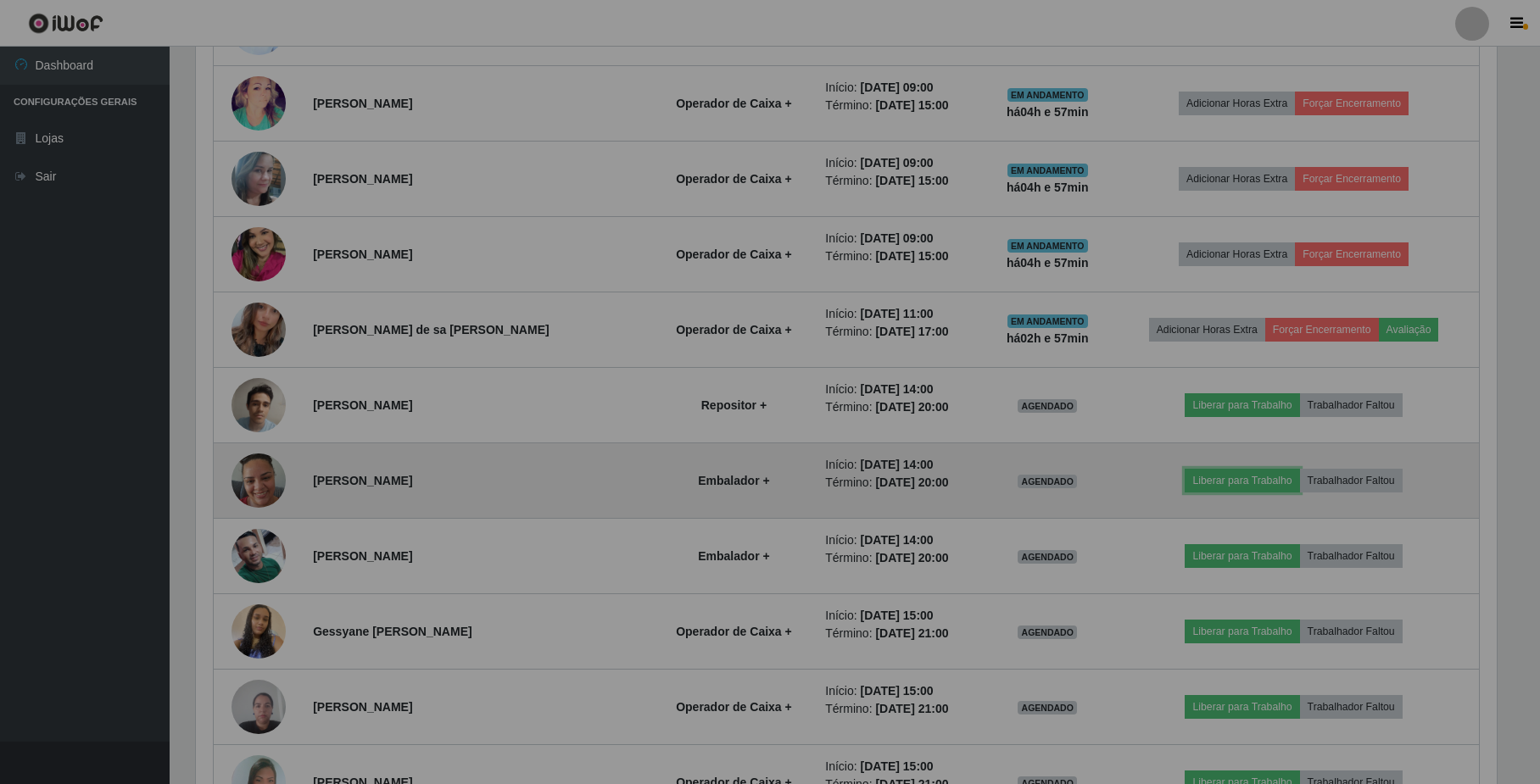 scroll, scrollTop: 847215, scrollLeft: 846700, axis: both 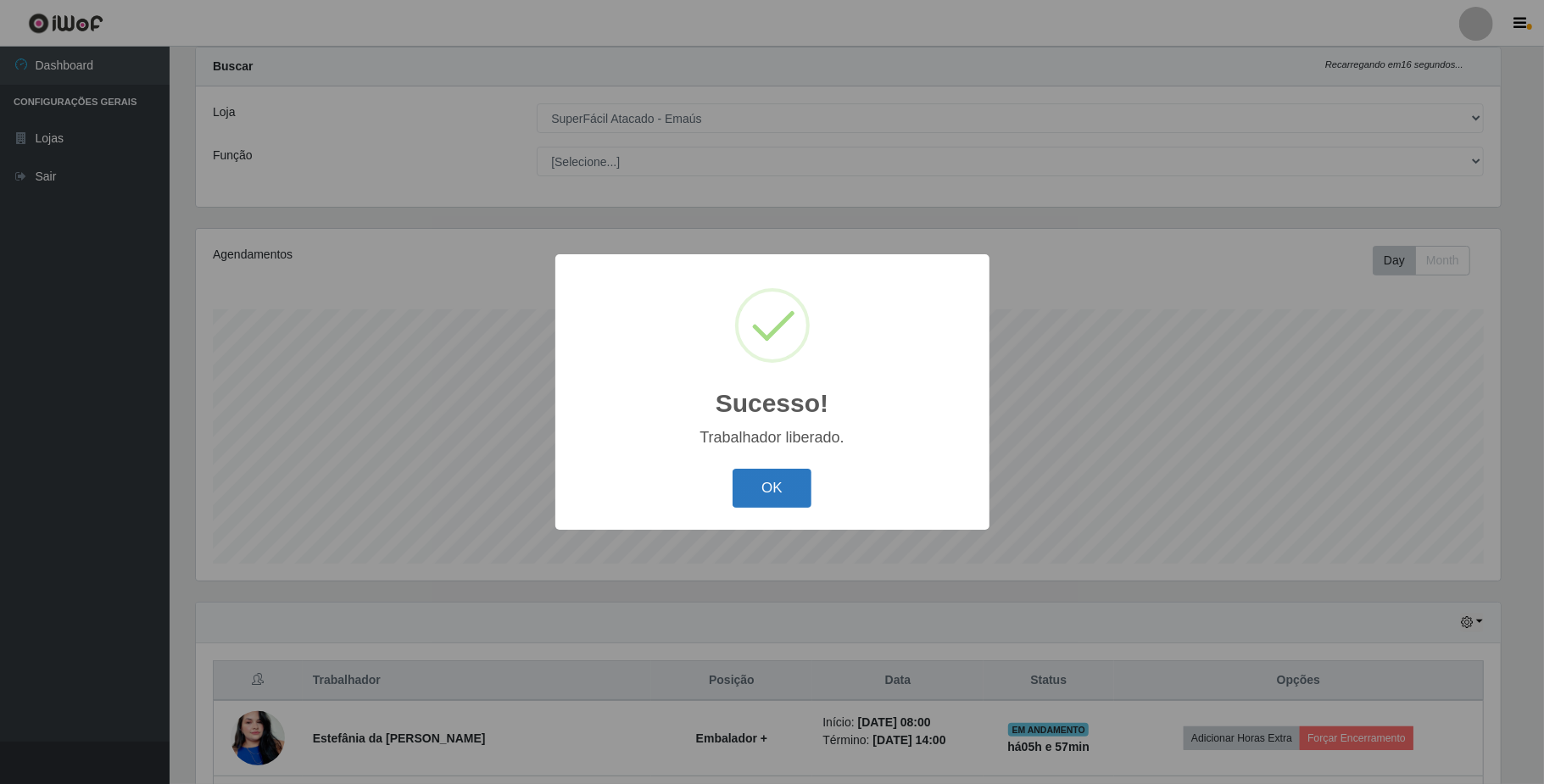 click on "OK" at bounding box center [772, 488] 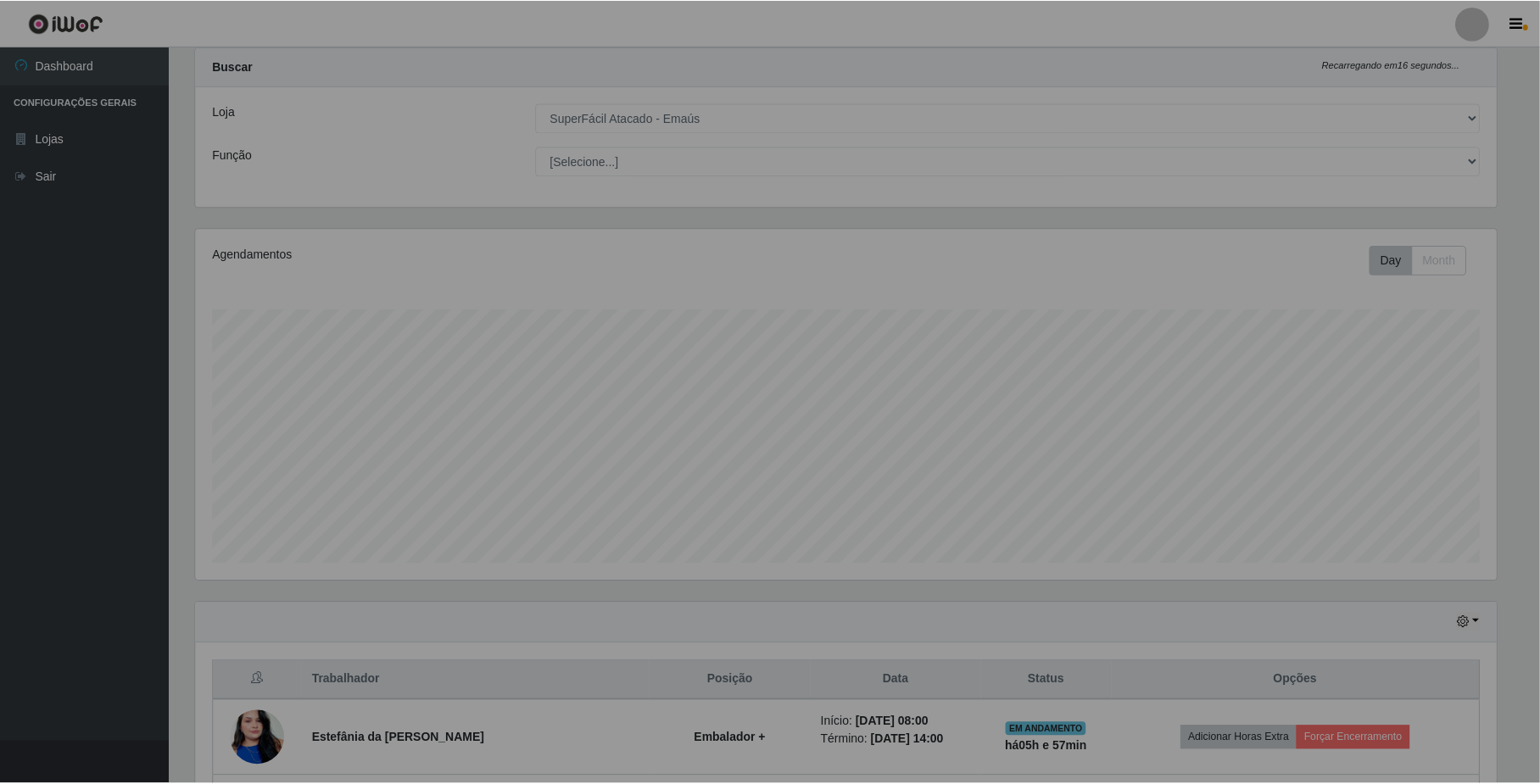 scroll, scrollTop: 847215, scrollLeft: 846700, axis: both 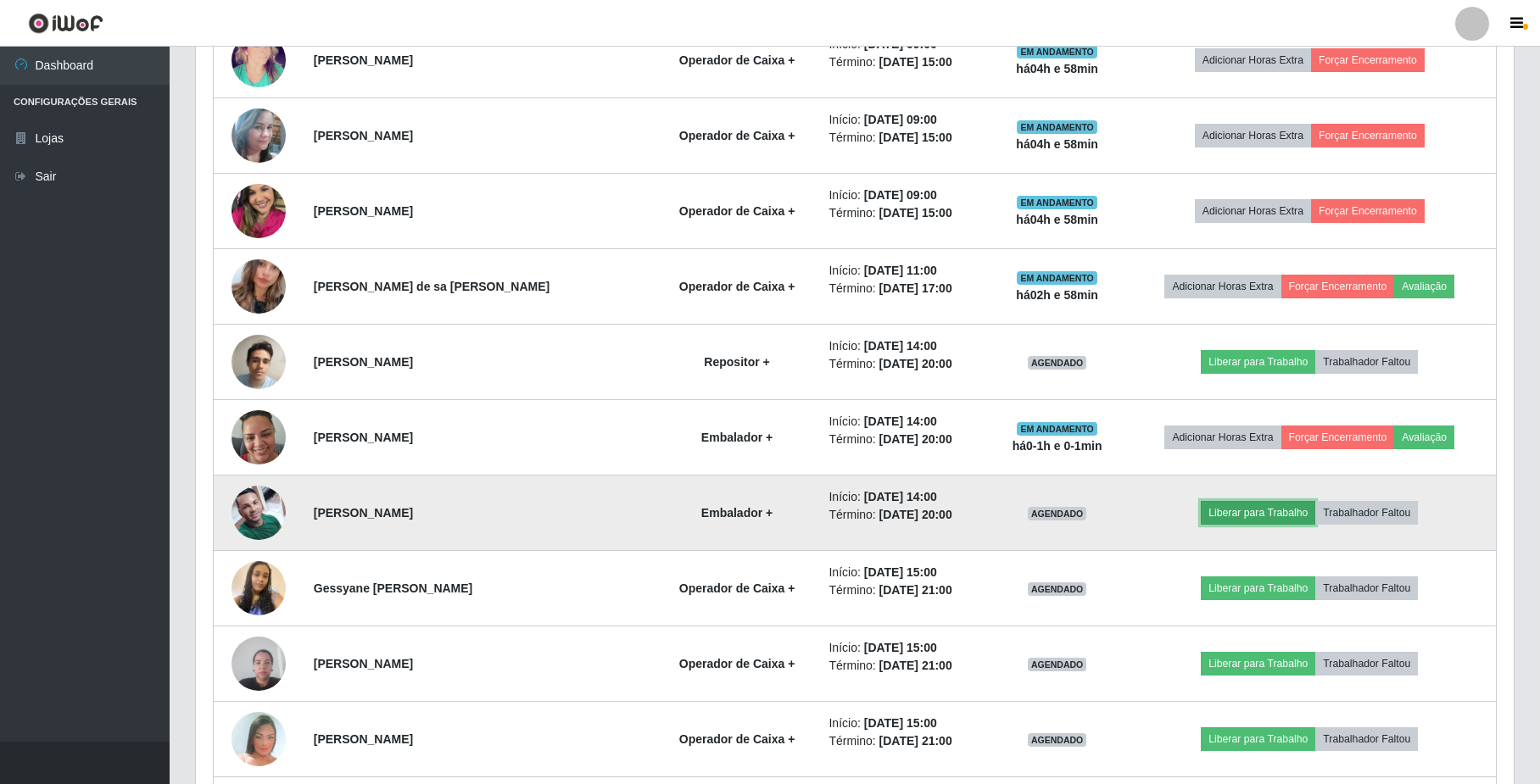 click on "Liberar para Trabalho" at bounding box center [1258, 513] 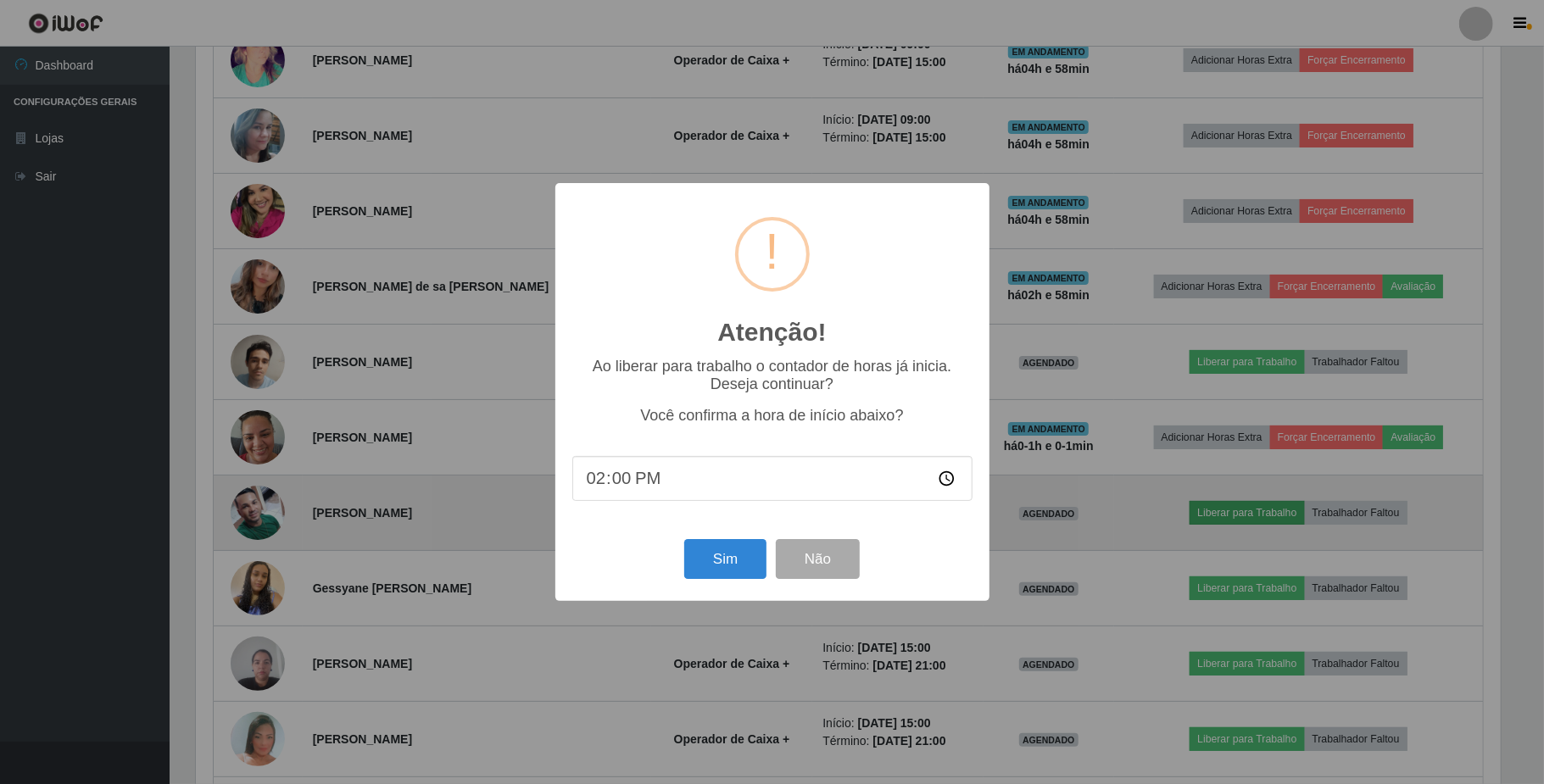 scroll, scrollTop: 847215, scrollLeft: 846581, axis: both 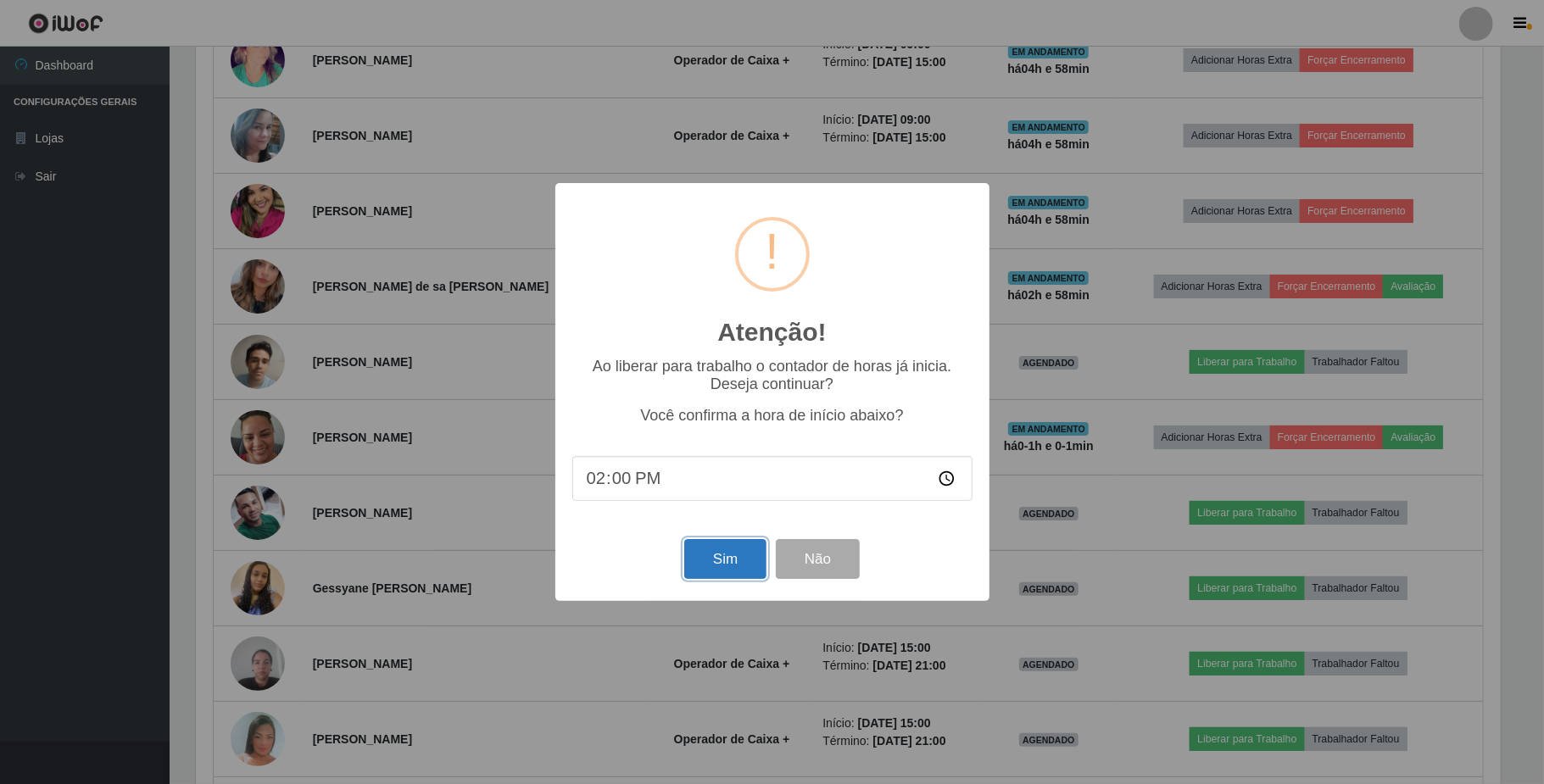 click on "Sim" at bounding box center [725, 559] 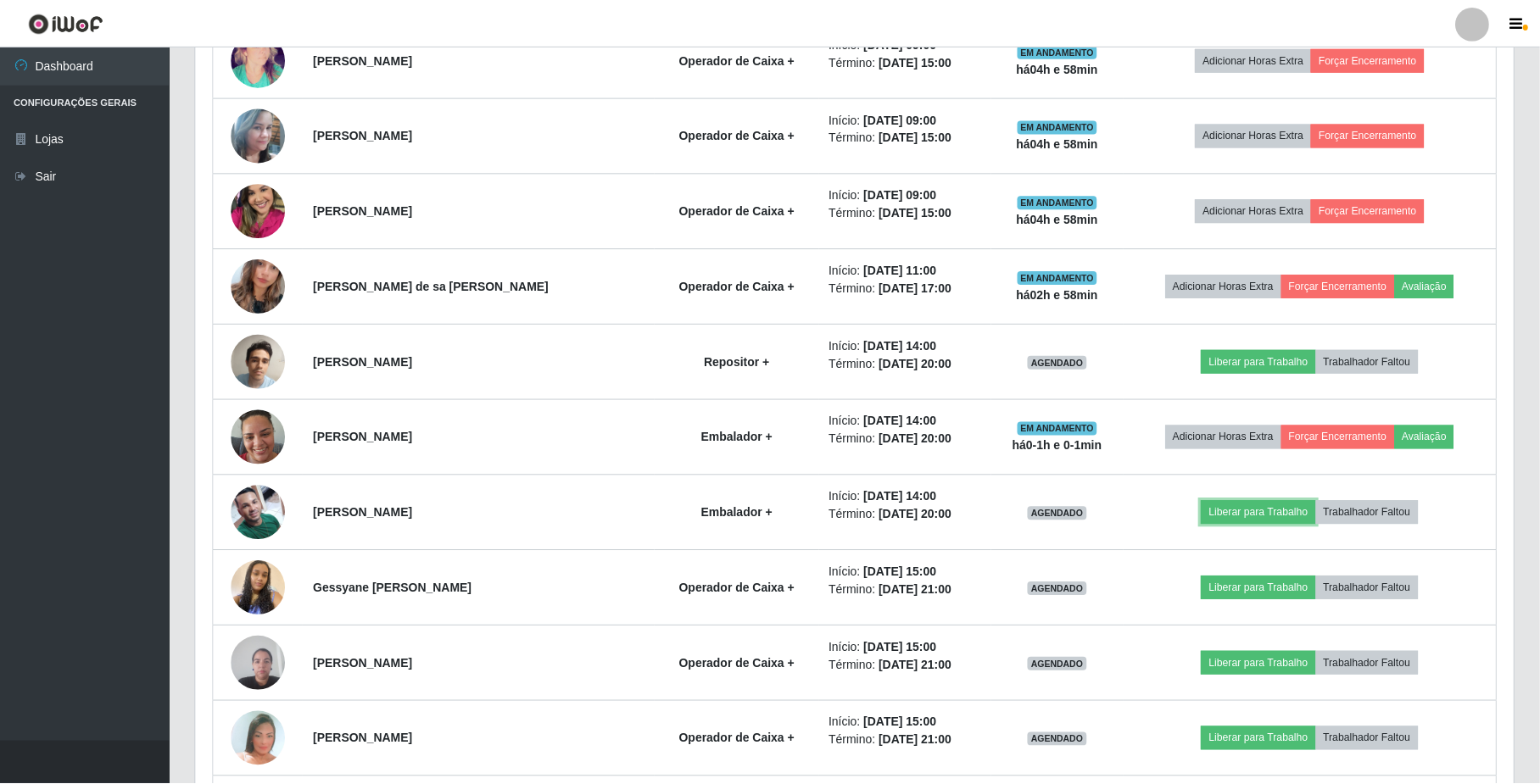 scroll, scrollTop: 847215, scrollLeft: 846700, axis: both 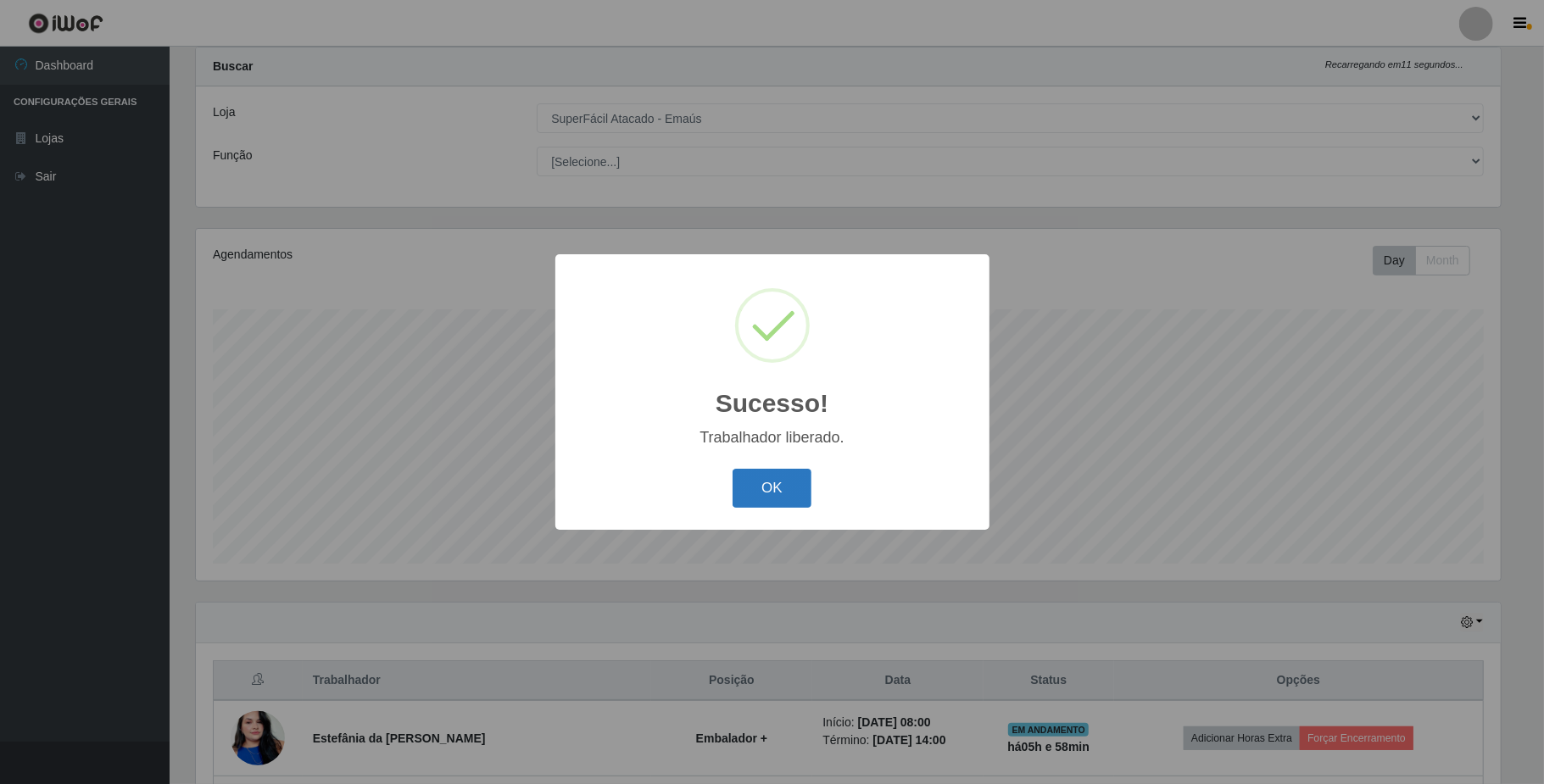 click on "OK" at bounding box center (772, 488) 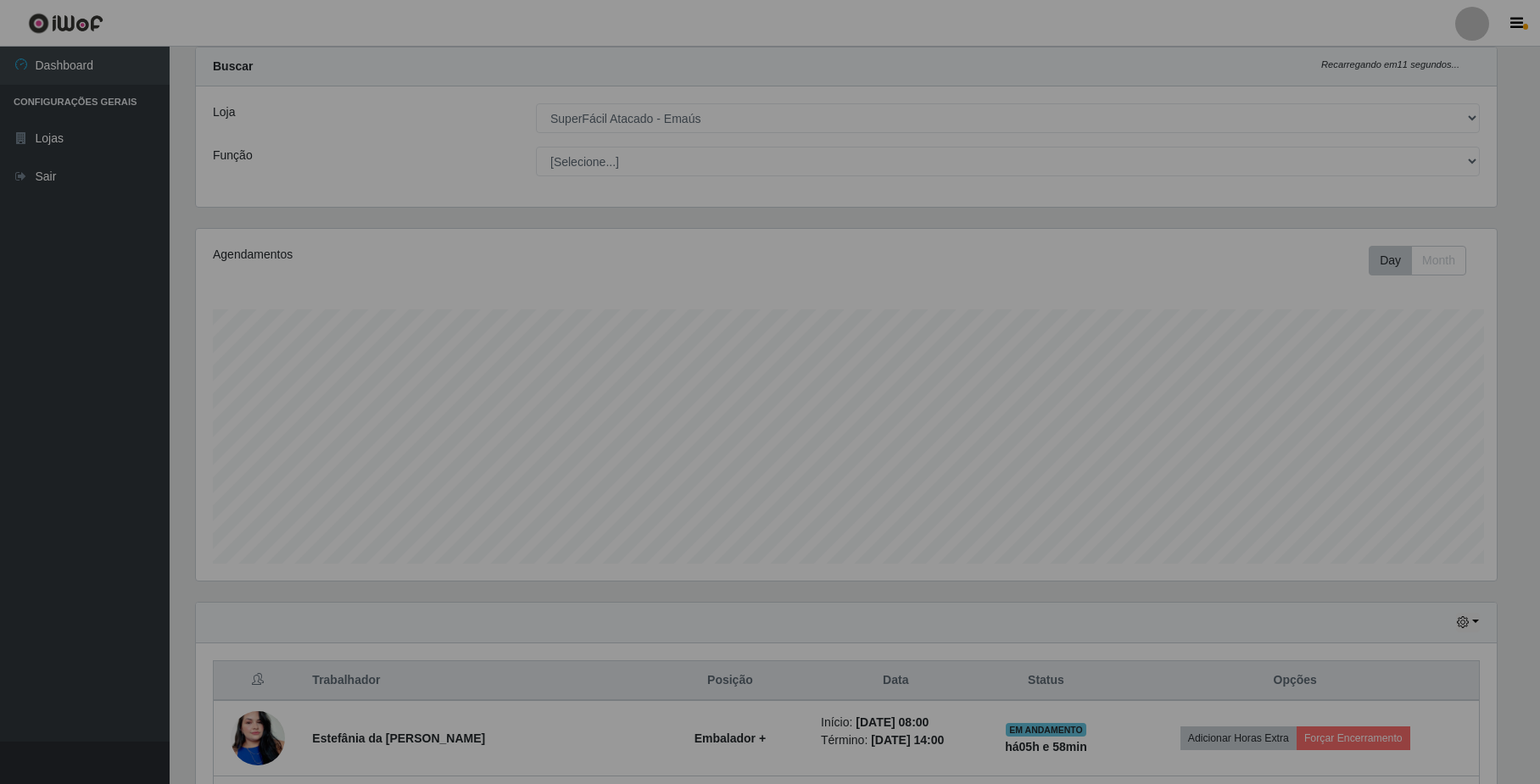 scroll, scrollTop: 847215, scrollLeft: 846700, axis: both 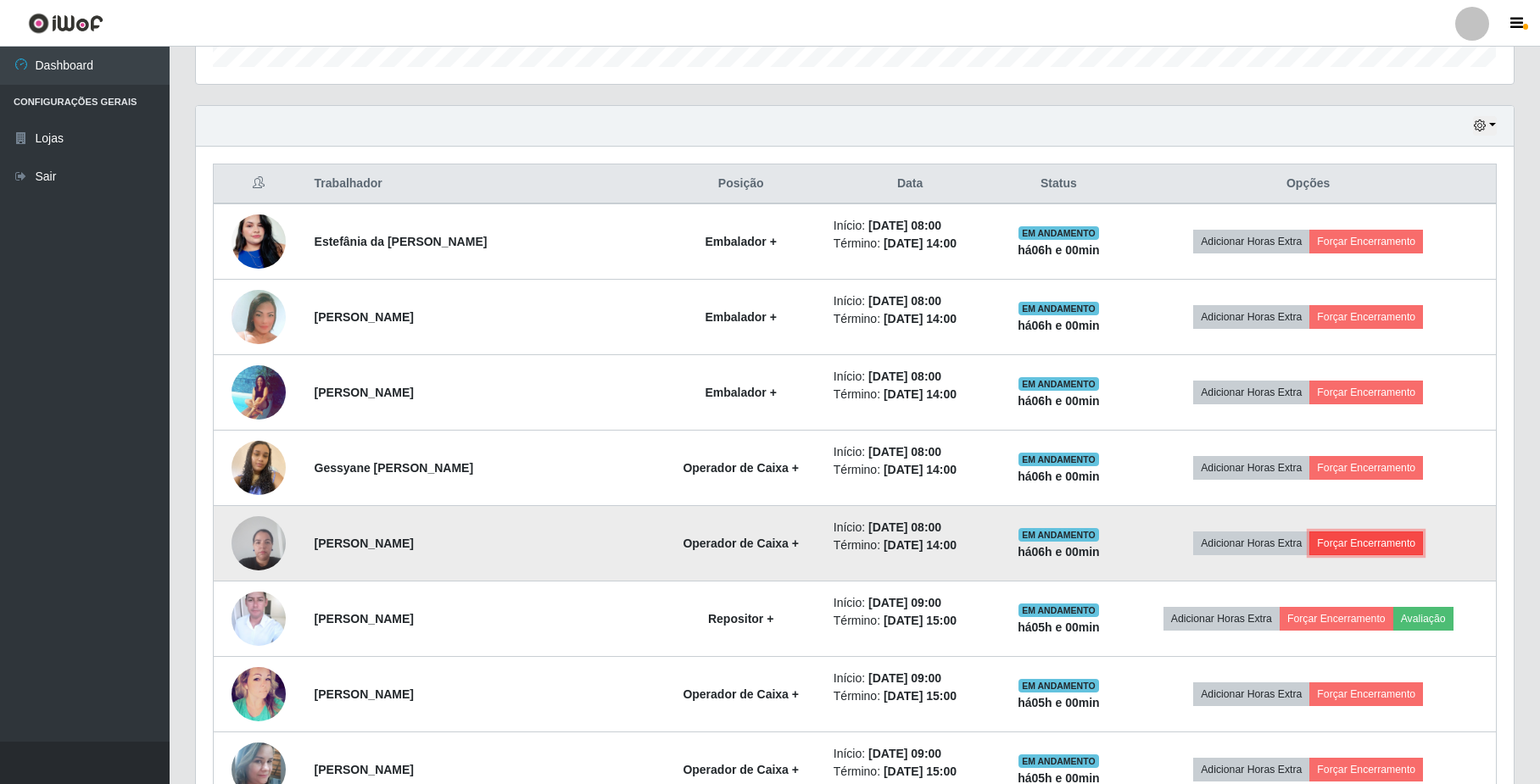 click on "Forçar Encerramento" at bounding box center [1366, 543] 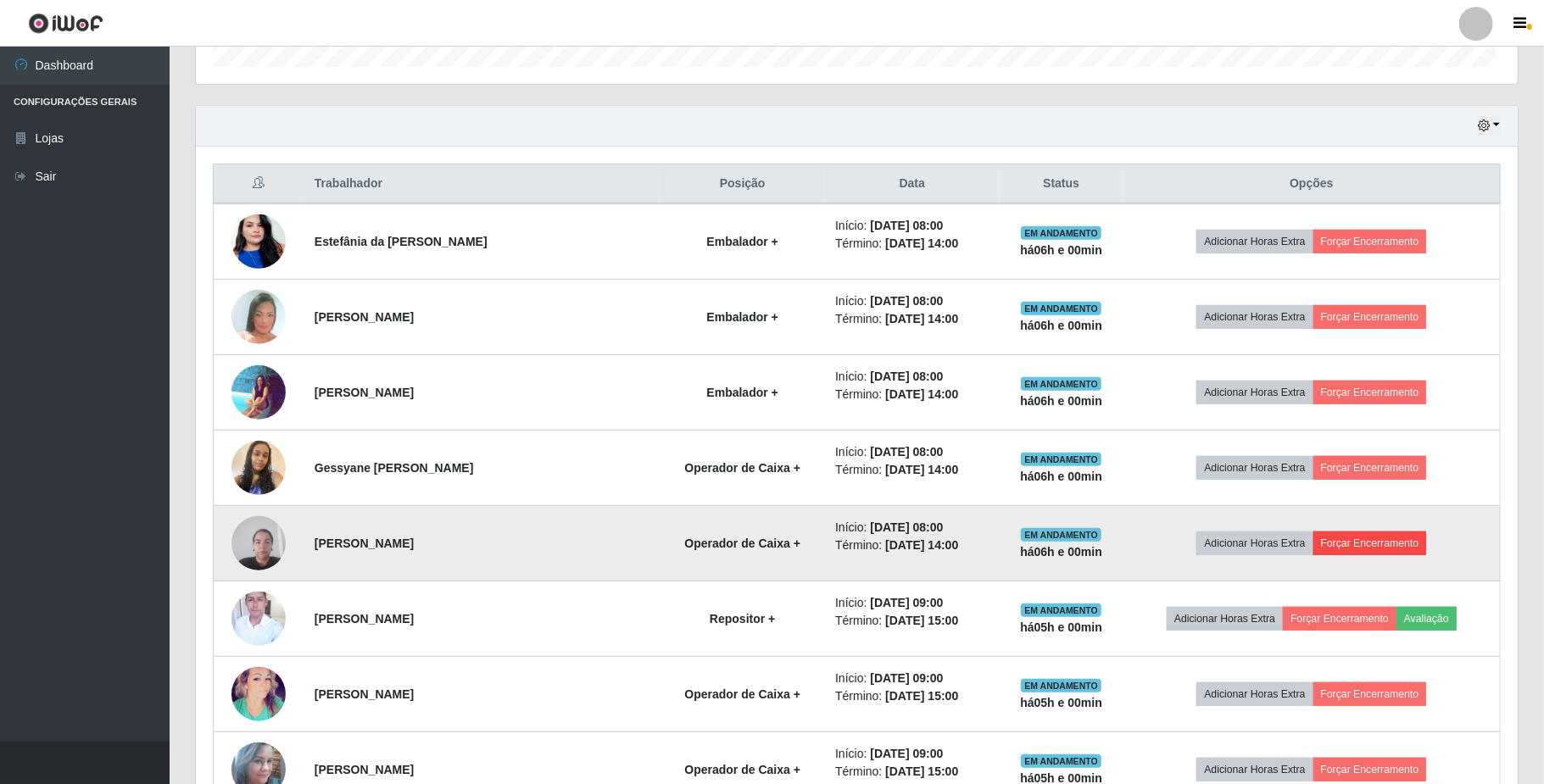 scroll, scrollTop: 847215, scrollLeft: 846581, axis: both 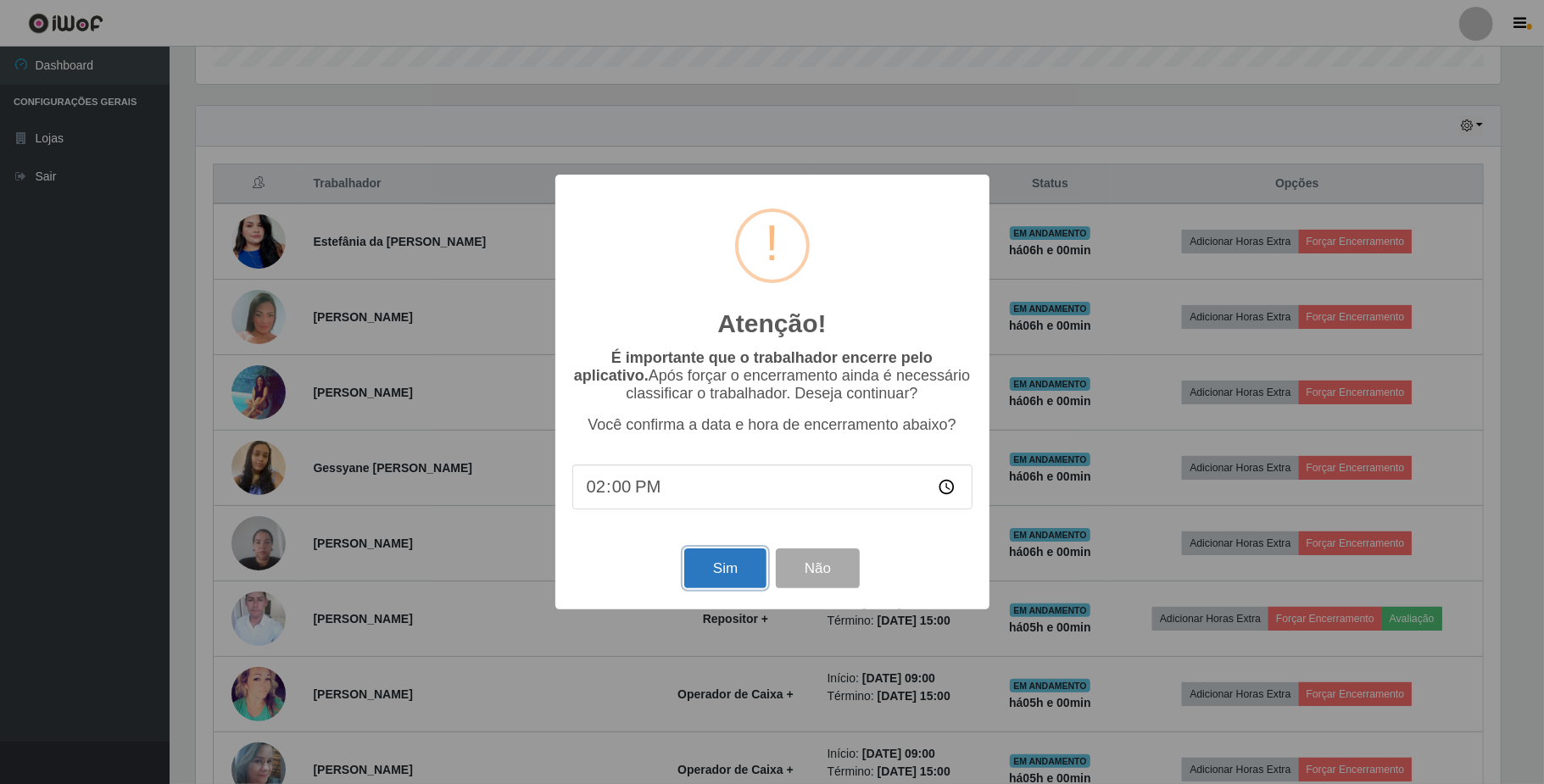 click on "Sim" at bounding box center [725, 568] 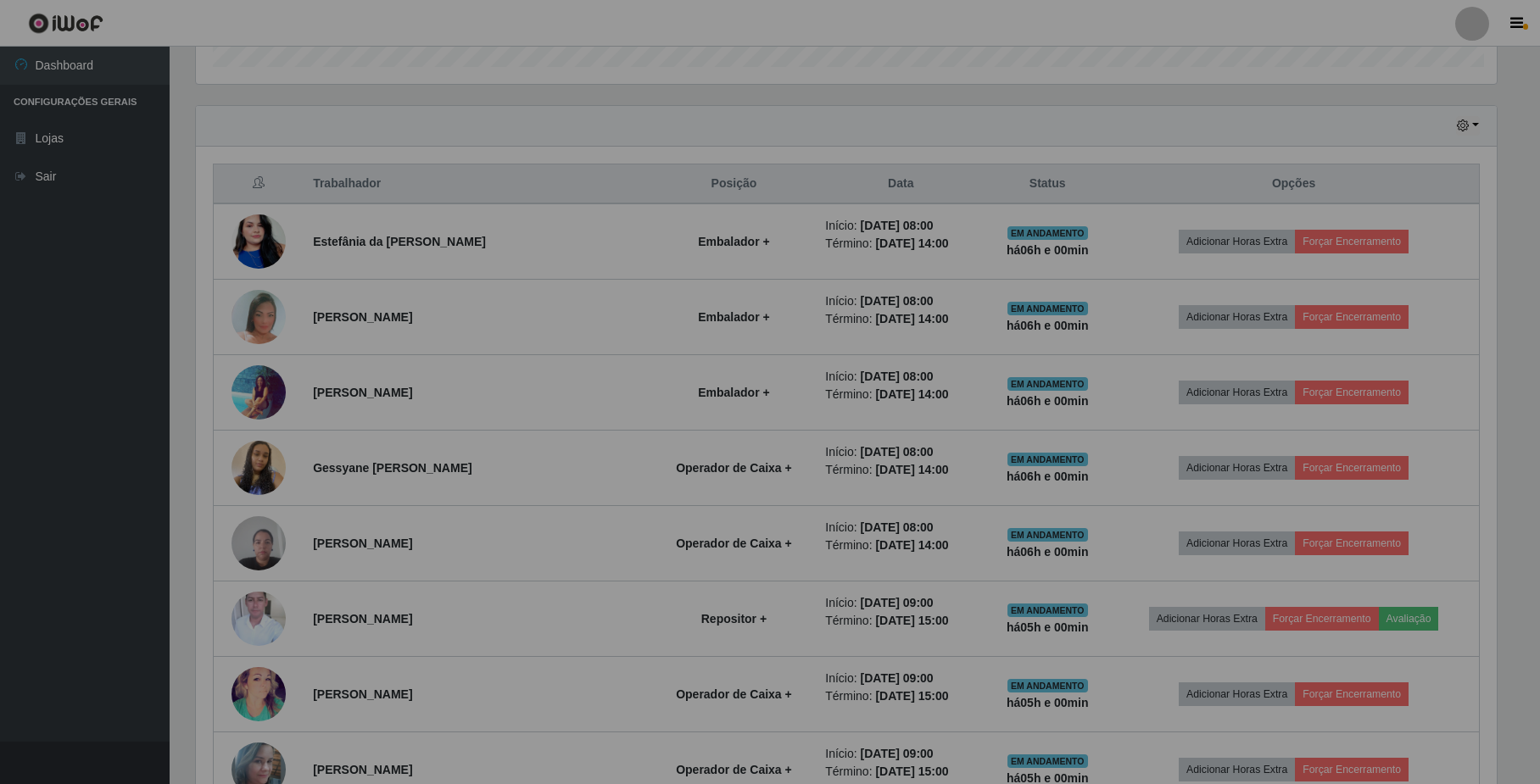 scroll, scrollTop: 847215, scrollLeft: 846700, axis: both 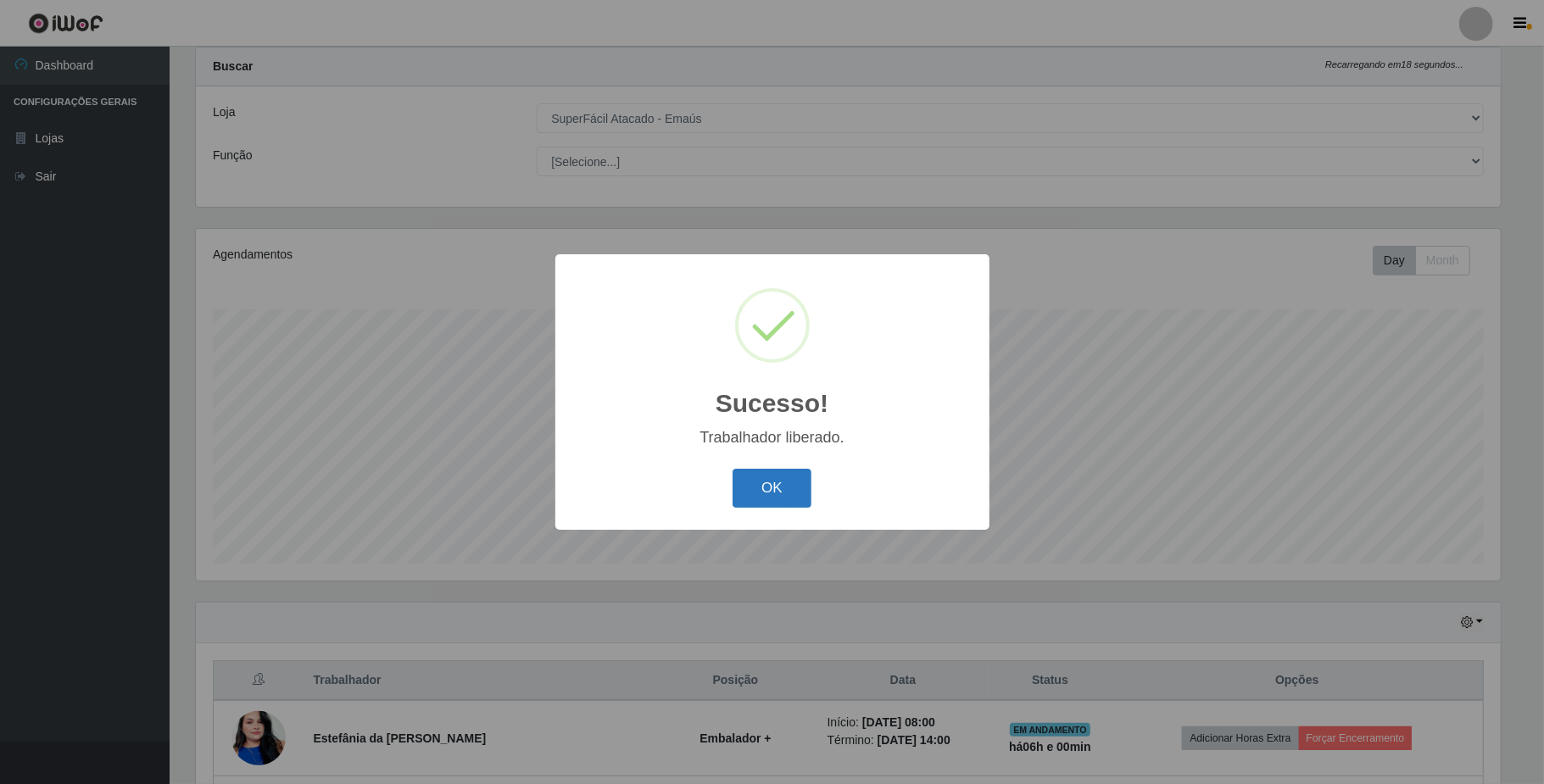 click on "OK" at bounding box center [772, 488] 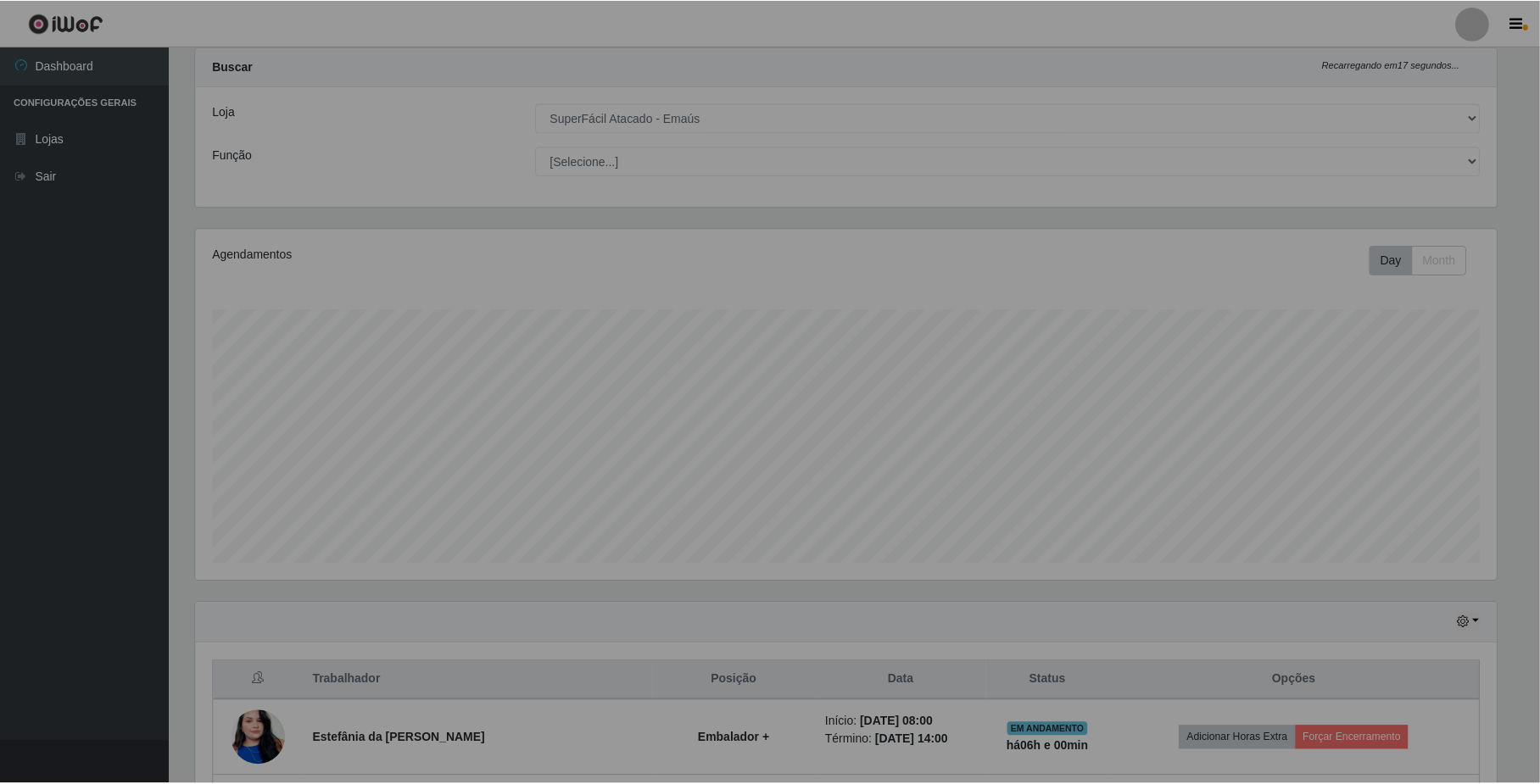 scroll, scrollTop: 847215, scrollLeft: 846700, axis: both 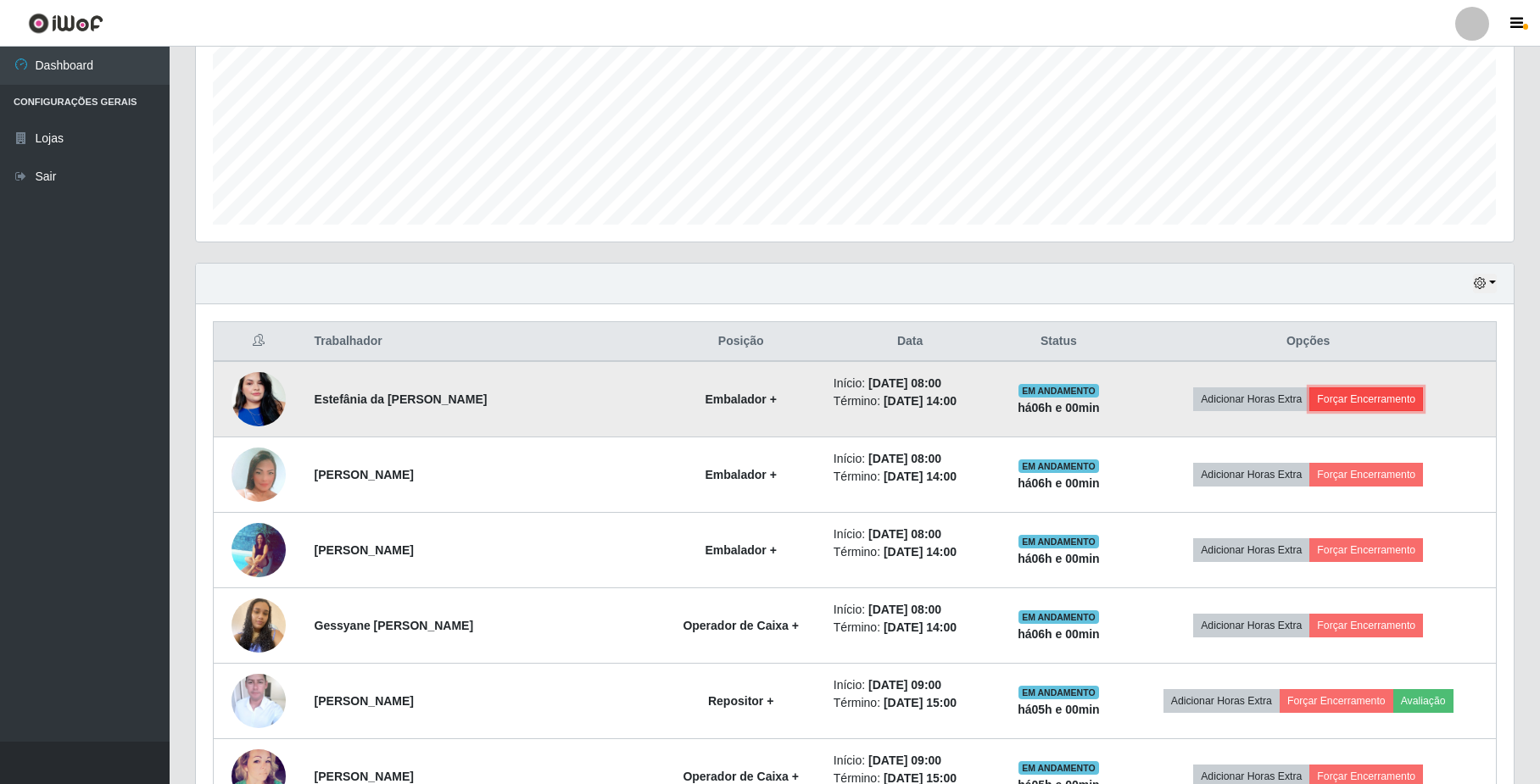click on "Forçar Encerramento" at bounding box center (1366, 399) 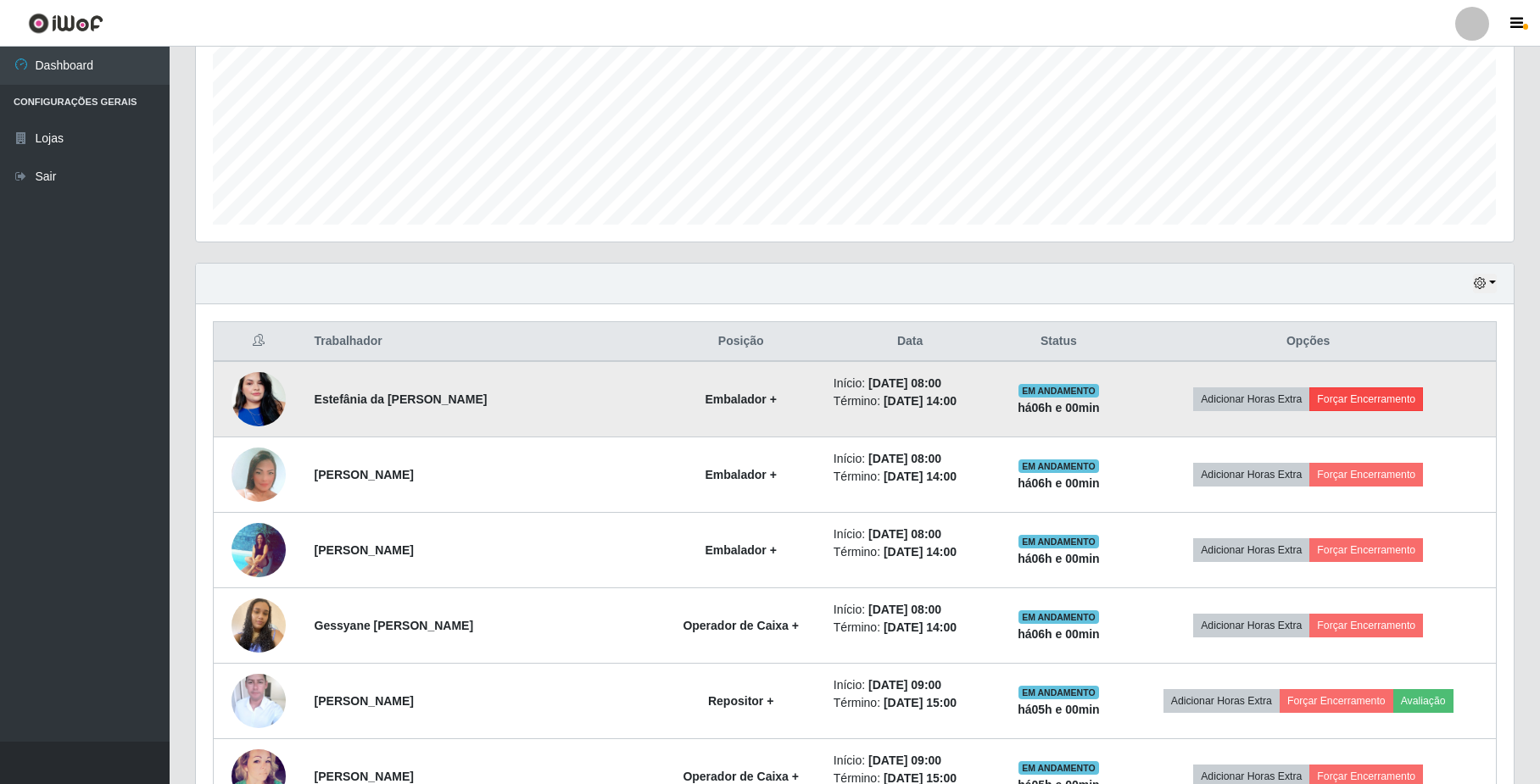 scroll, scrollTop: 847215, scrollLeft: 846713, axis: both 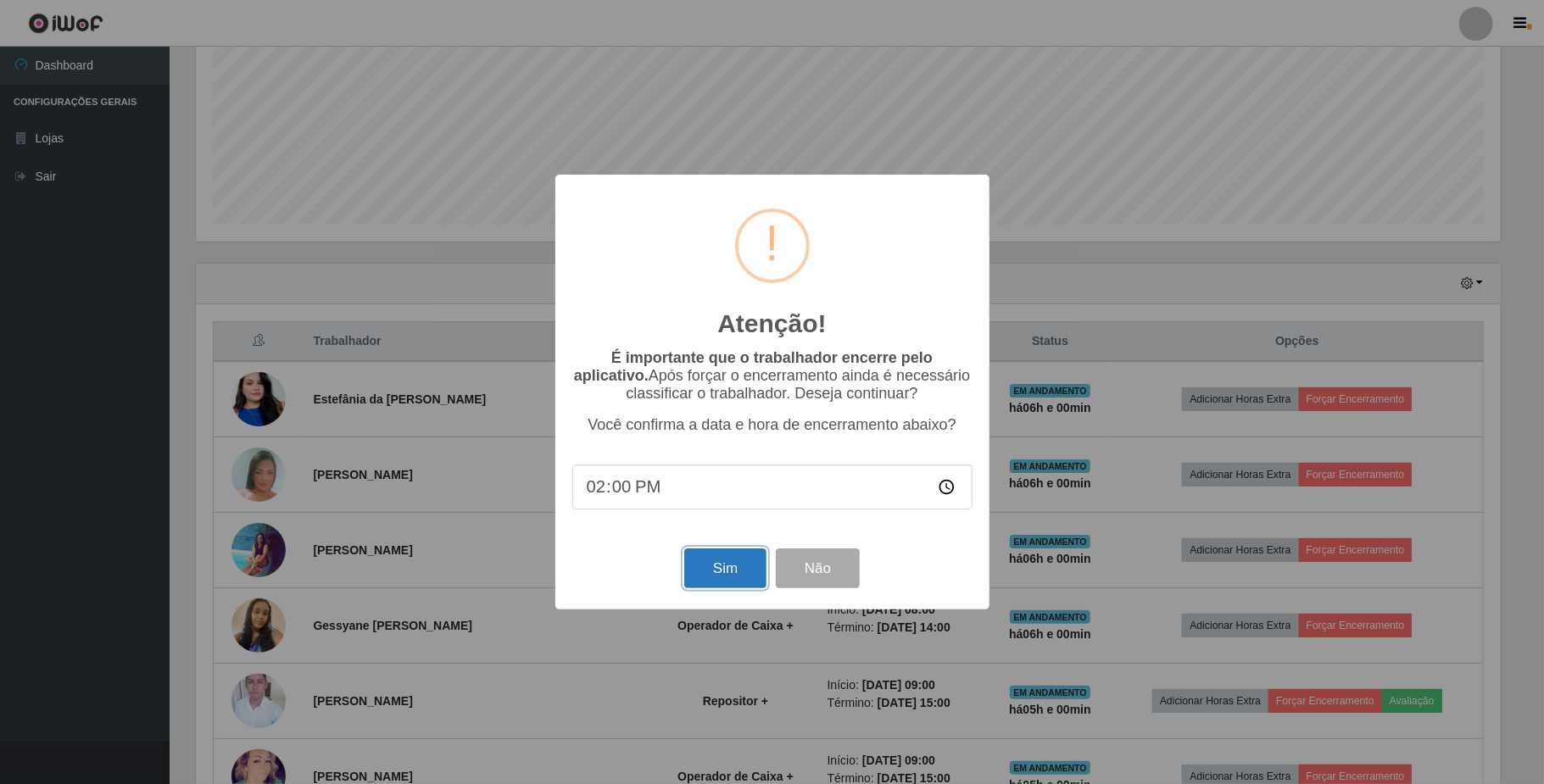 click on "Sim" at bounding box center (725, 568) 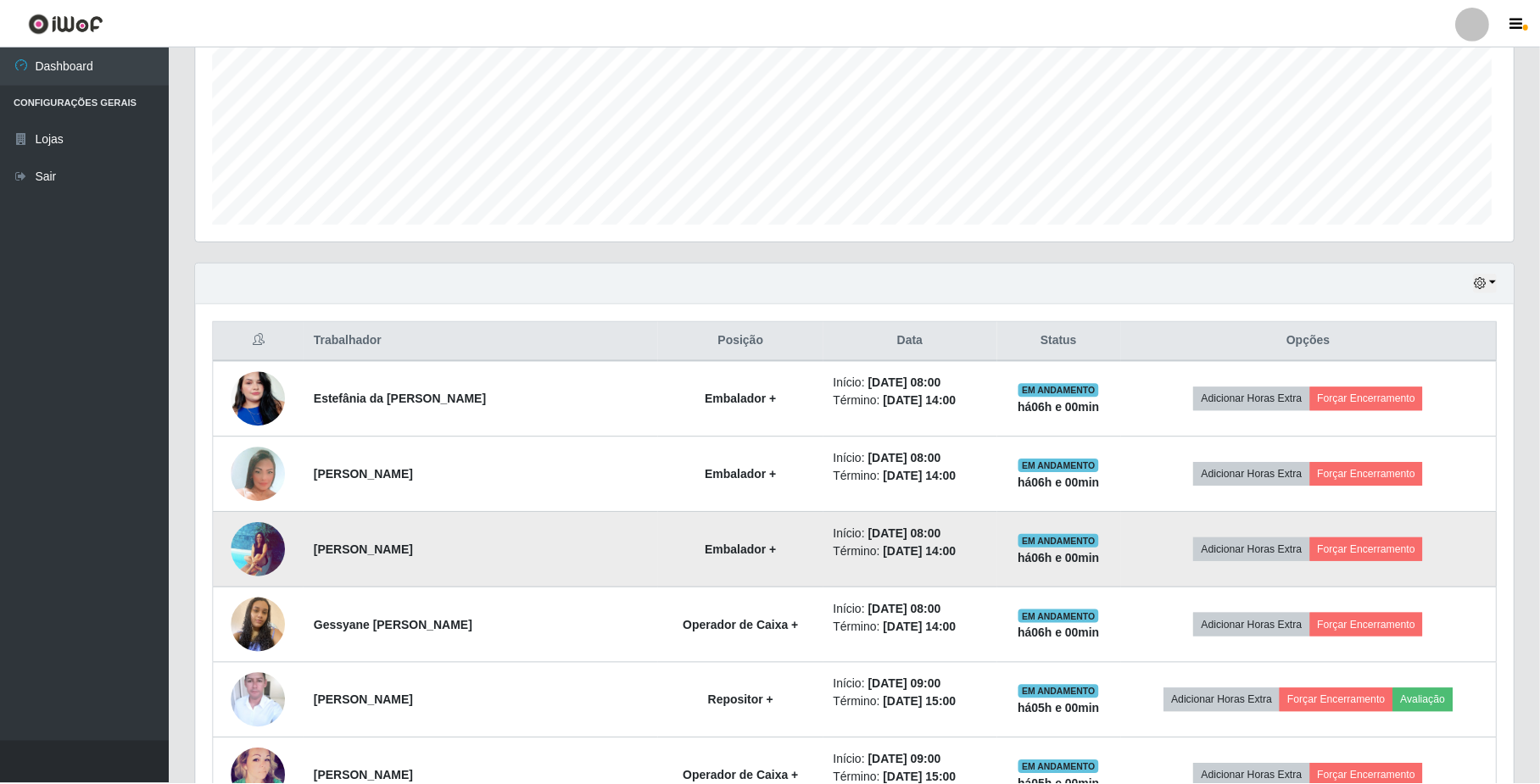 scroll, scrollTop: 847215, scrollLeft: 846700, axis: both 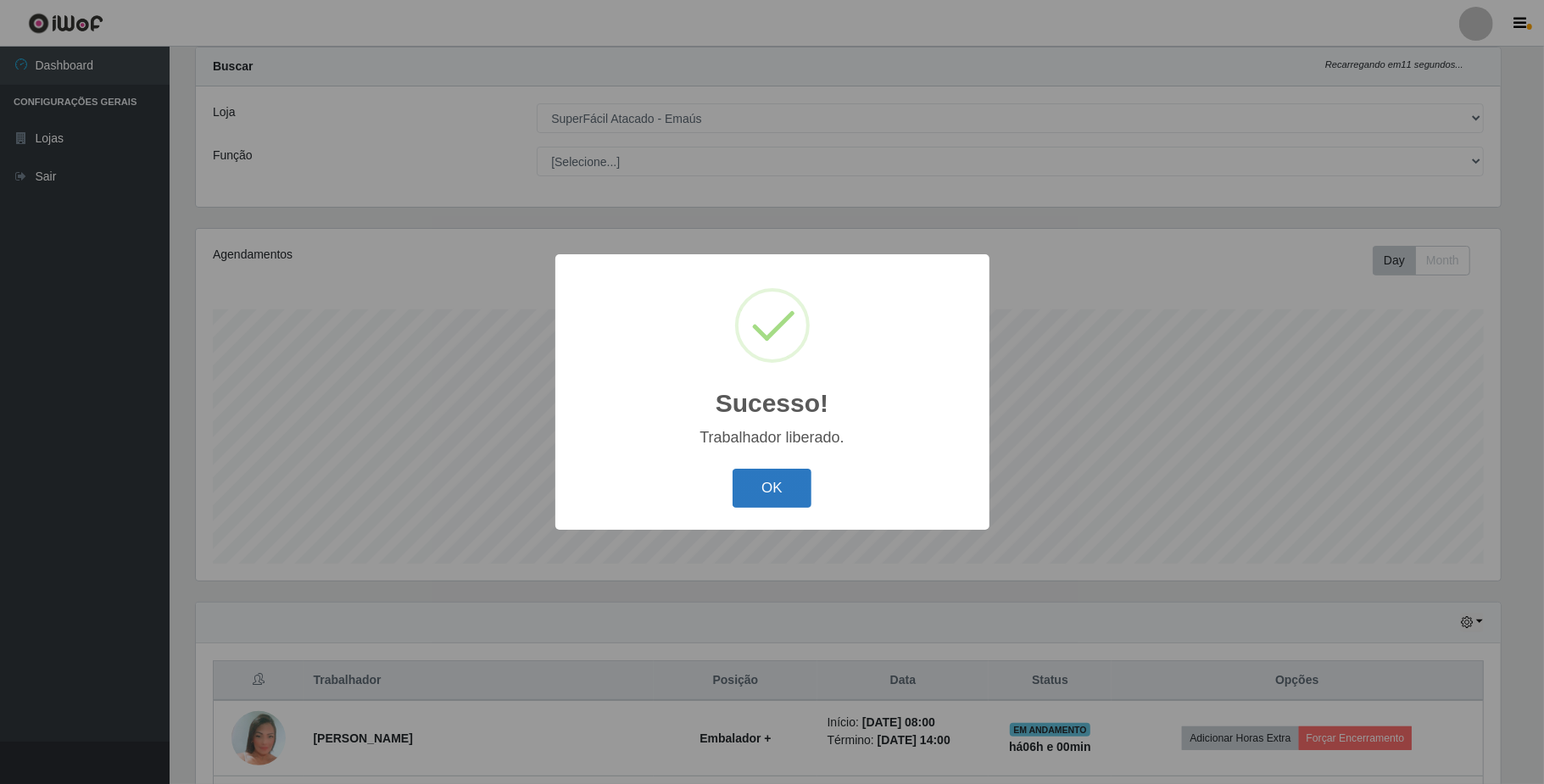 click on "OK" at bounding box center (772, 488) 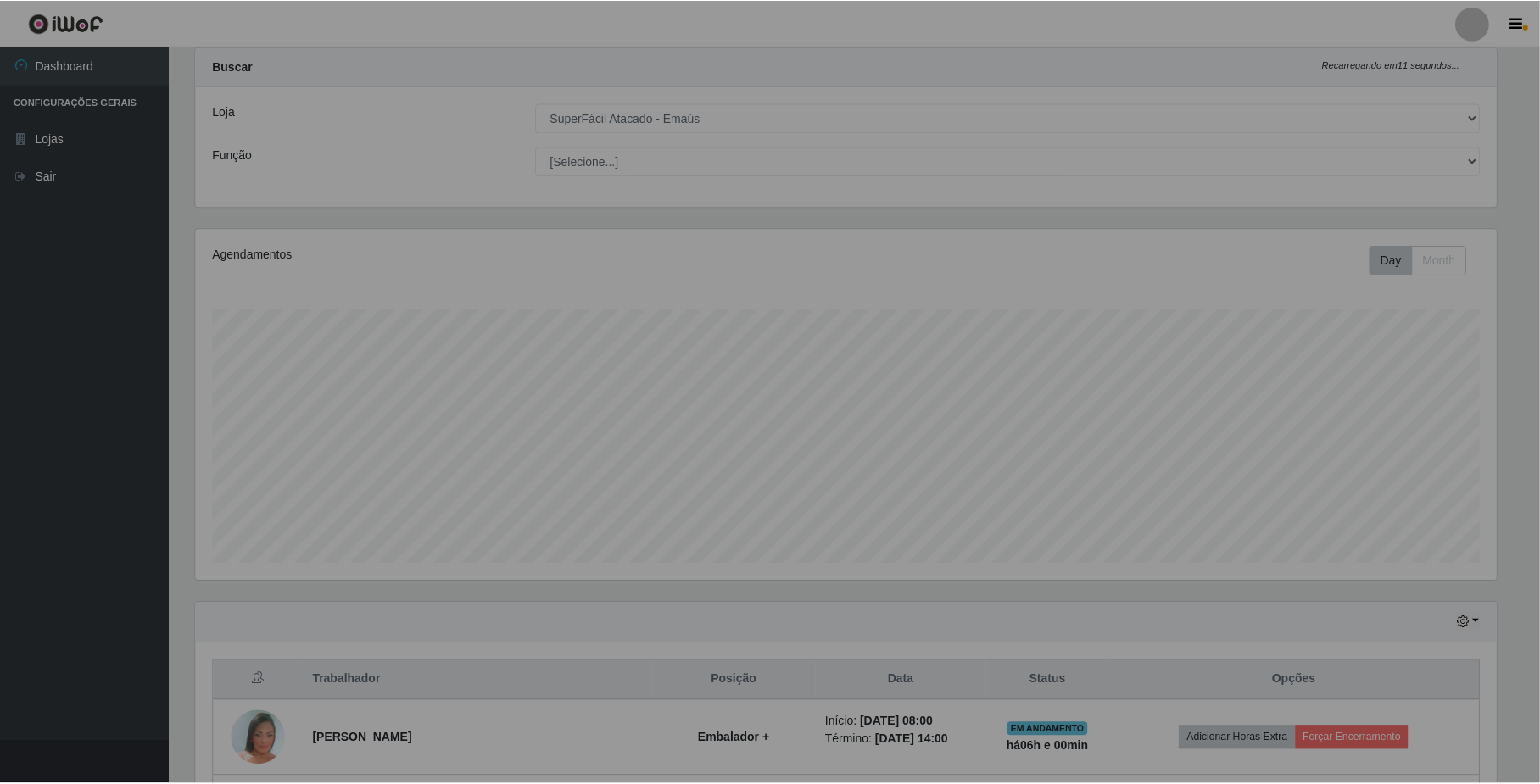 scroll, scrollTop: 847215, scrollLeft: 846700, axis: both 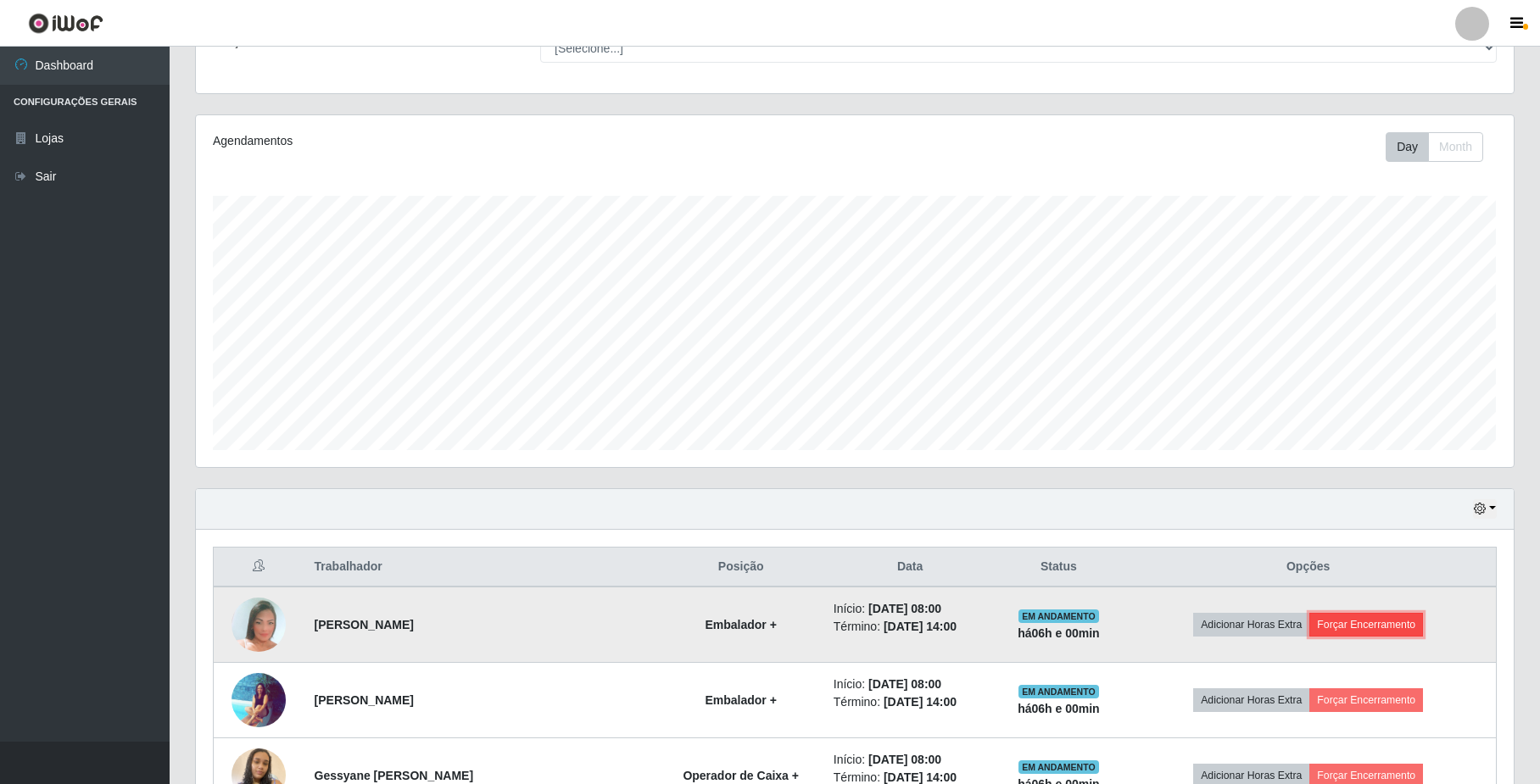 click on "Forçar Encerramento" at bounding box center [1366, 625] 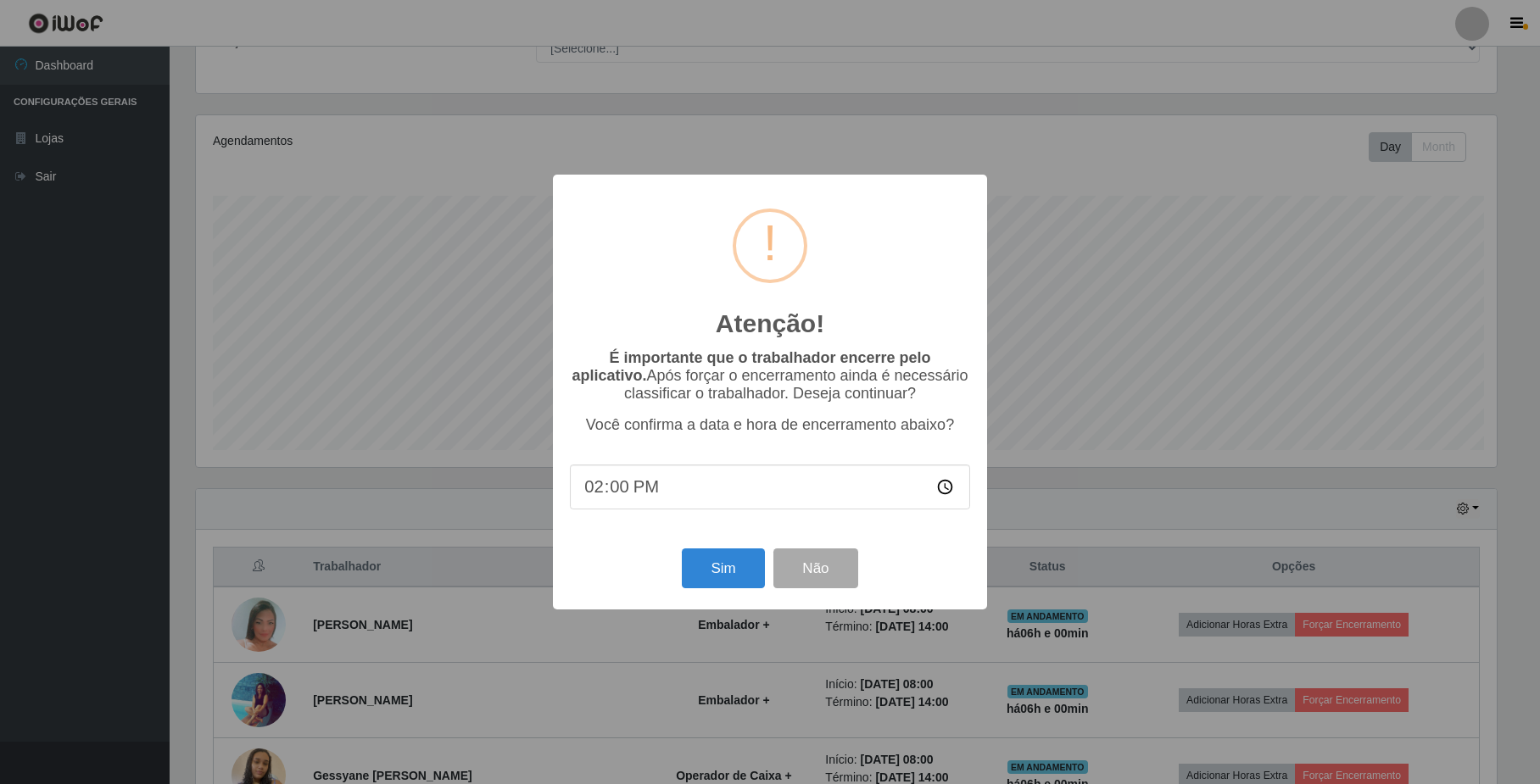 scroll, scrollTop: 847215, scrollLeft: 846713, axis: both 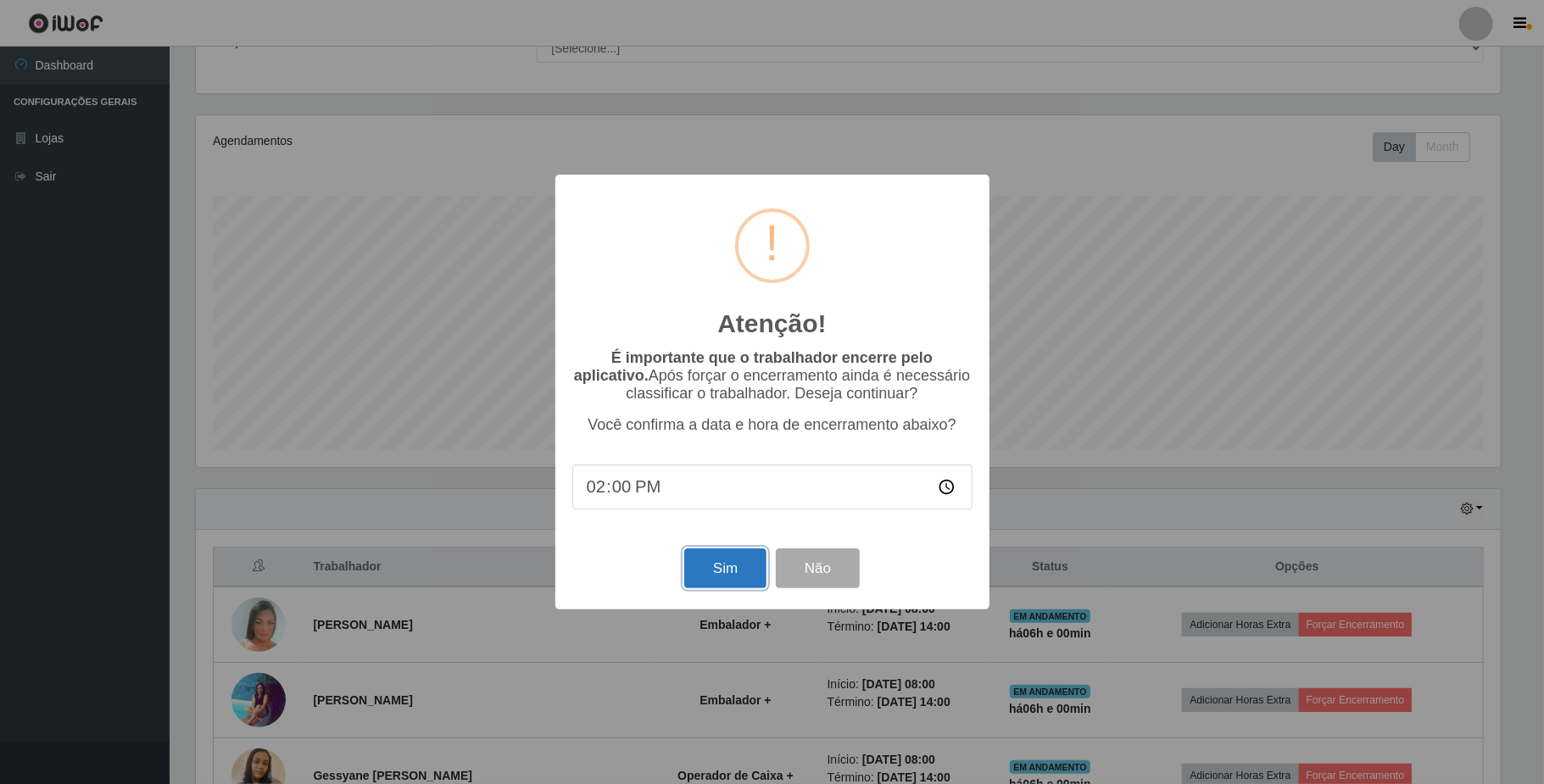 click on "Sim" at bounding box center (725, 568) 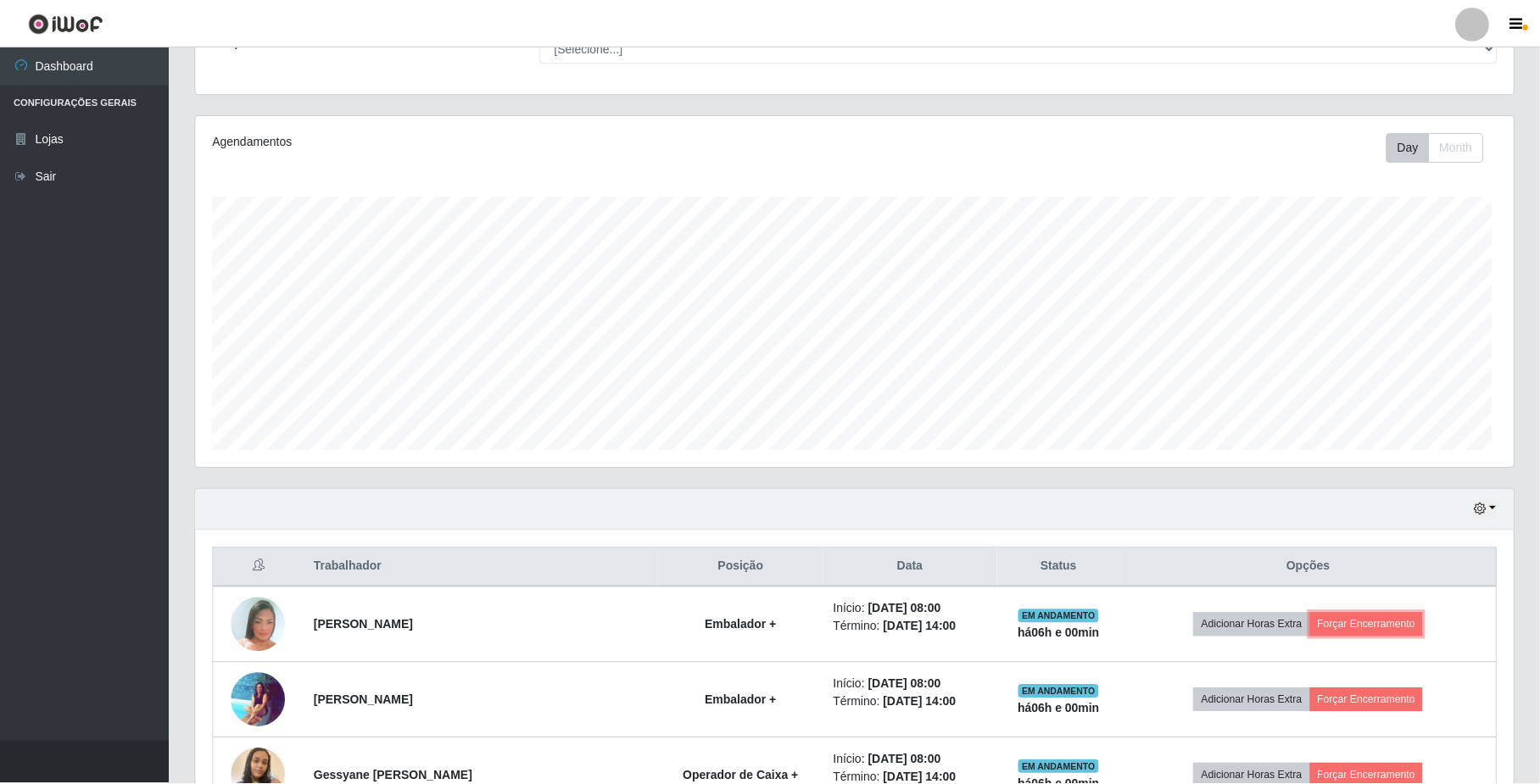 scroll, scrollTop: 847215, scrollLeft: 846700, axis: both 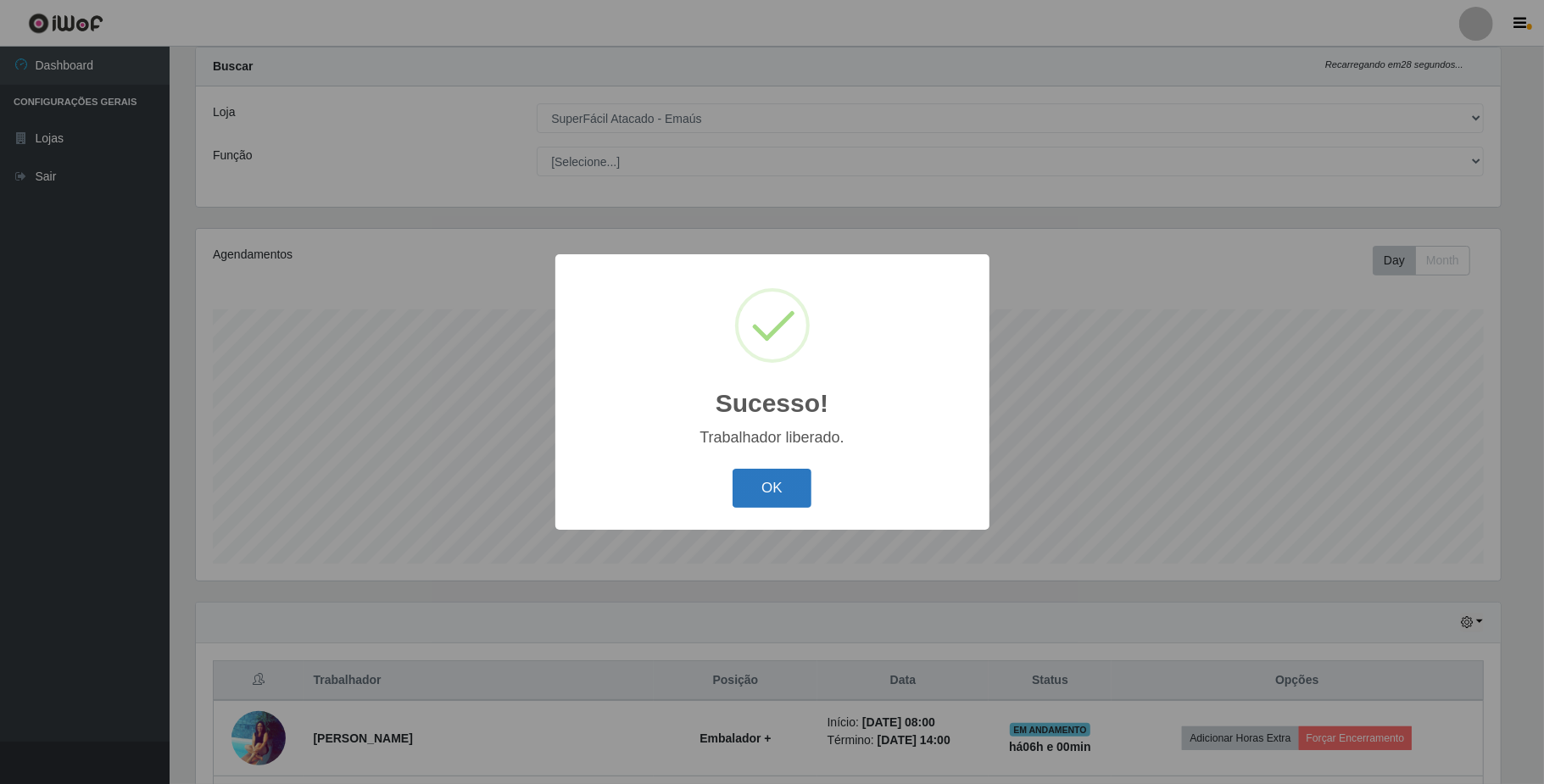 click on "OK" at bounding box center (772, 488) 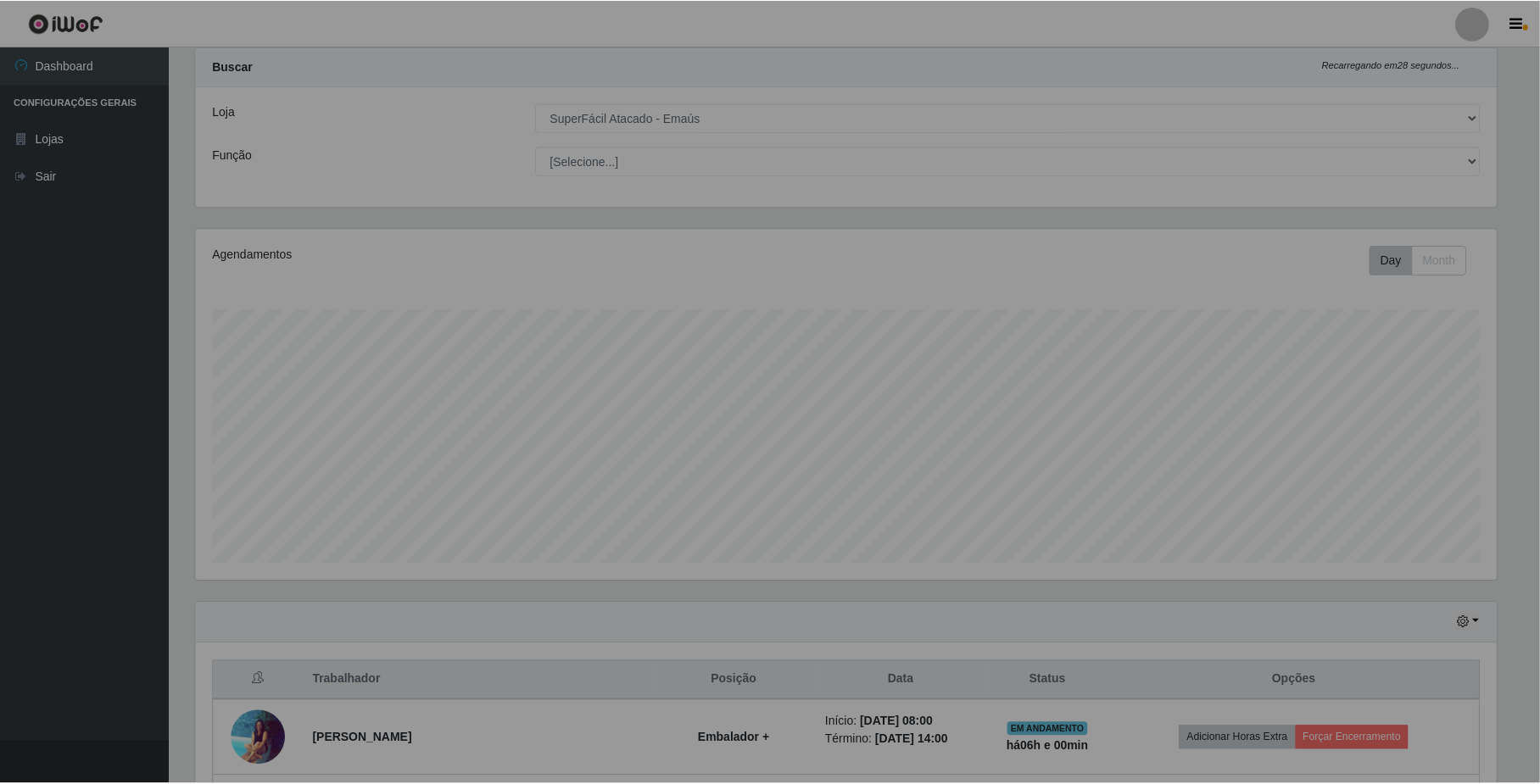 scroll, scrollTop: 88, scrollLeft: 0, axis: vertical 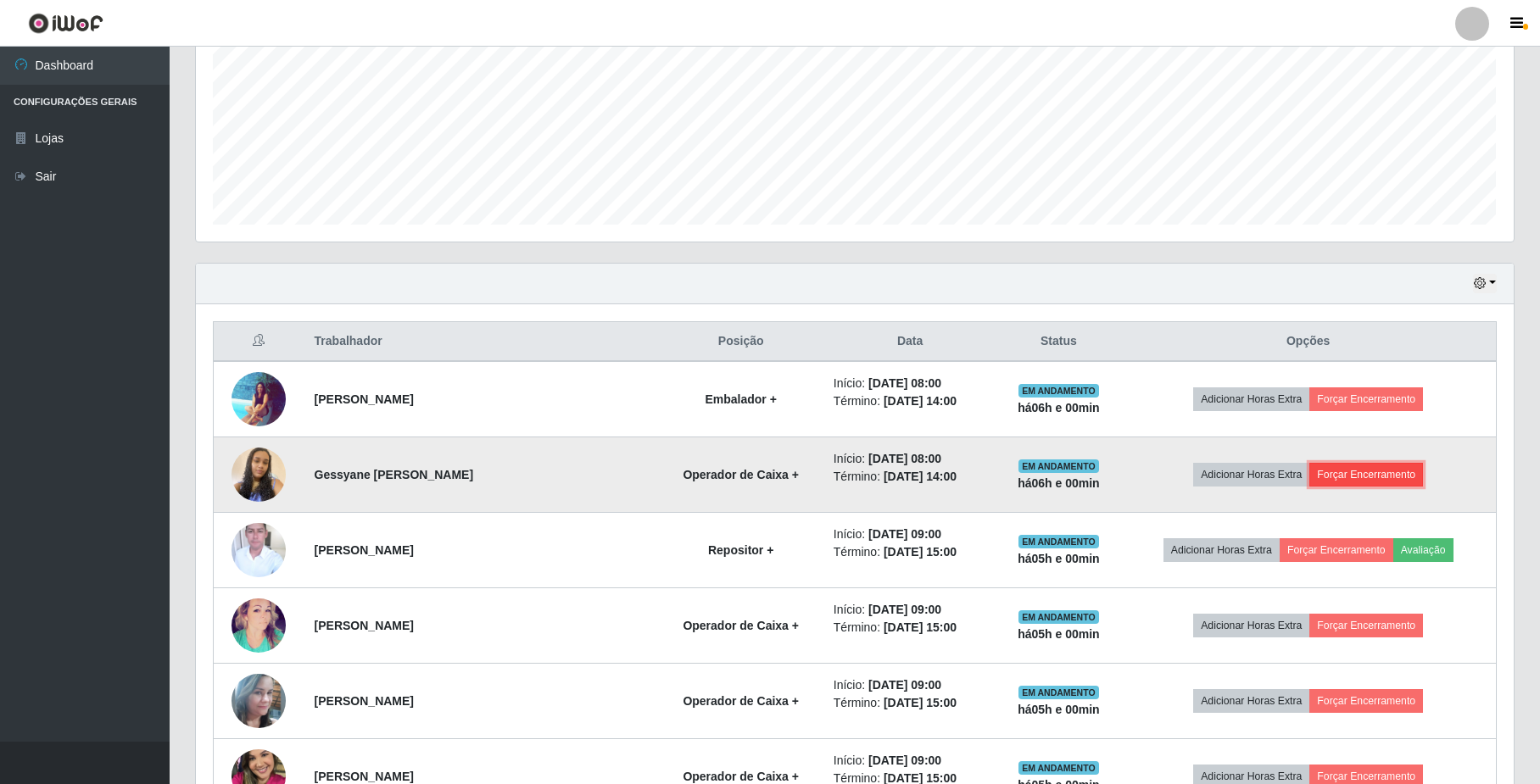 click on "Forçar Encerramento" at bounding box center (1366, 475) 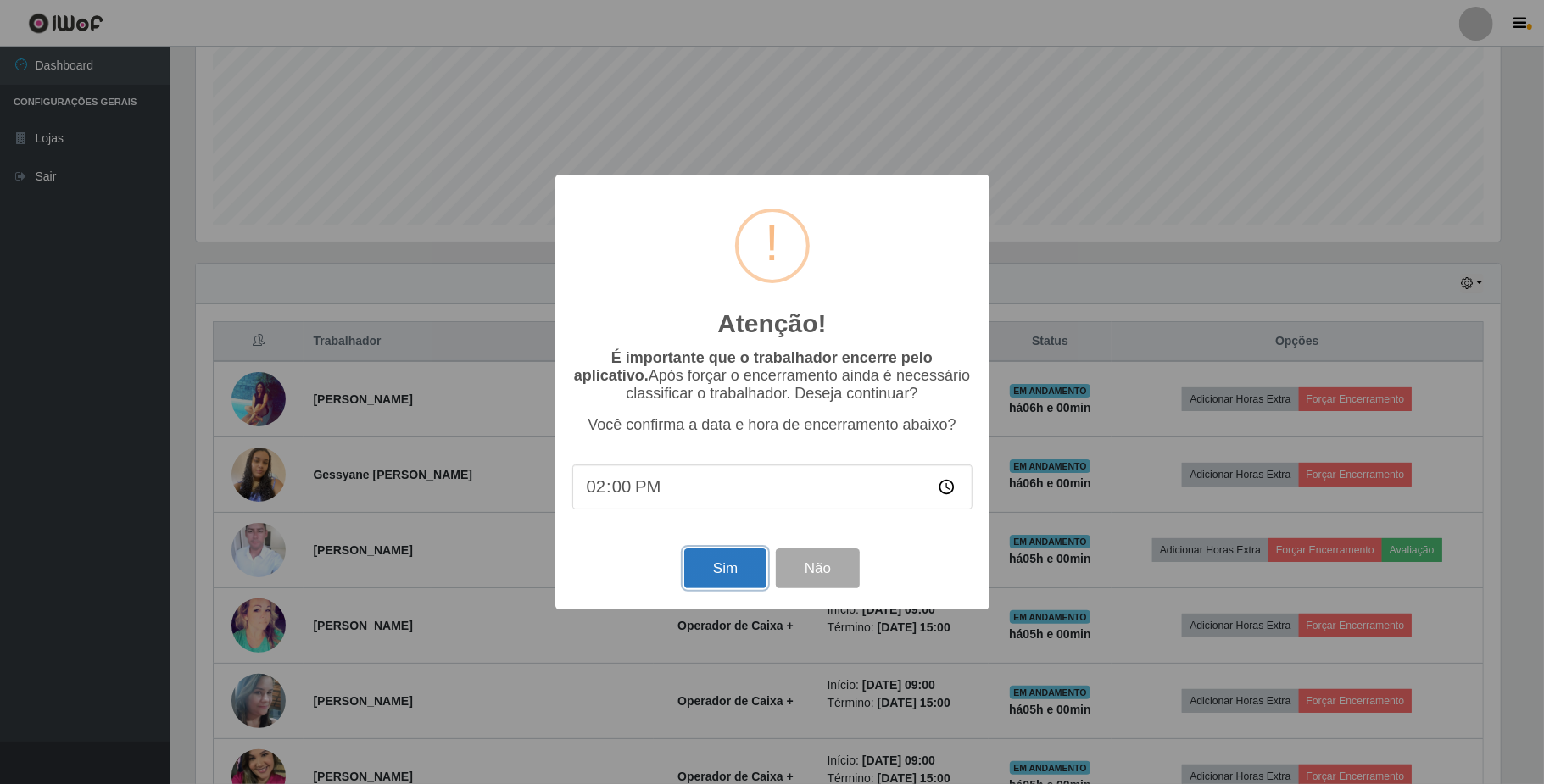 click on "Sim" at bounding box center [725, 568] 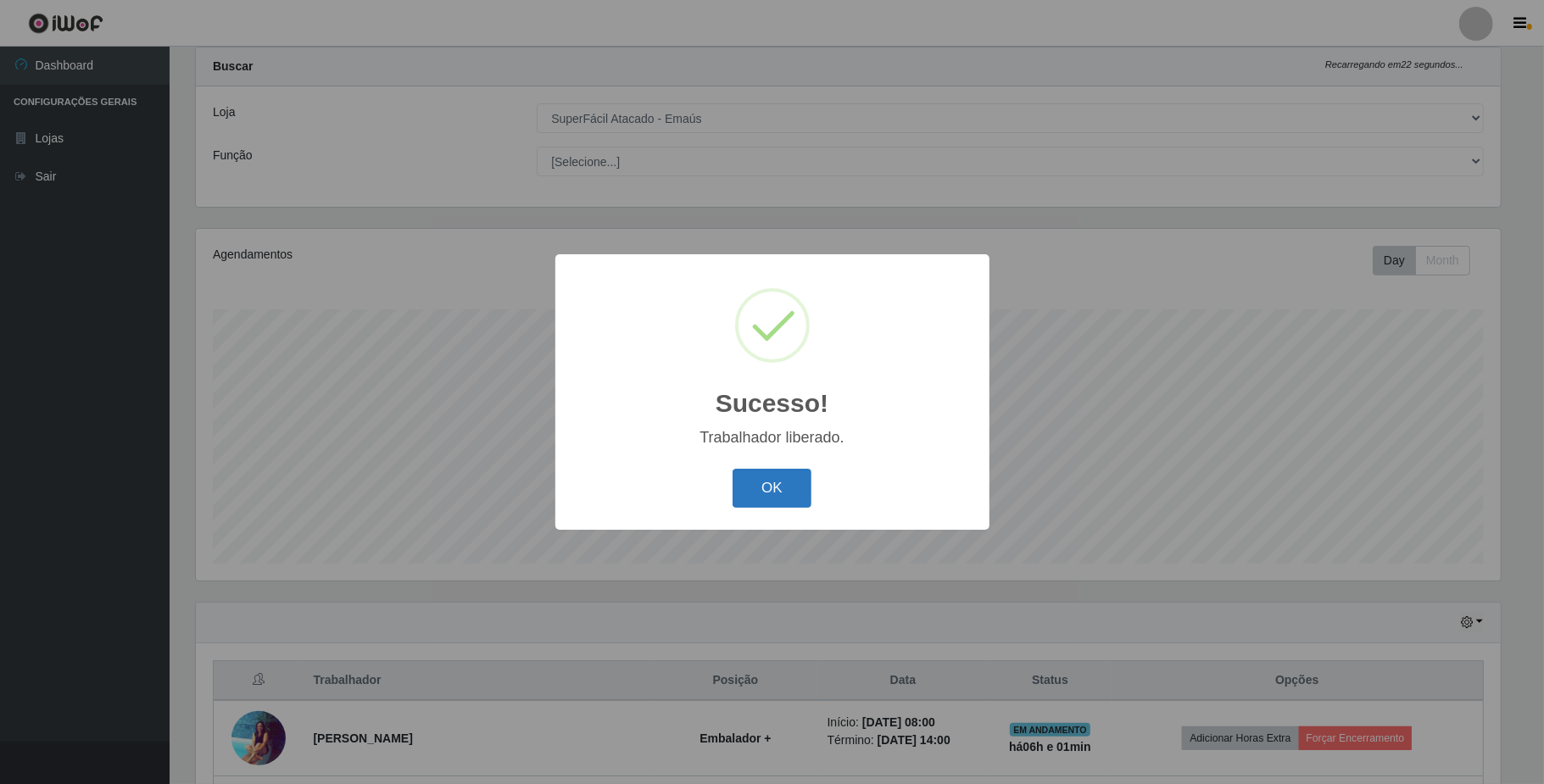 click on "OK" at bounding box center (772, 488) 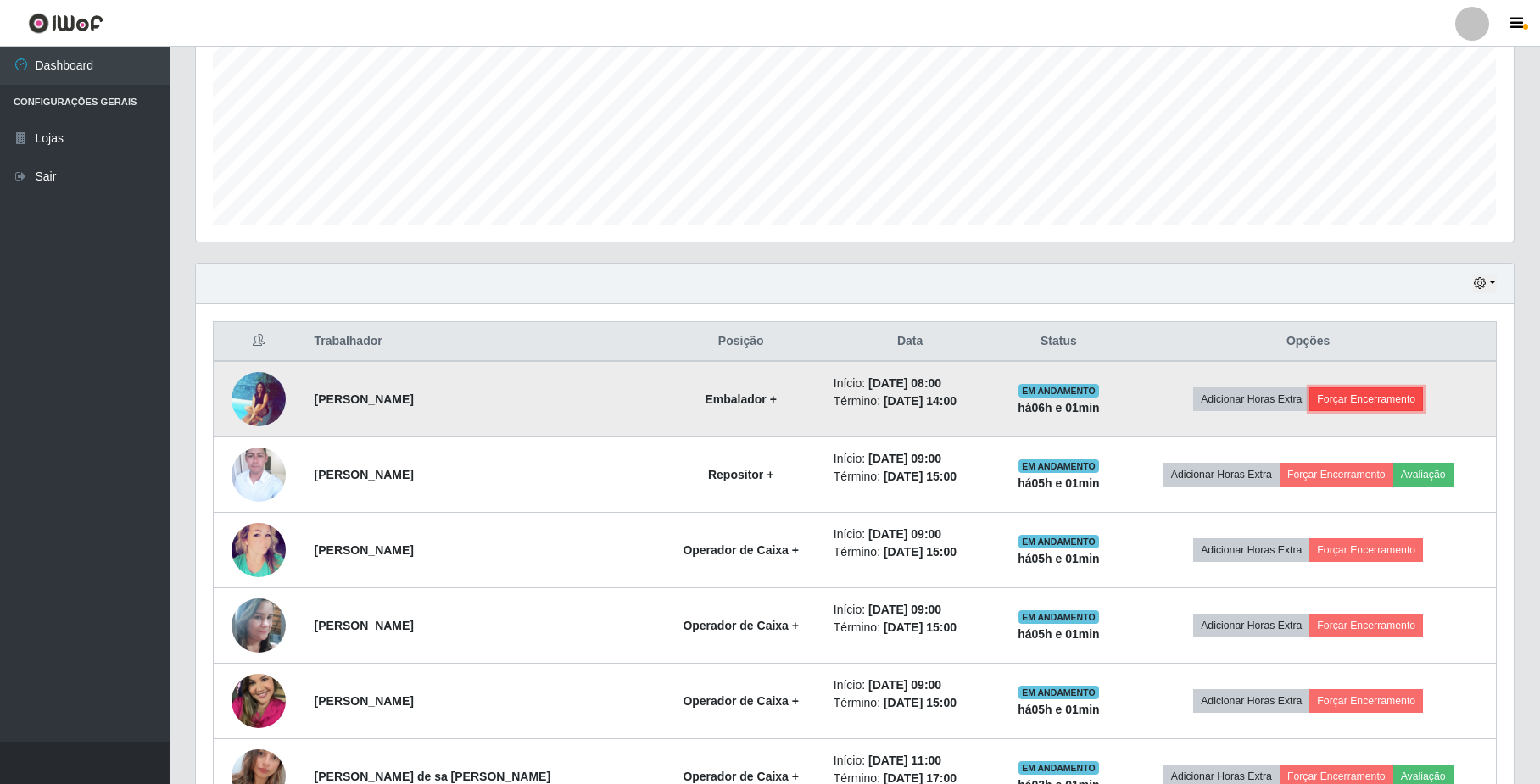 click on "Forçar Encerramento" at bounding box center (1366, 399) 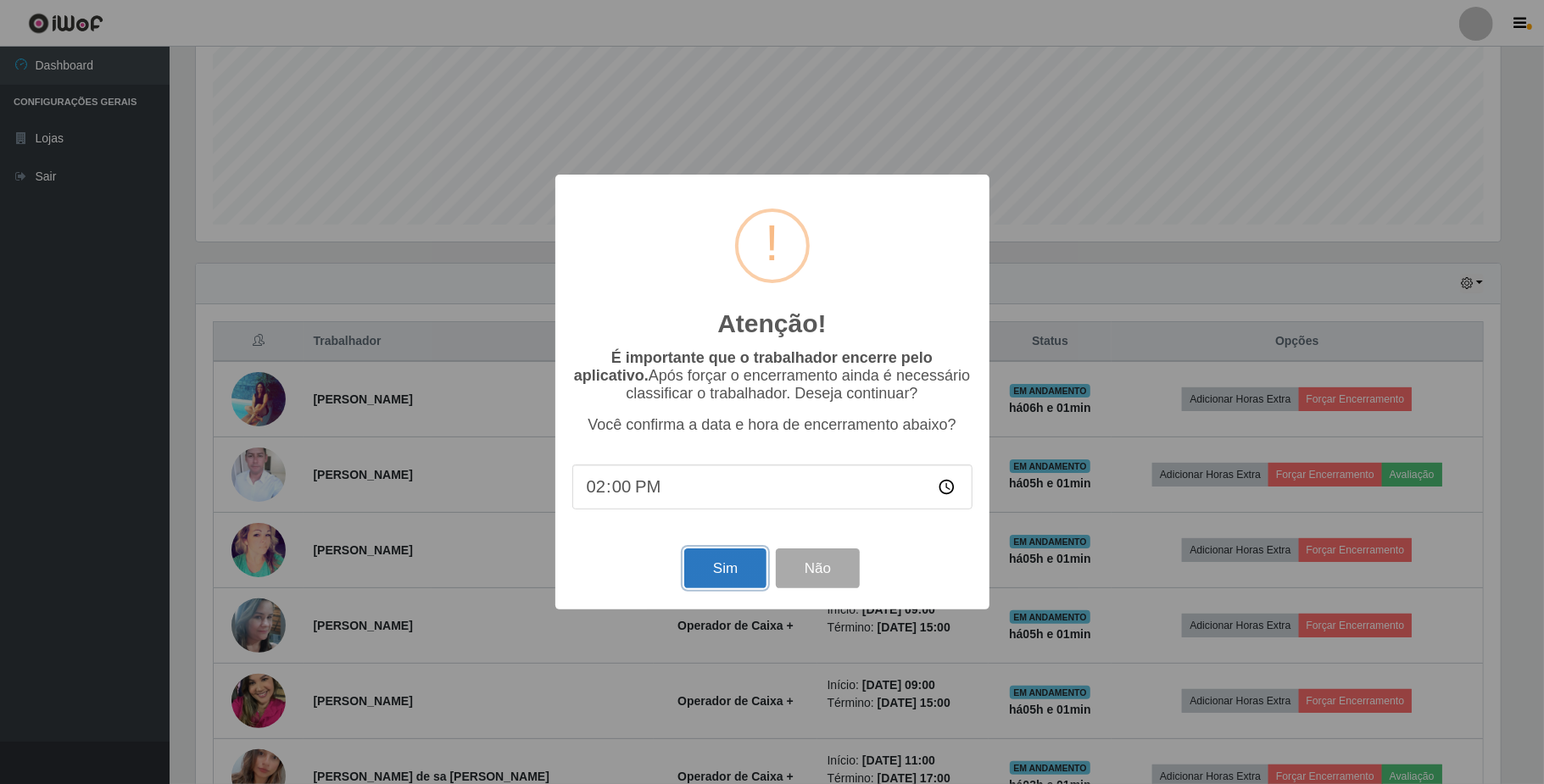click on "Sim" at bounding box center [725, 568] 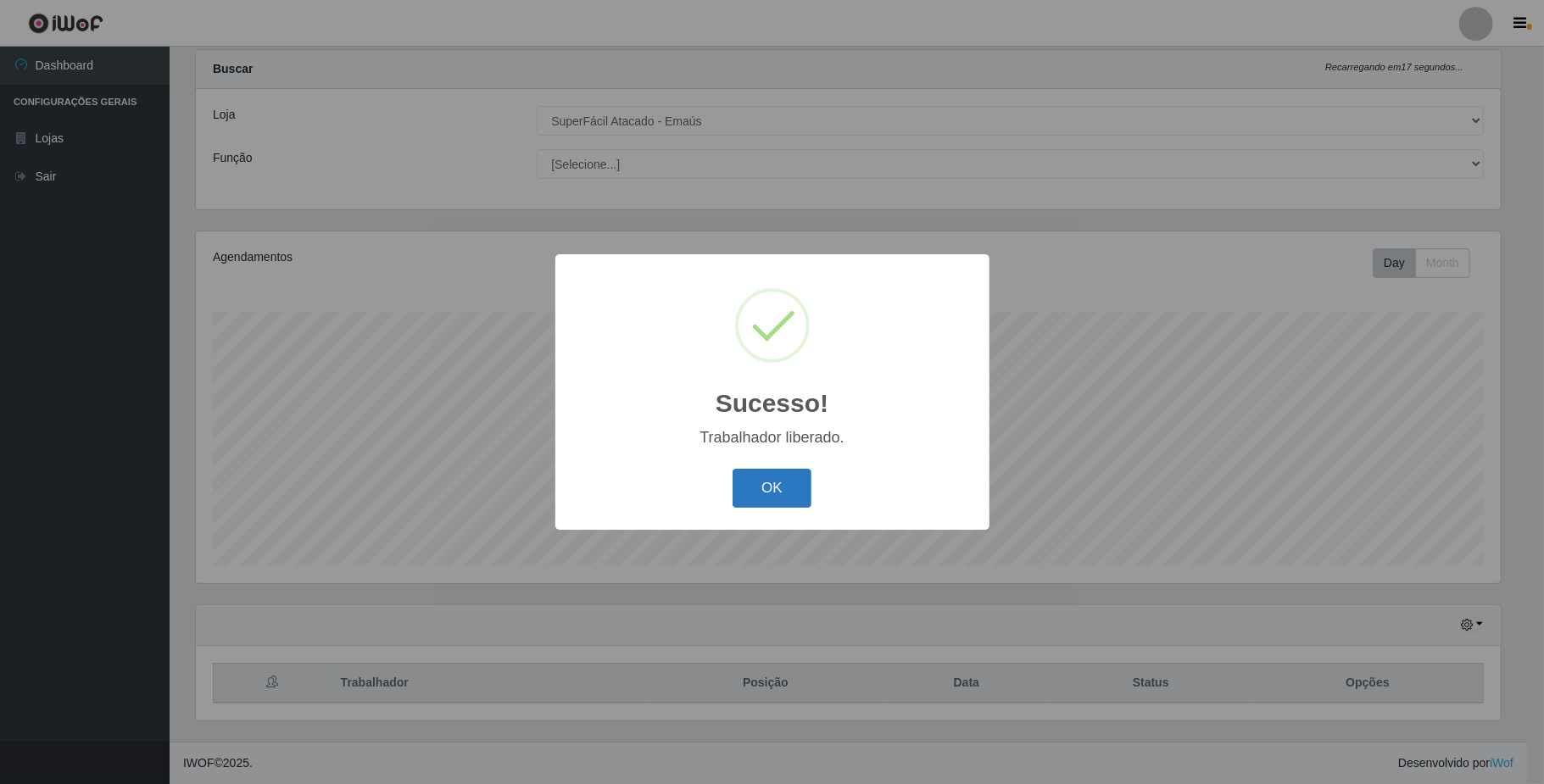 click on "OK" at bounding box center (772, 488) 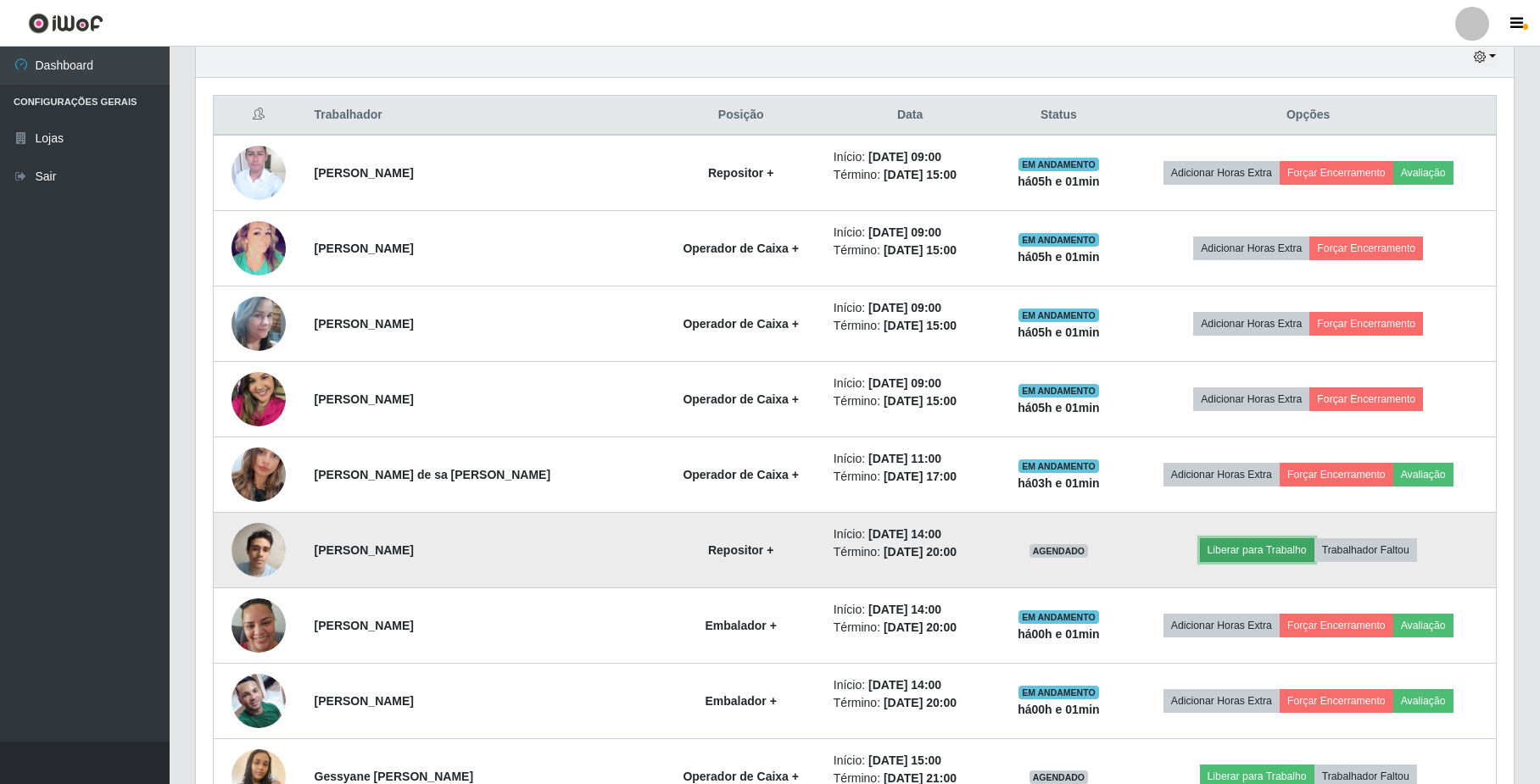 click on "Liberar para Trabalho" at bounding box center (1257, 550) 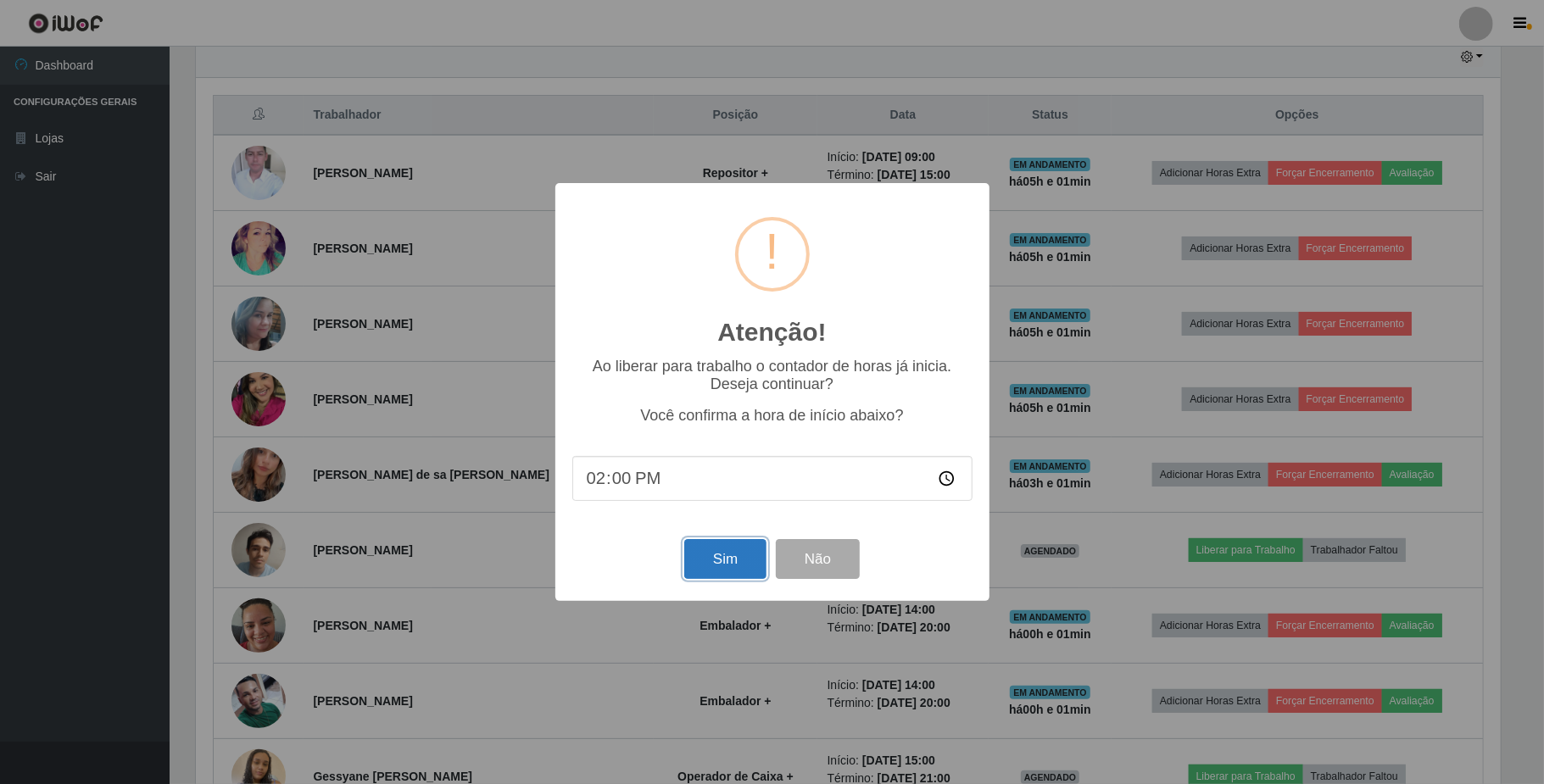 click on "Sim" at bounding box center (725, 559) 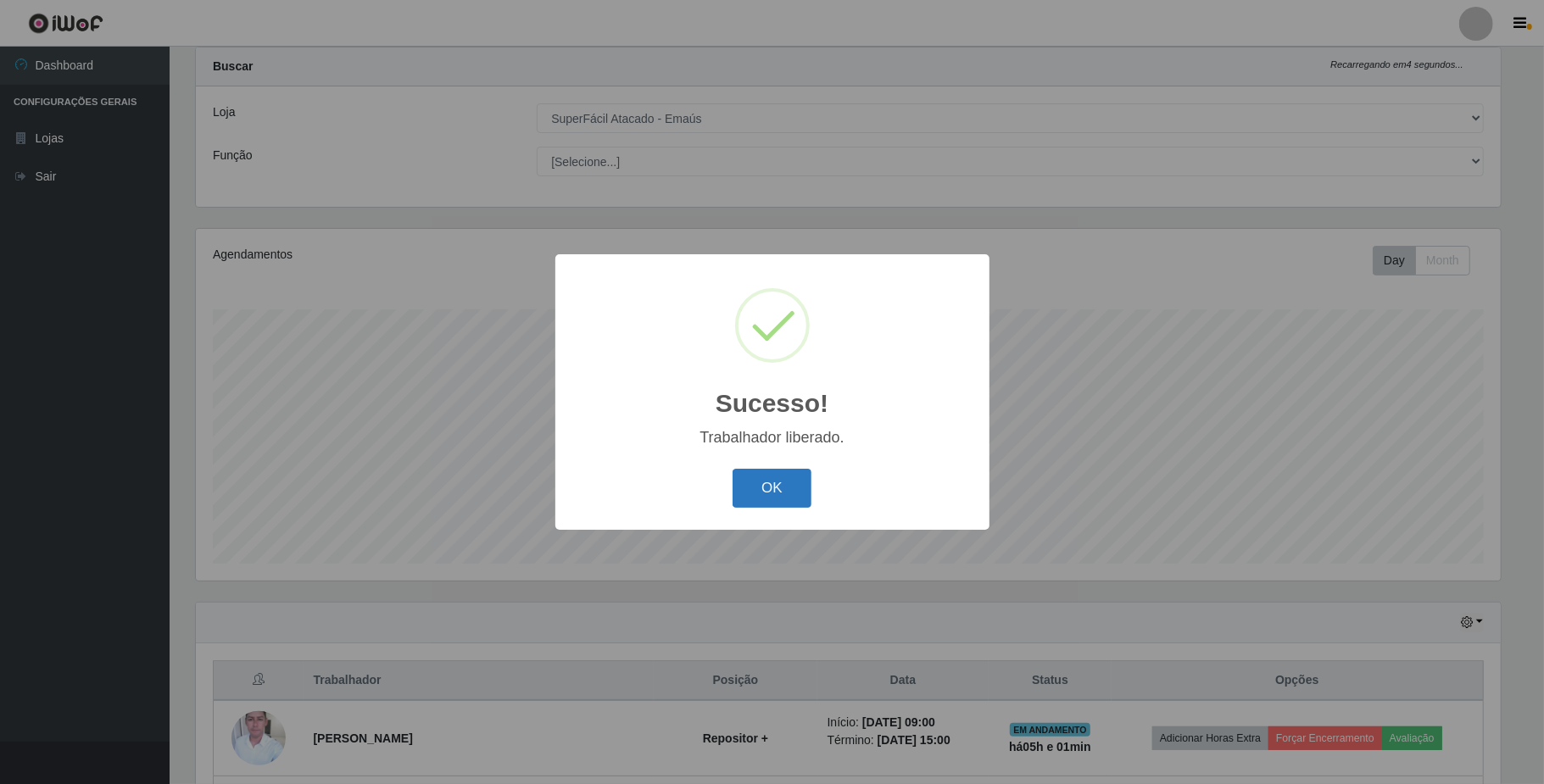 click on "OK" at bounding box center [772, 488] 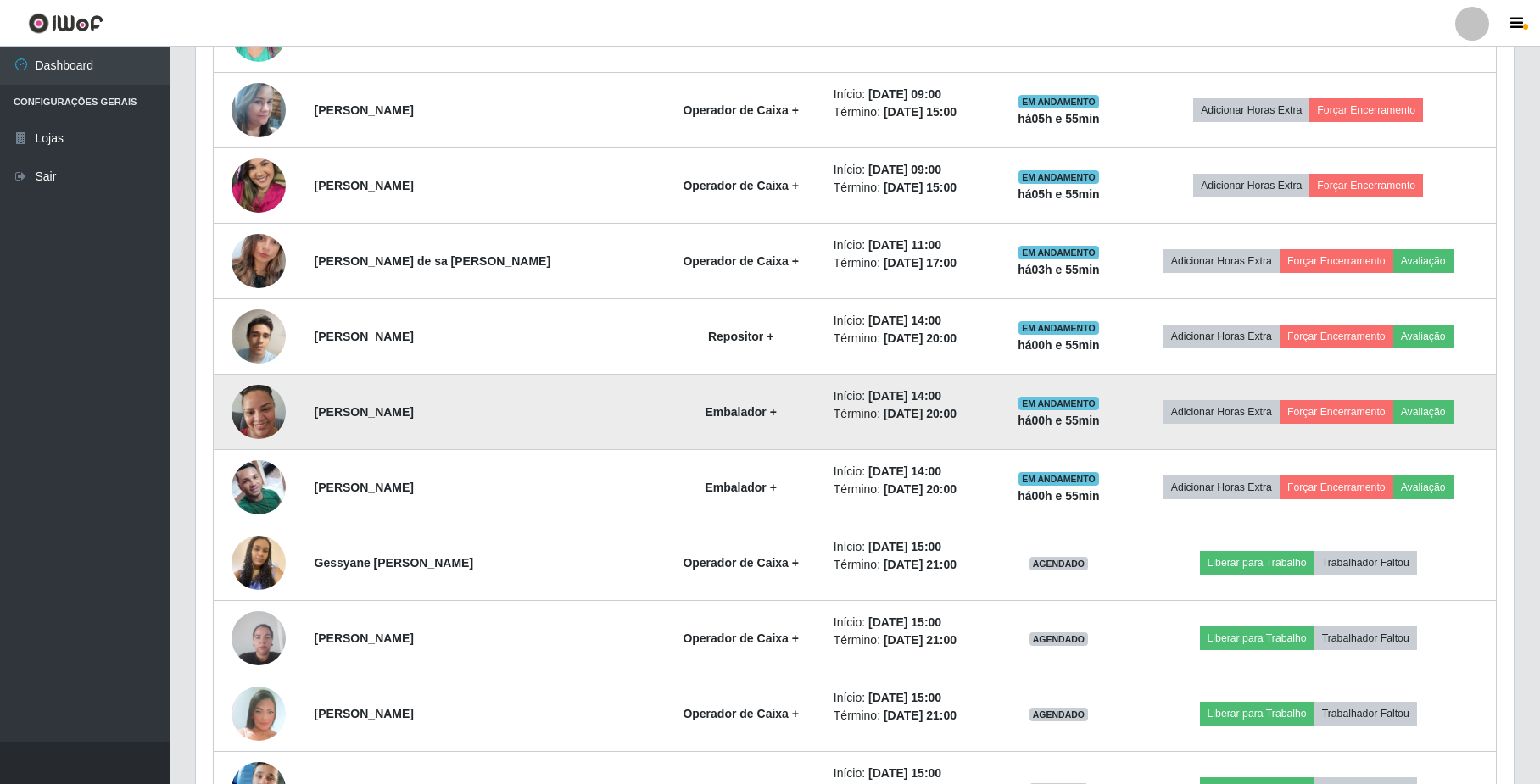 scroll, scrollTop: 951, scrollLeft: 0, axis: vertical 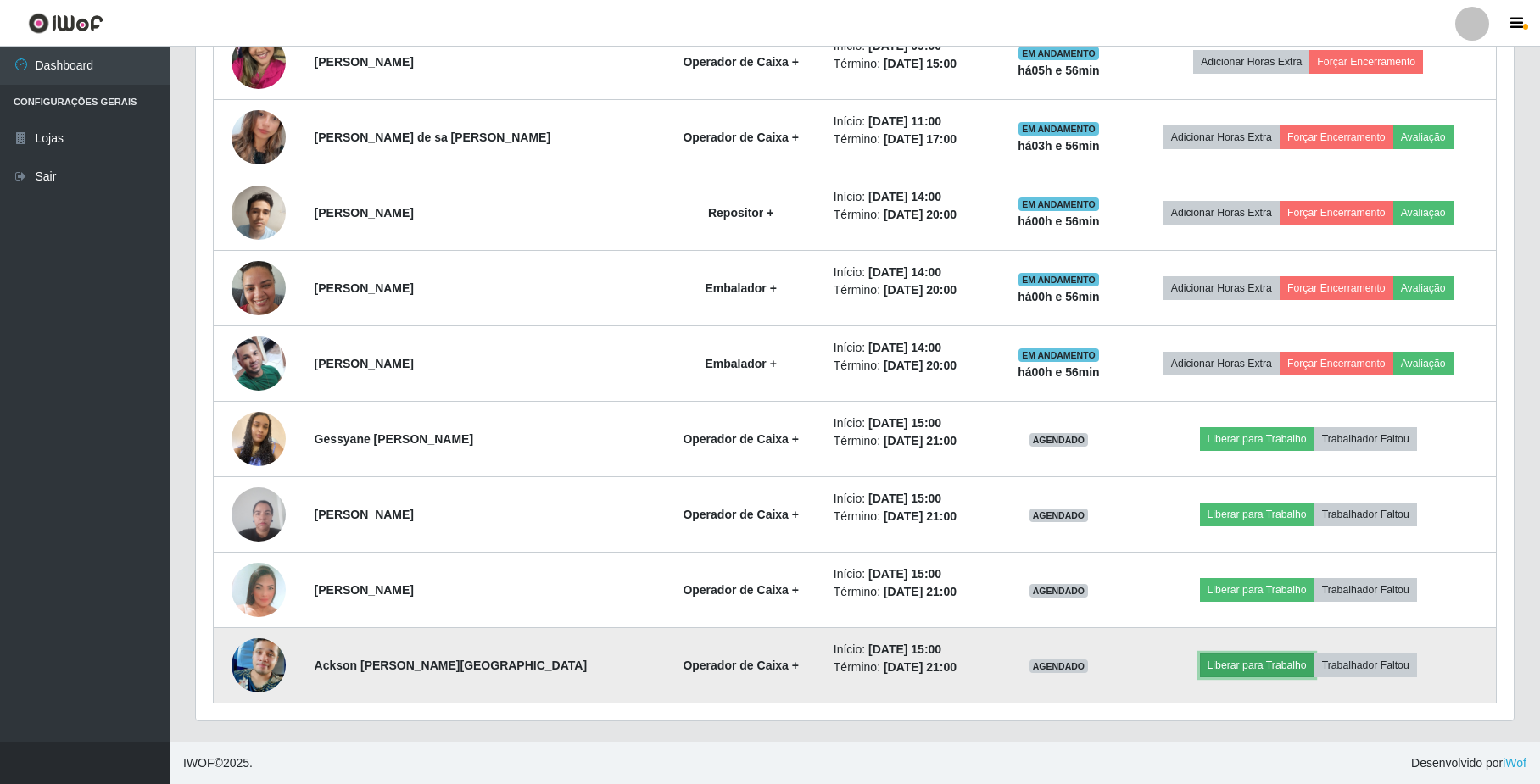 click on "Liberar para Trabalho" at bounding box center [1257, 665] 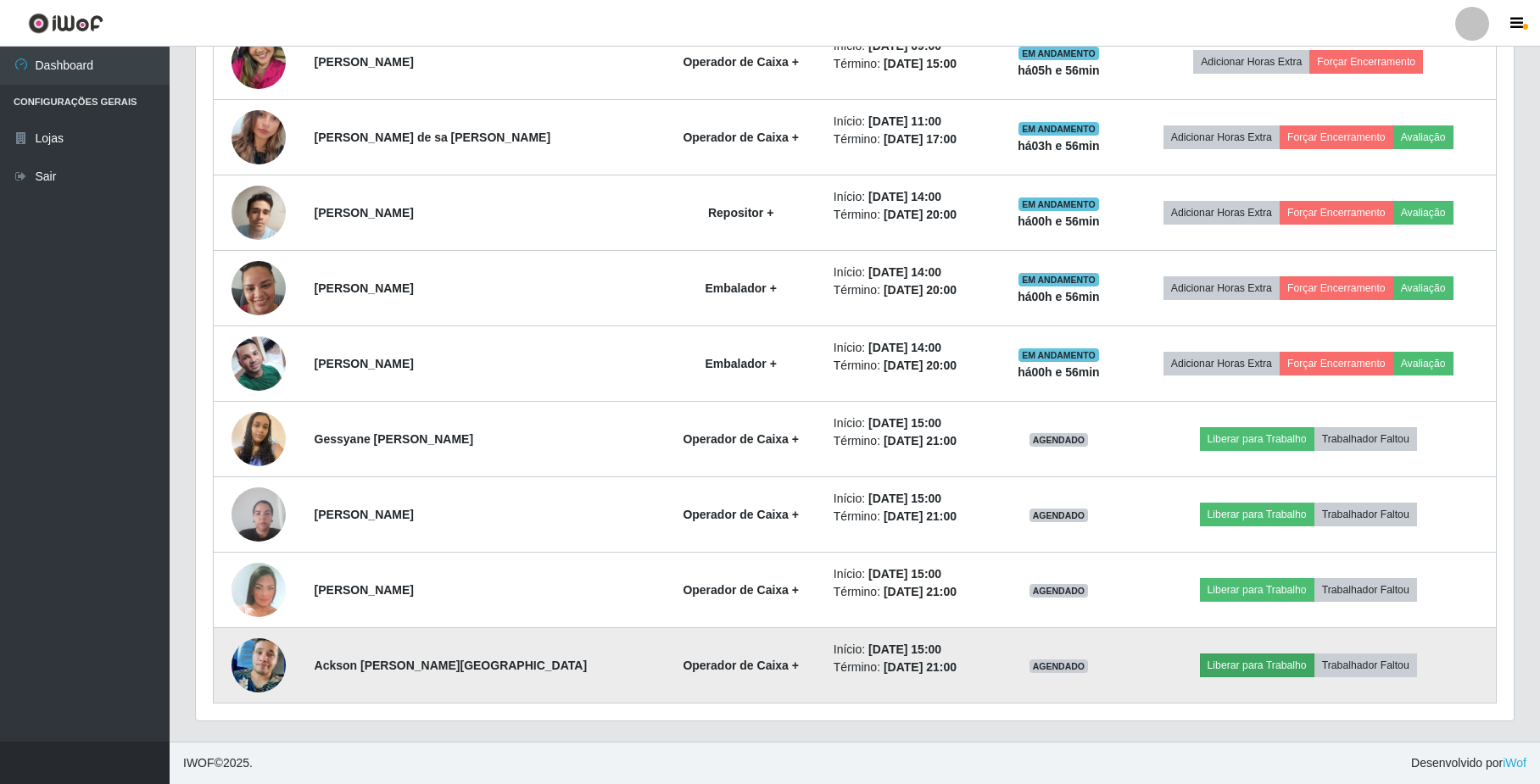 scroll, scrollTop: 847215, scrollLeft: 846713, axis: both 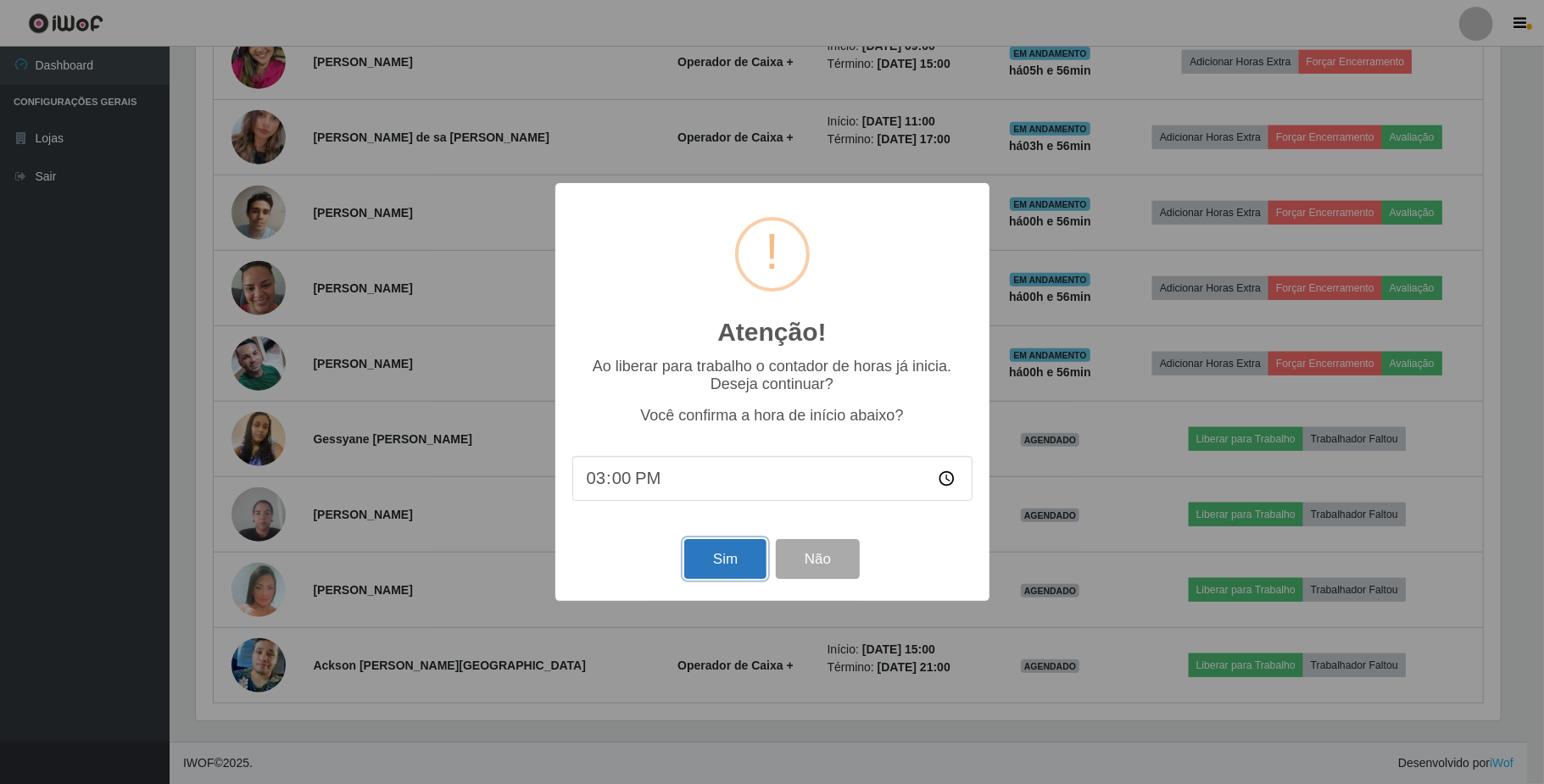 click on "Sim" at bounding box center (725, 559) 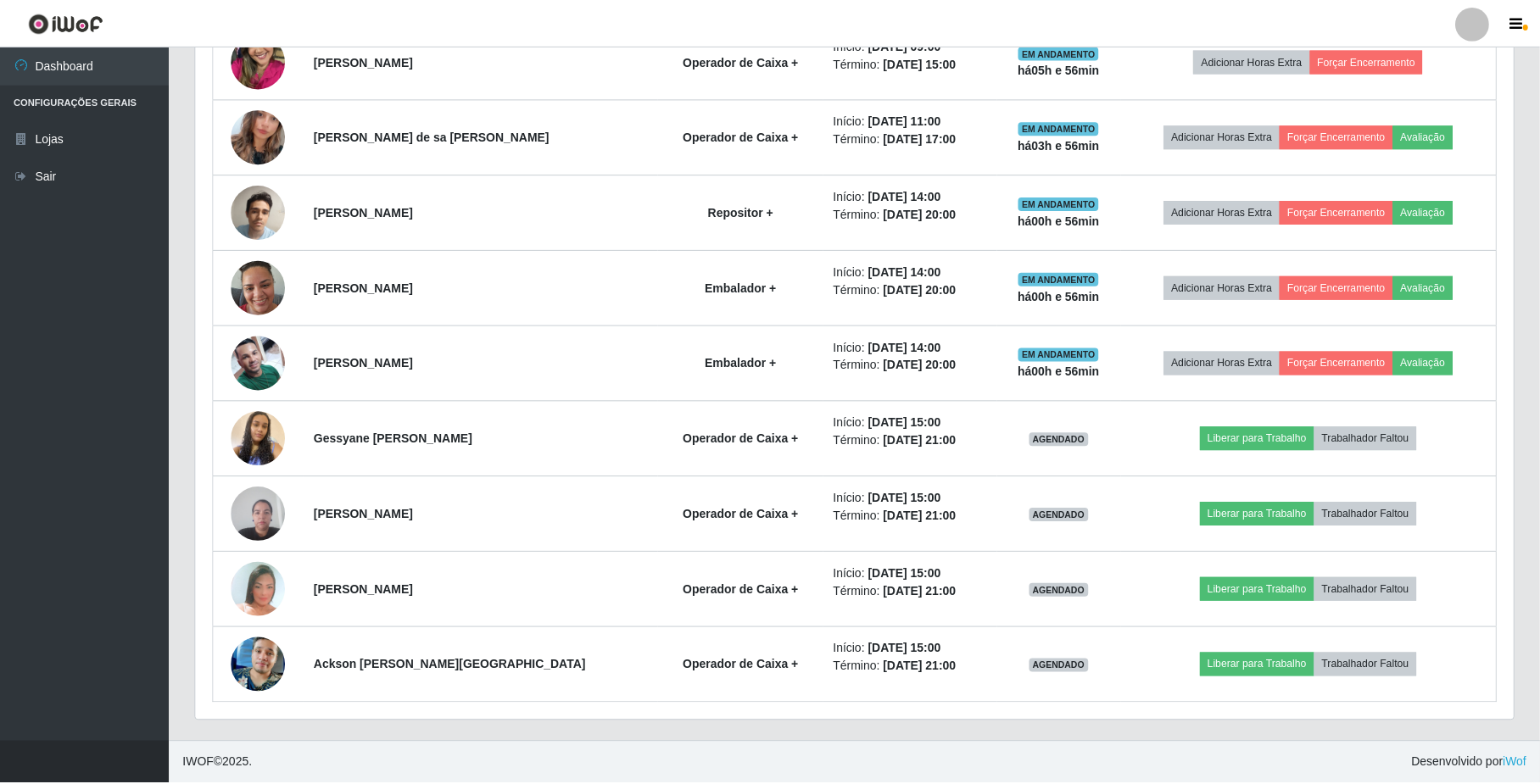 scroll, scrollTop: 847215, scrollLeft: 846700, axis: both 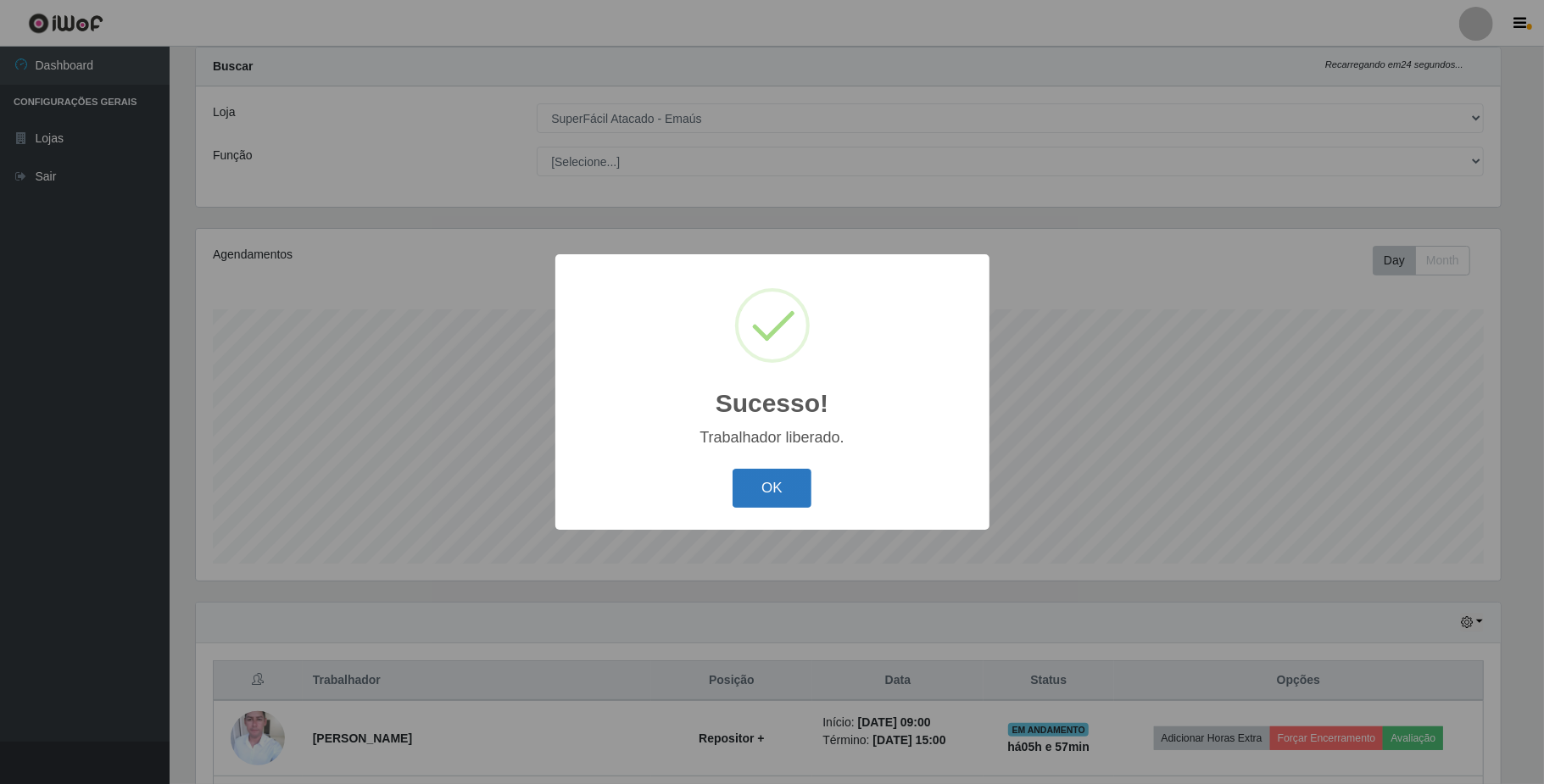 click on "OK" at bounding box center [772, 488] 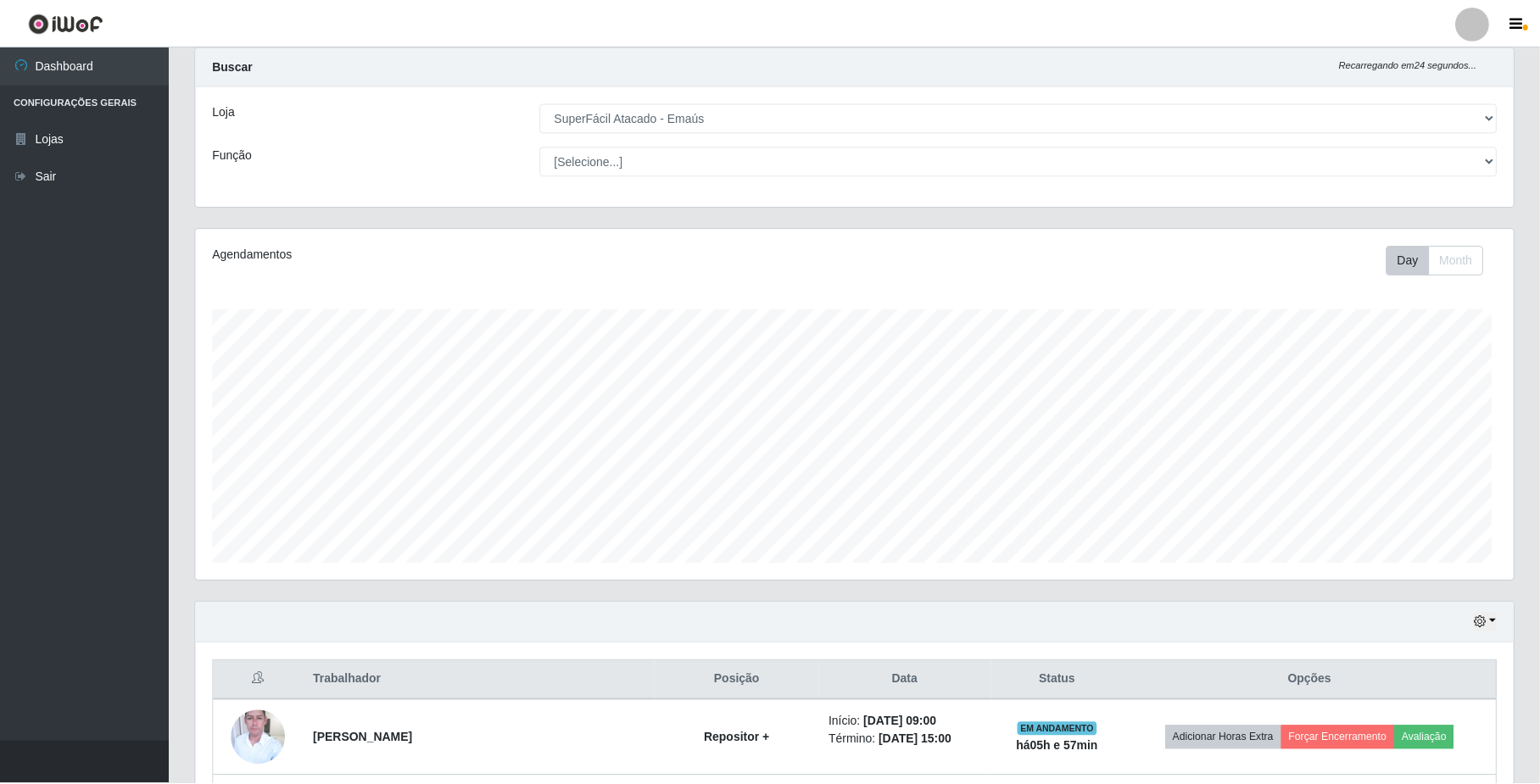 scroll, scrollTop: 847215, scrollLeft: 846700, axis: both 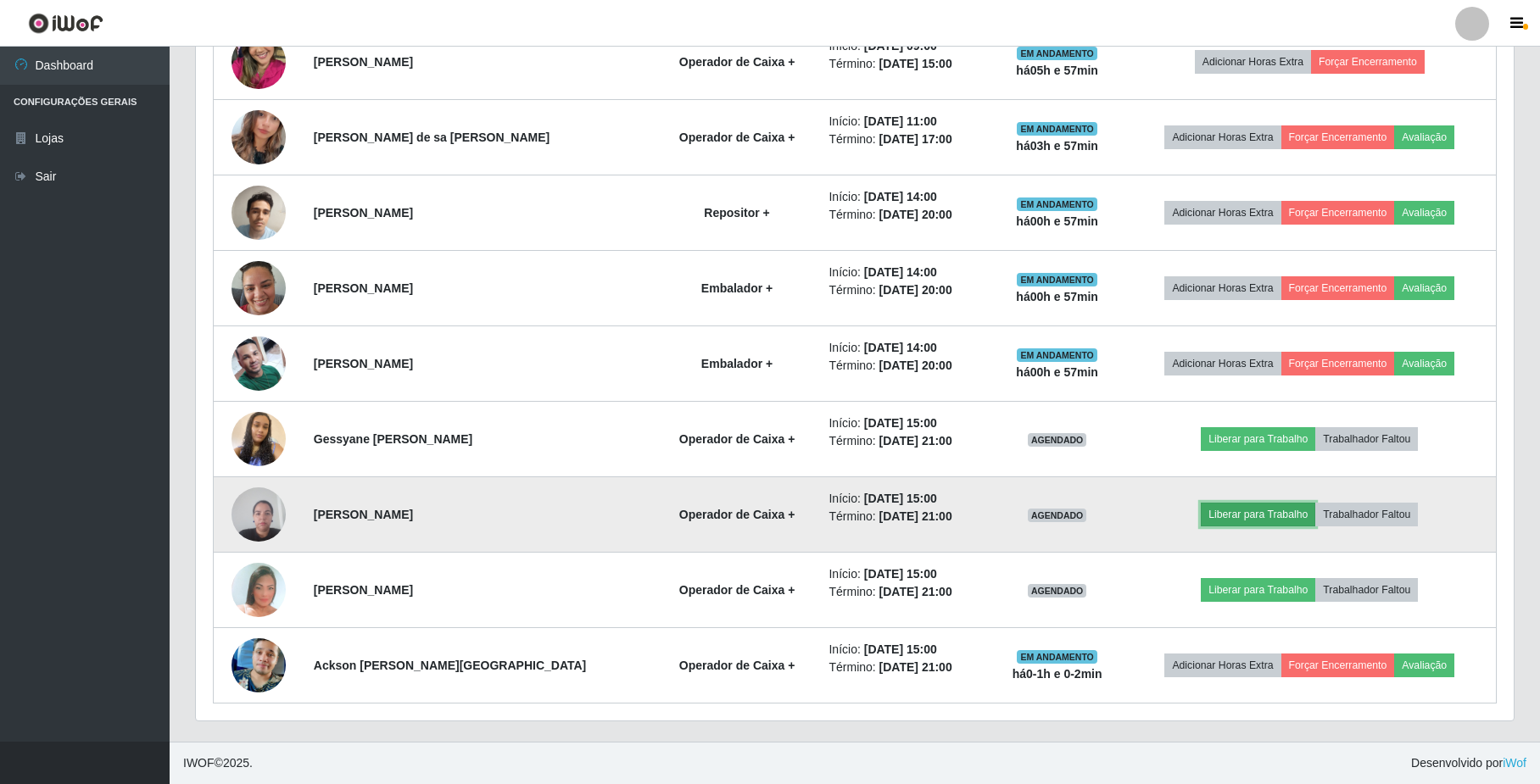 click on "Liberar para Trabalho" at bounding box center [1258, 514] 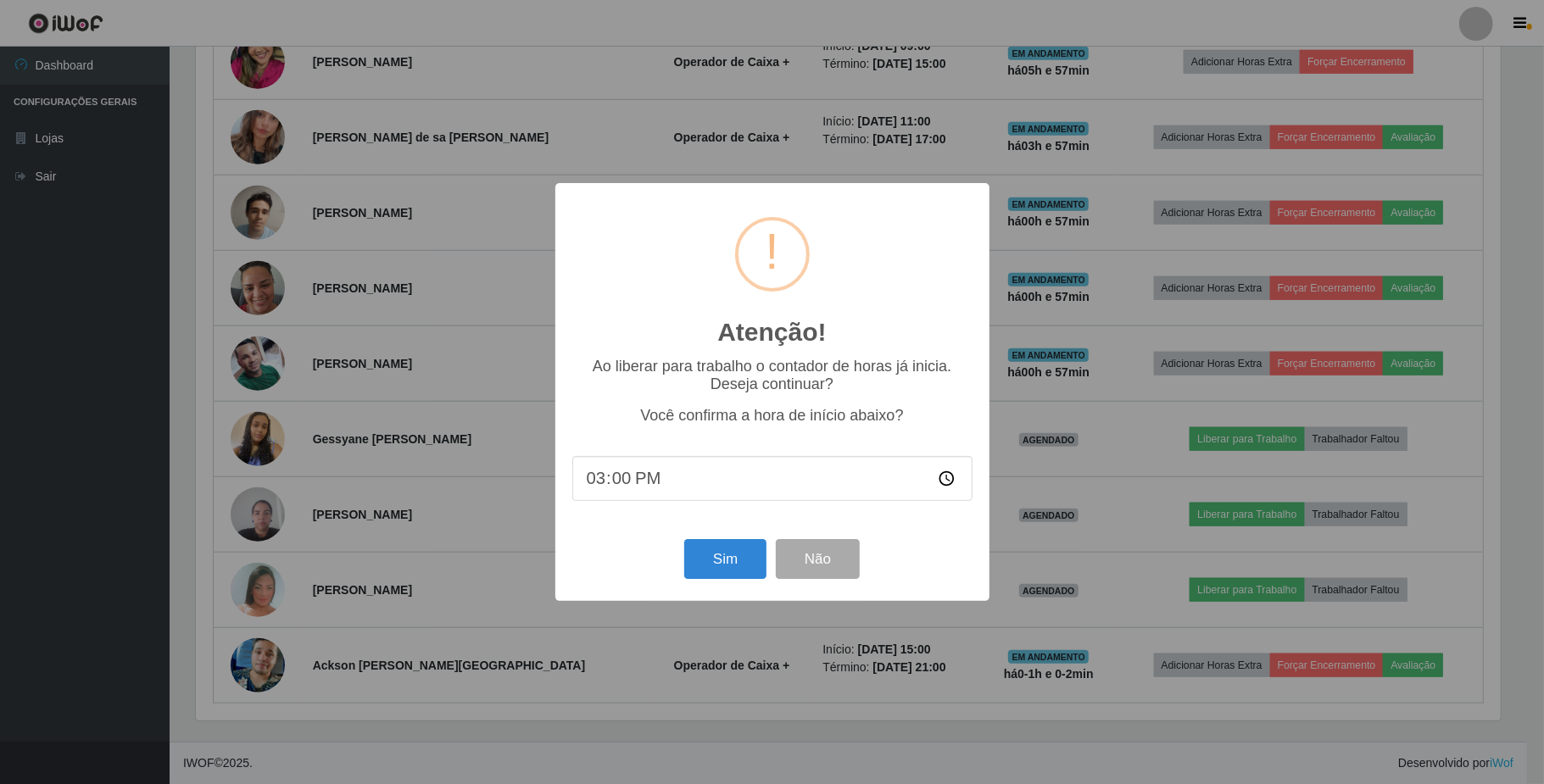 scroll, scrollTop: 847215, scrollLeft: 846581, axis: both 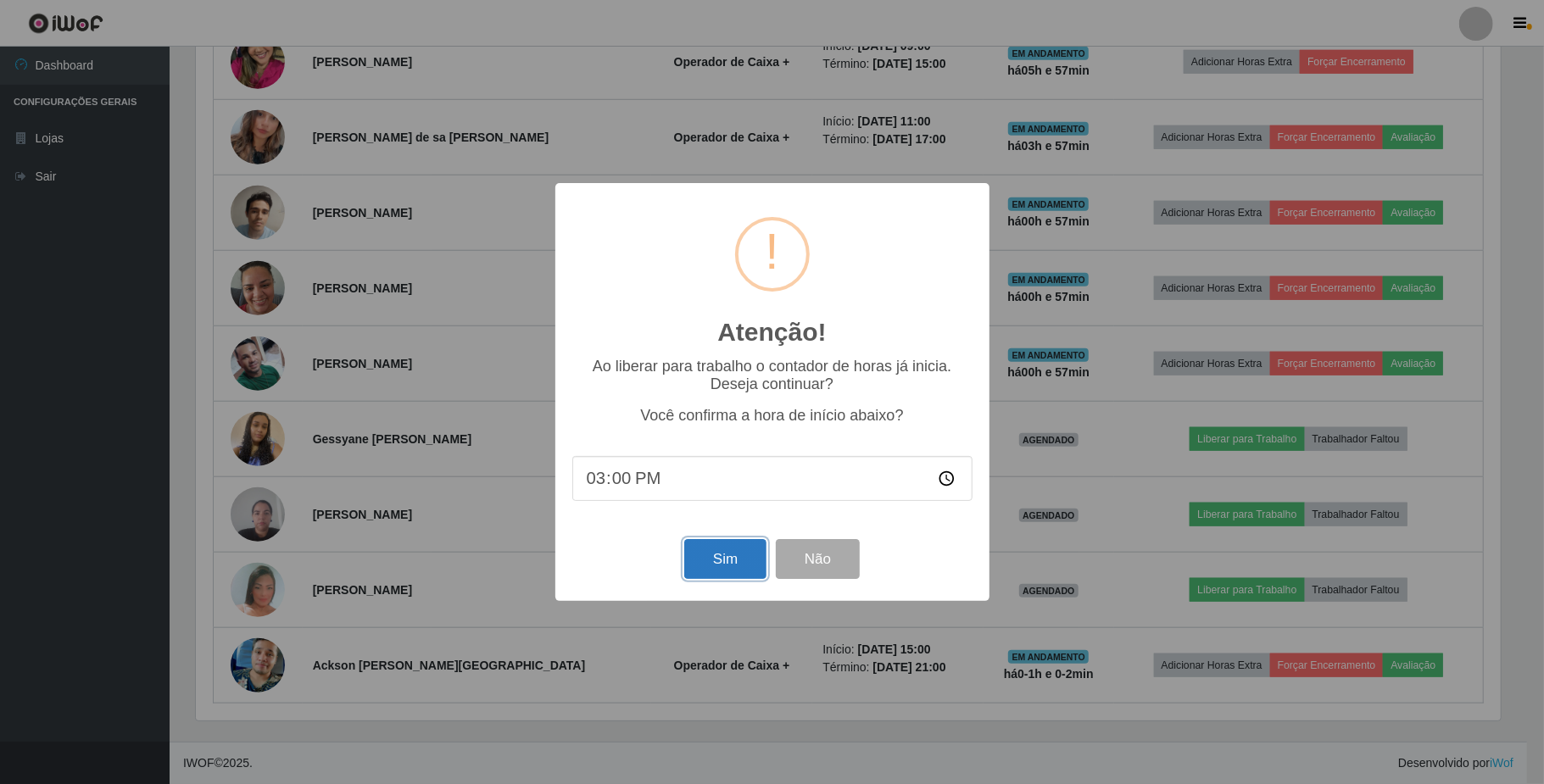 click on "Sim" at bounding box center [725, 559] 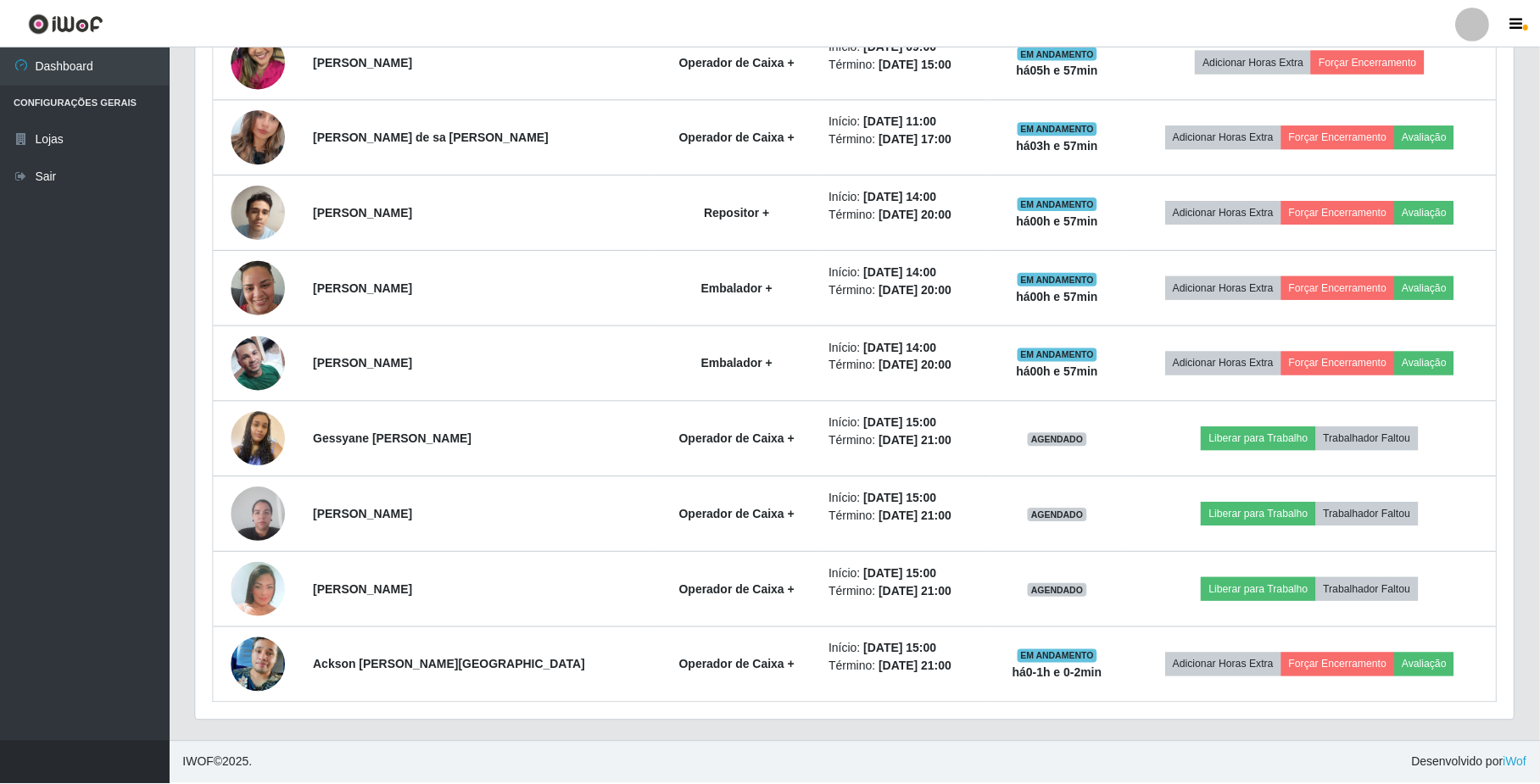 scroll, scrollTop: 847215, scrollLeft: 846700, axis: both 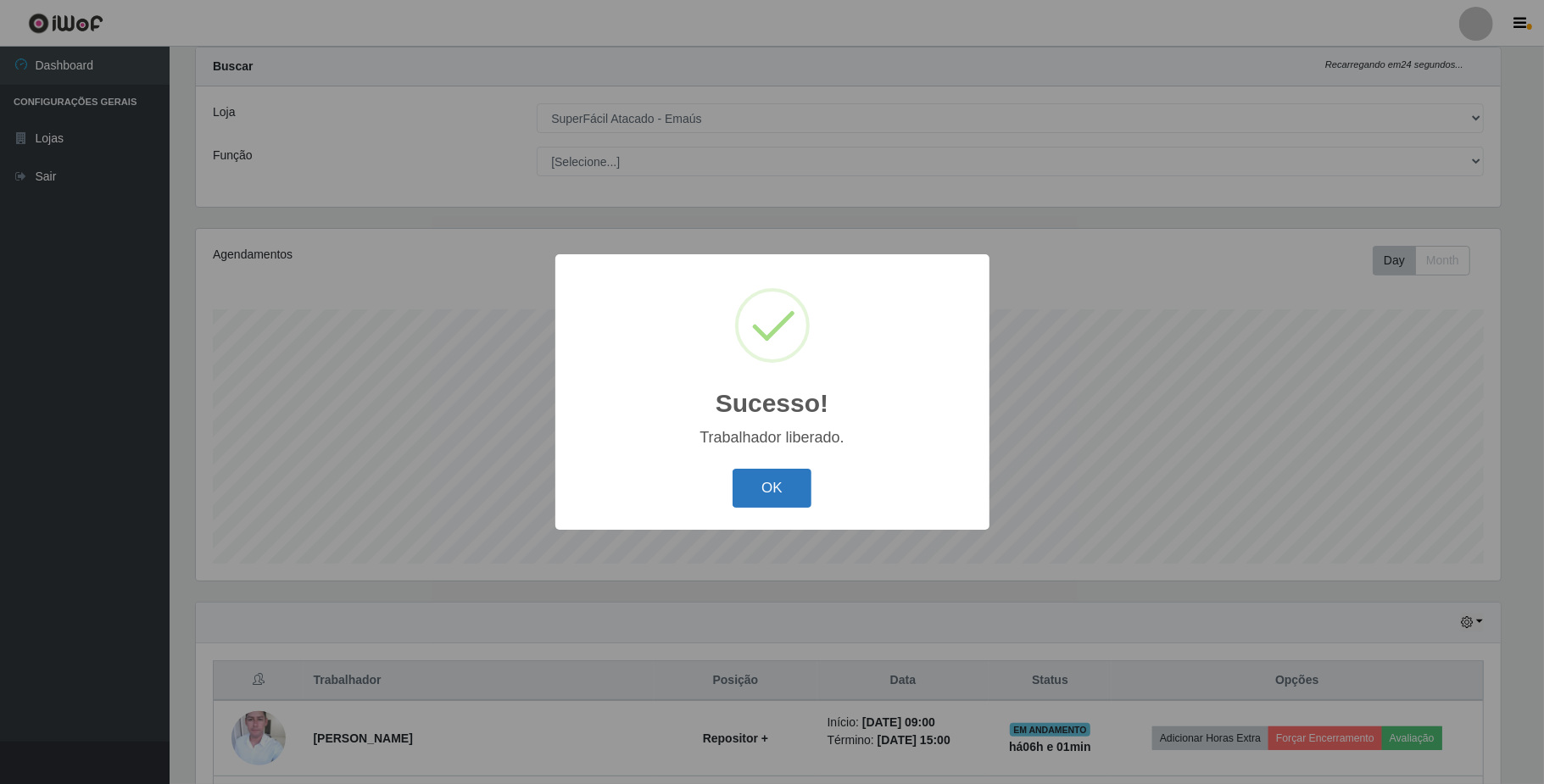 click on "OK" at bounding box center (772, 488) 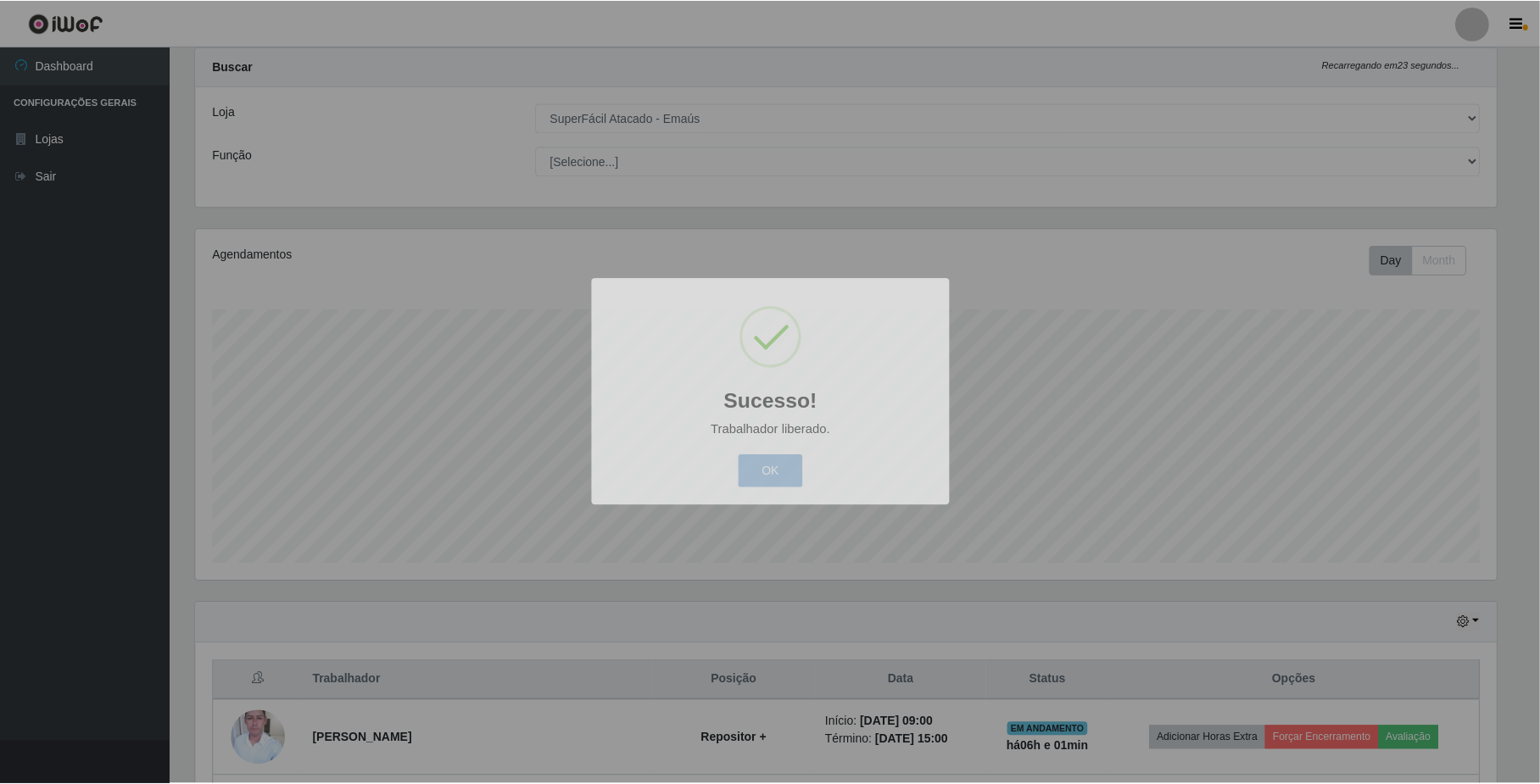 scroll, scrollTop: 847215, scrollLeft: 846700, axis: both 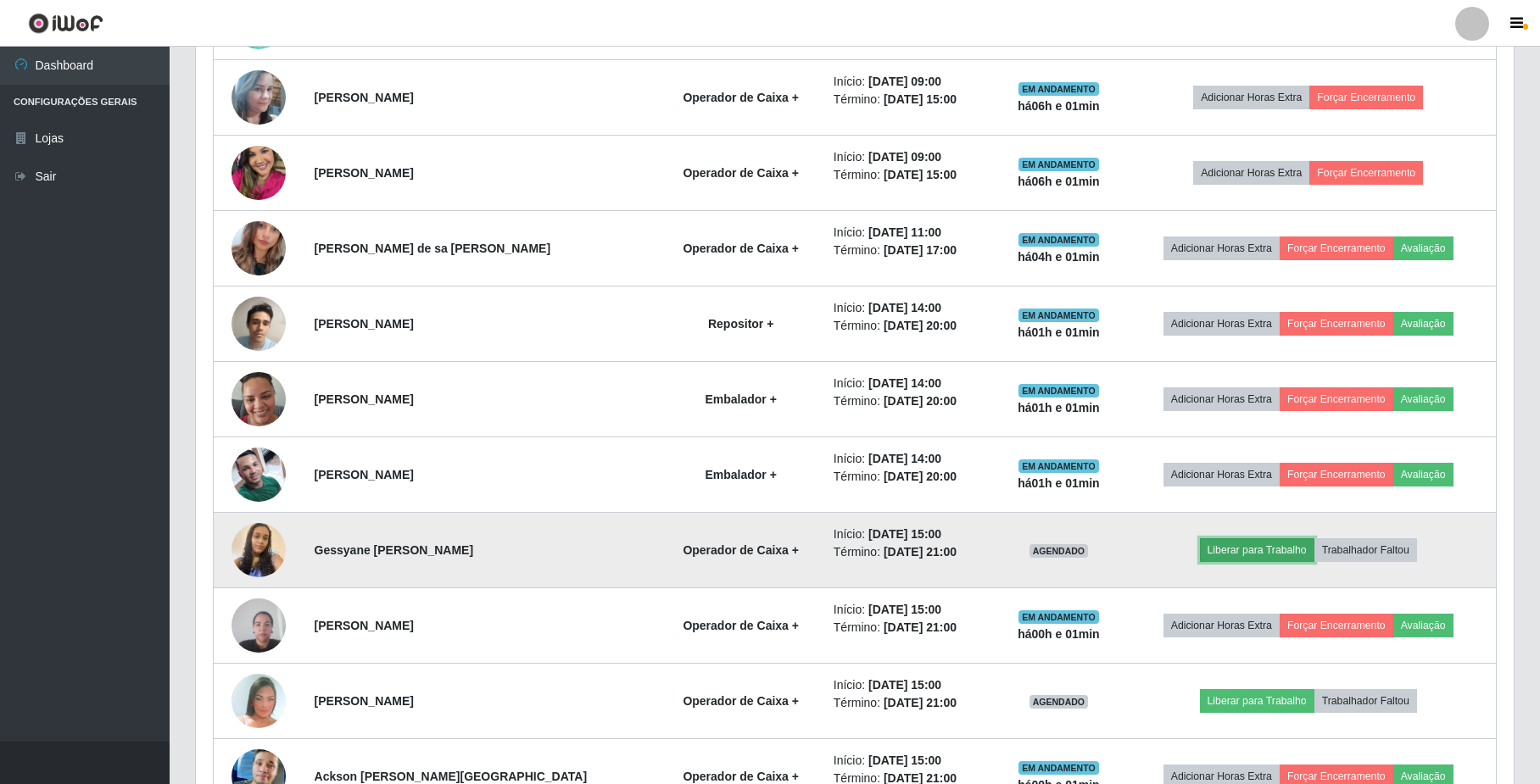 click on "Liberar para Trabalho" at bounding box center (1257, 550) 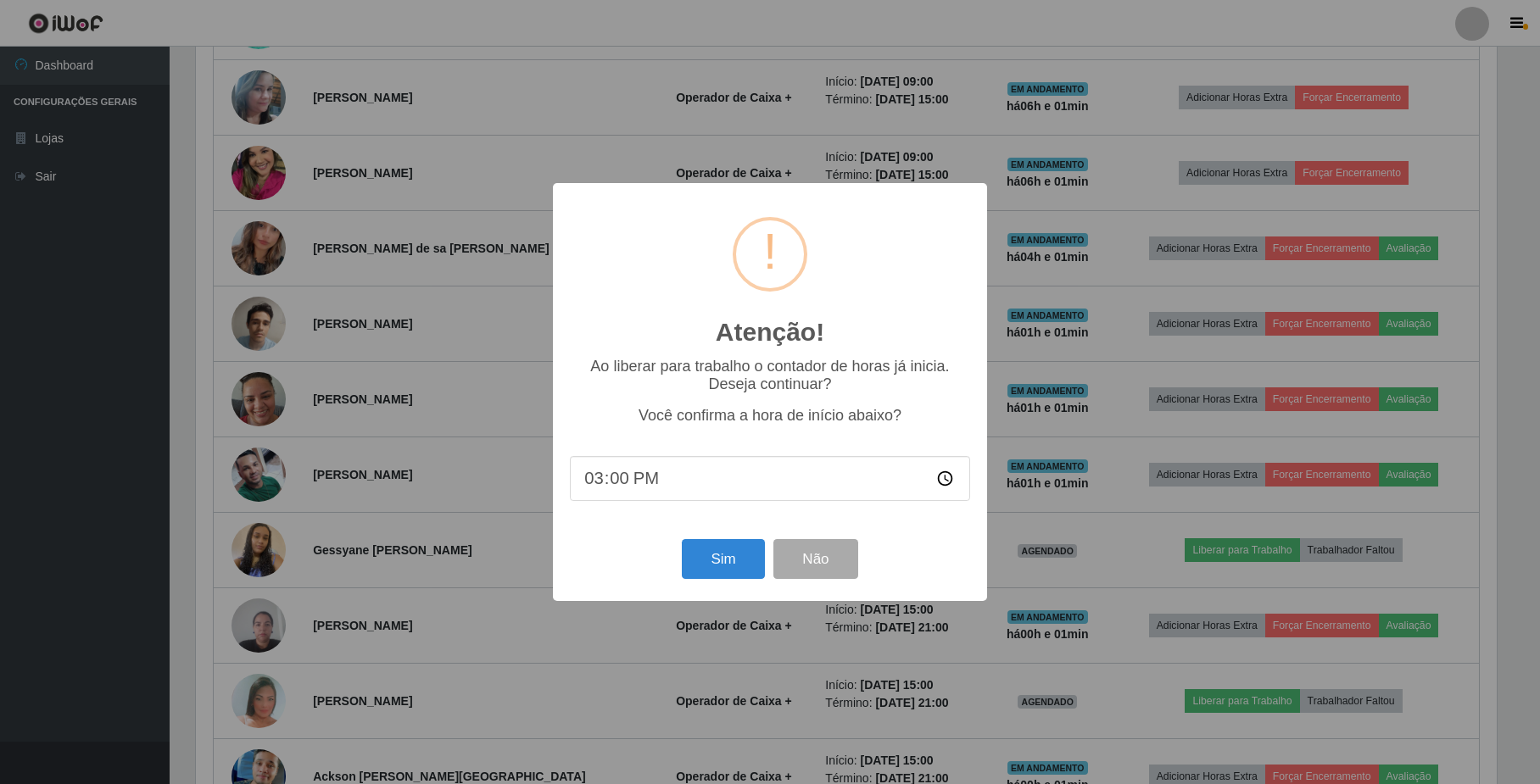 scroll, scrollTop: 847215, scrollLeft: 846713, axis: both 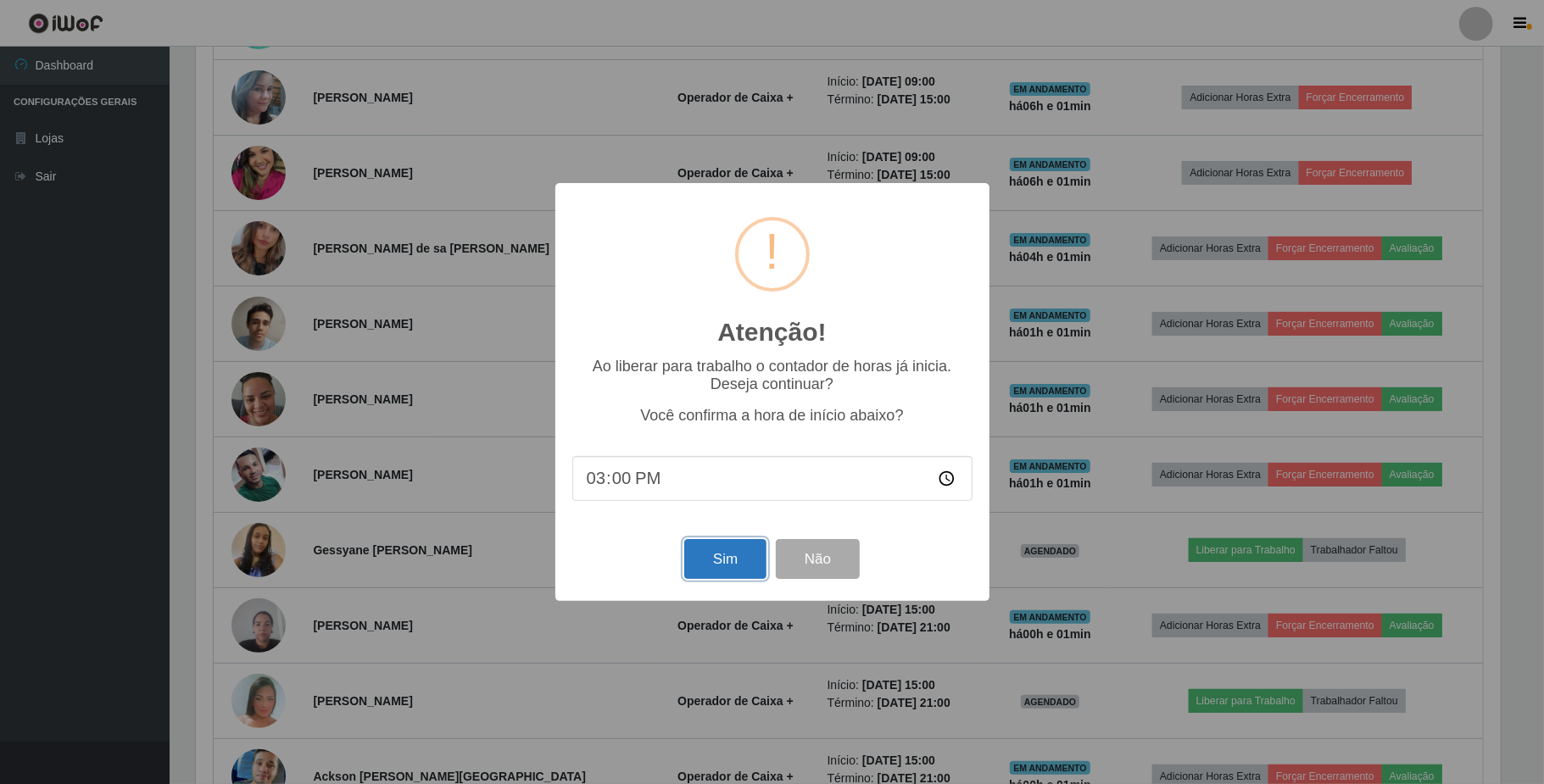click on "Sim" at bounding box center (725, 559) 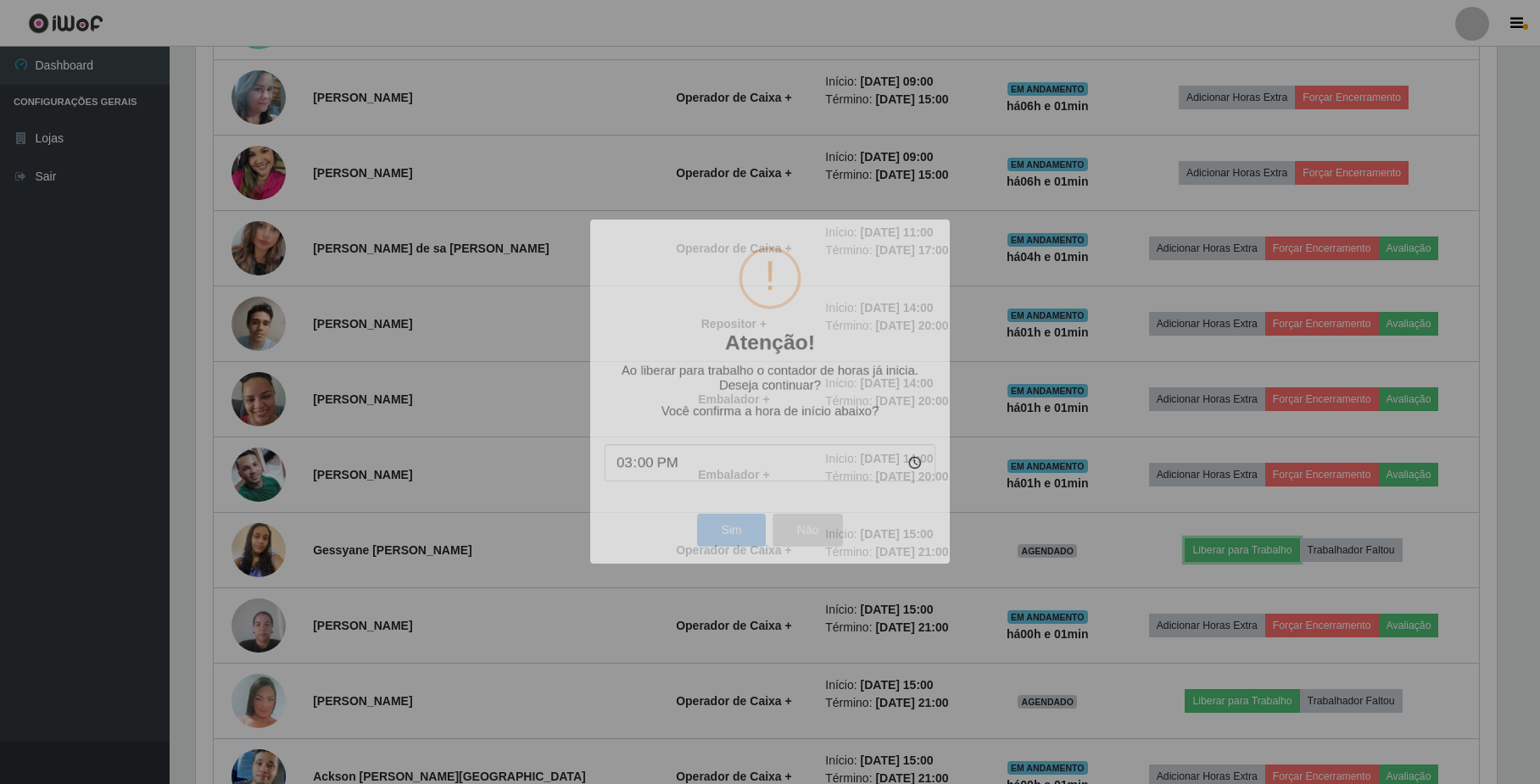 scroll, scrollTop: 847215, scrollLeft: 846700, axis: both 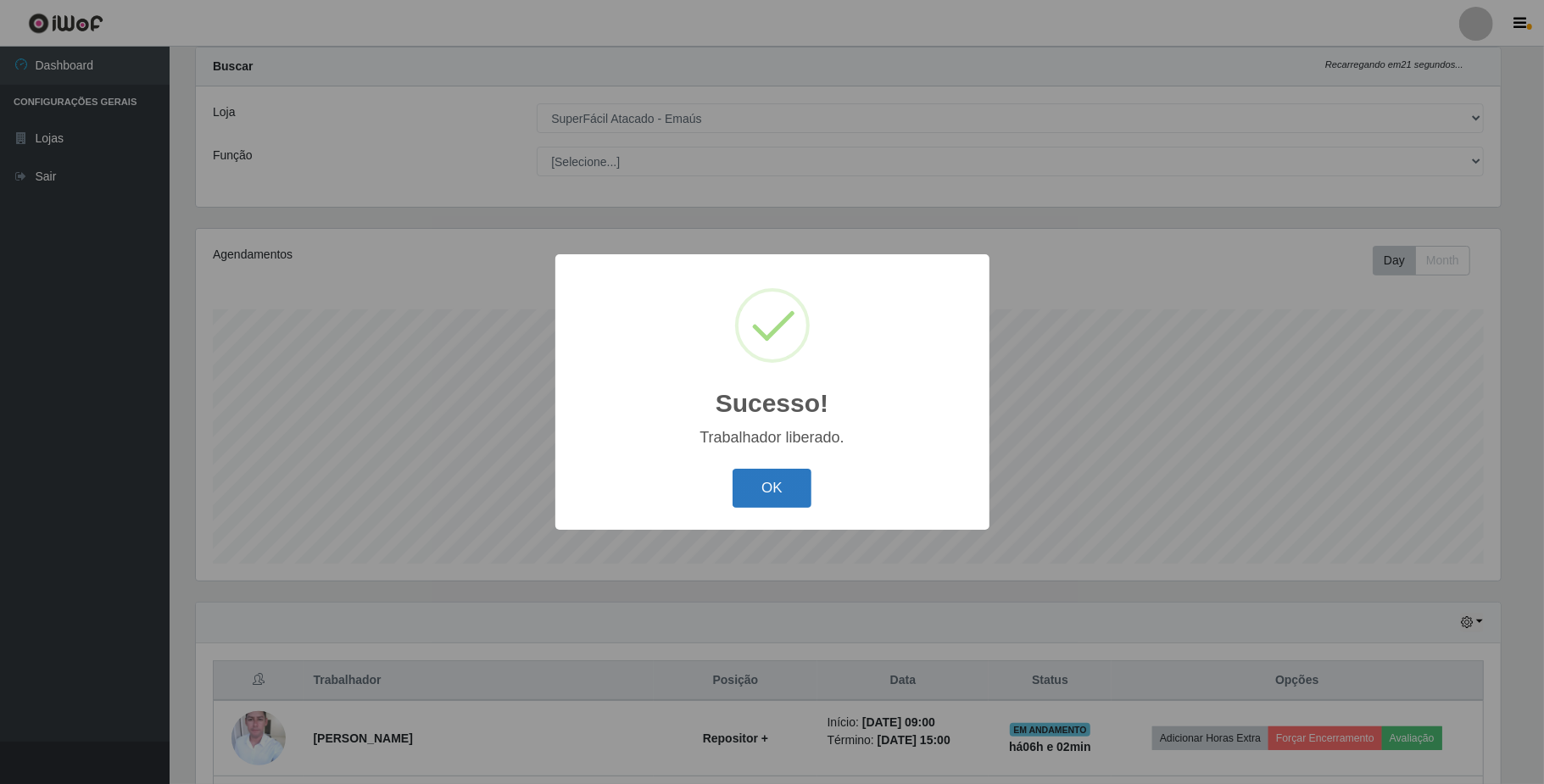 click on "OK" at bounding box center (772, 488) 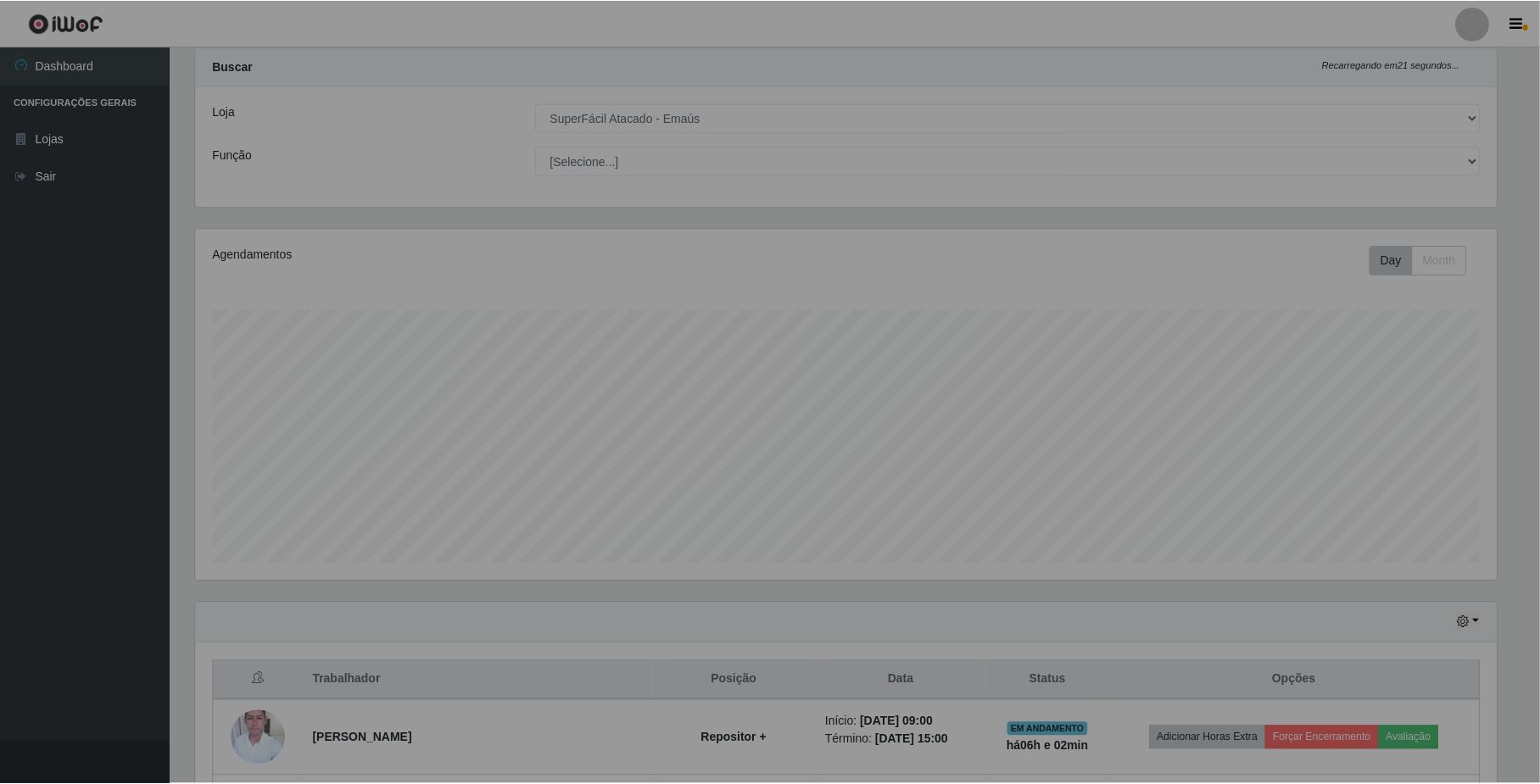 scroll, scrollTop: 847215, scrollLeft: 846700, axis: both 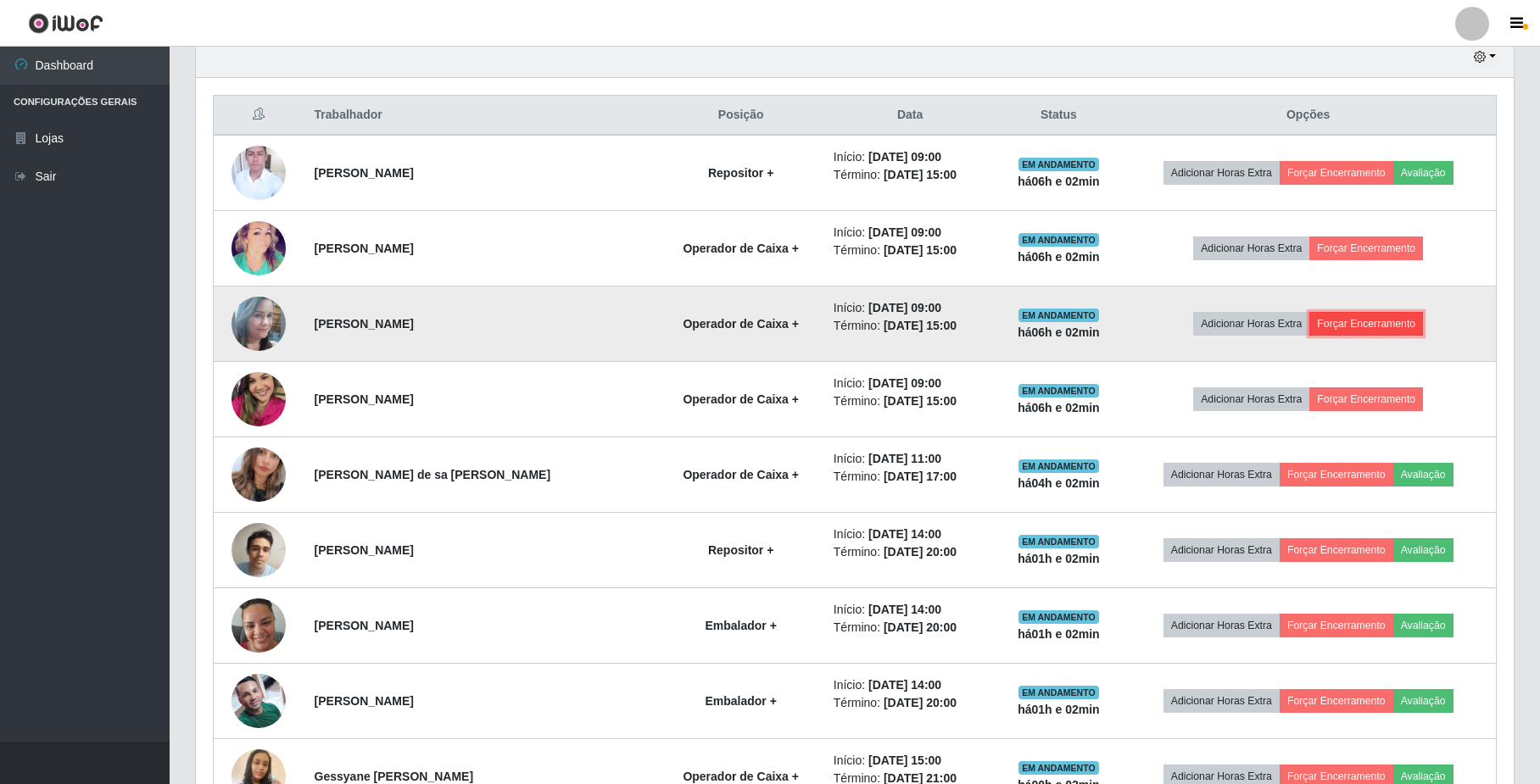 click on "Forçar Encerramento" at bounding box center [1366, 324] 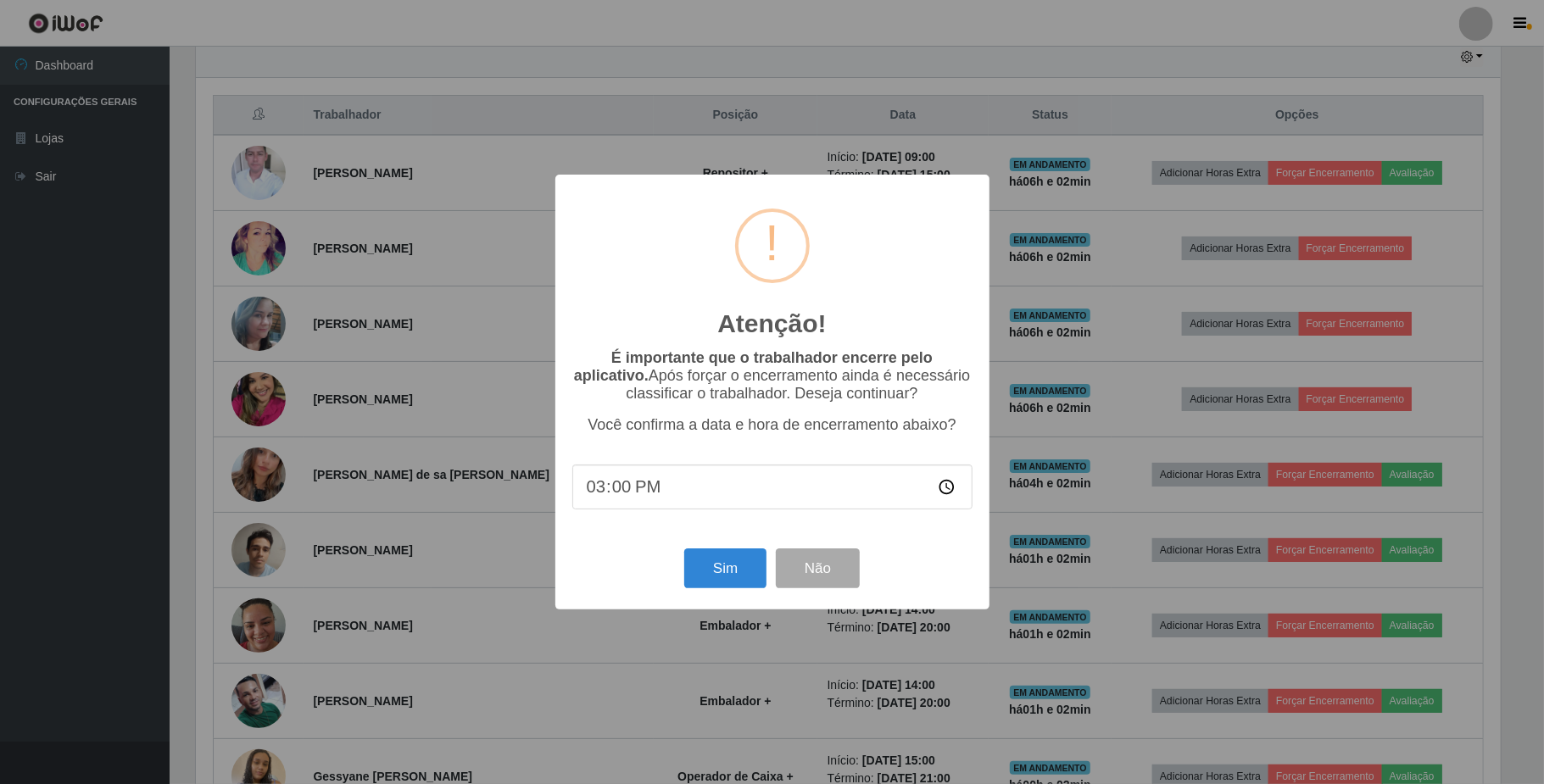 scroll, scrollTop: 847215, scrollLeft: 846581, axis: both 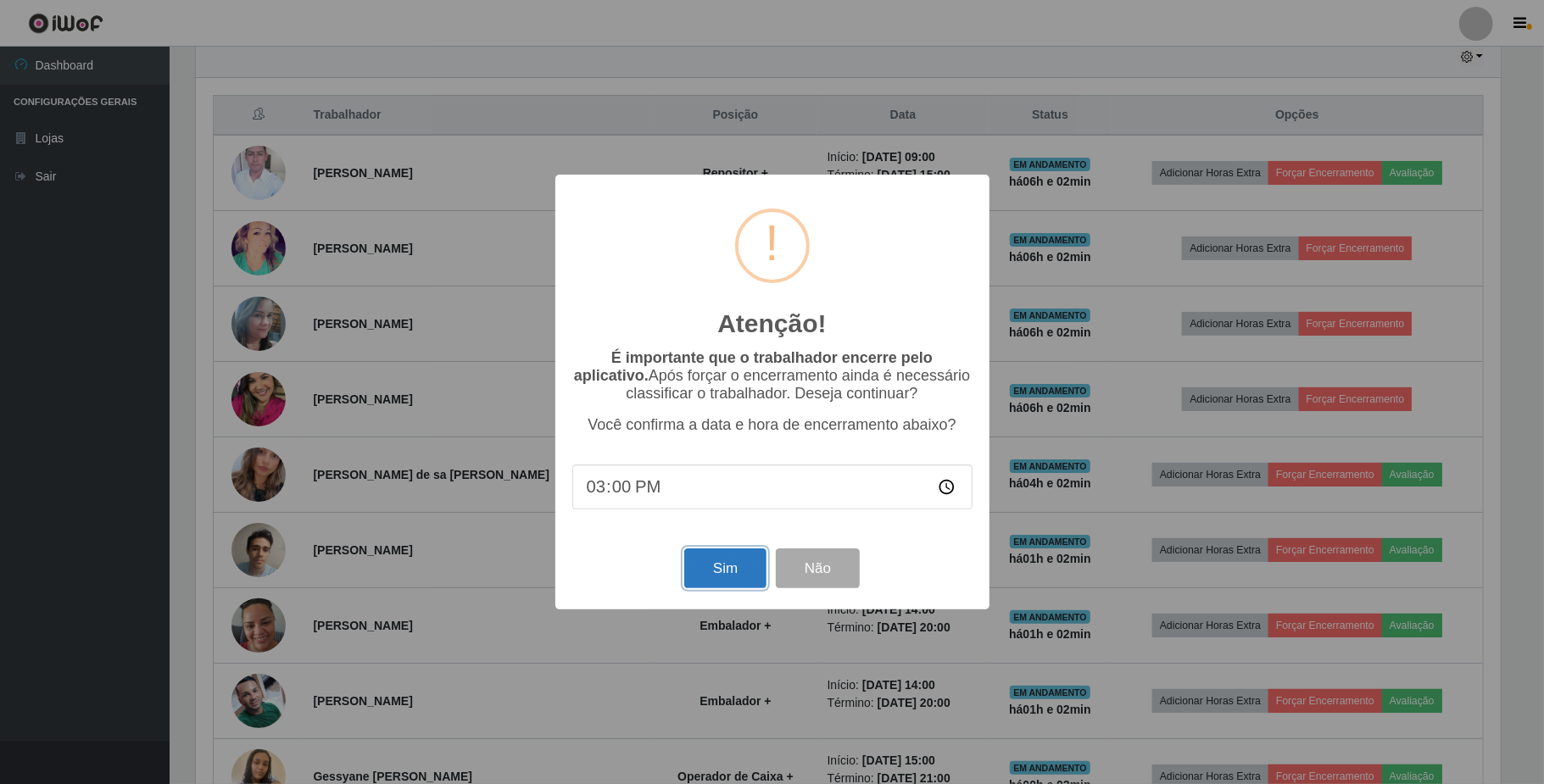 click on "Sim" at bounding box center [725, 568] 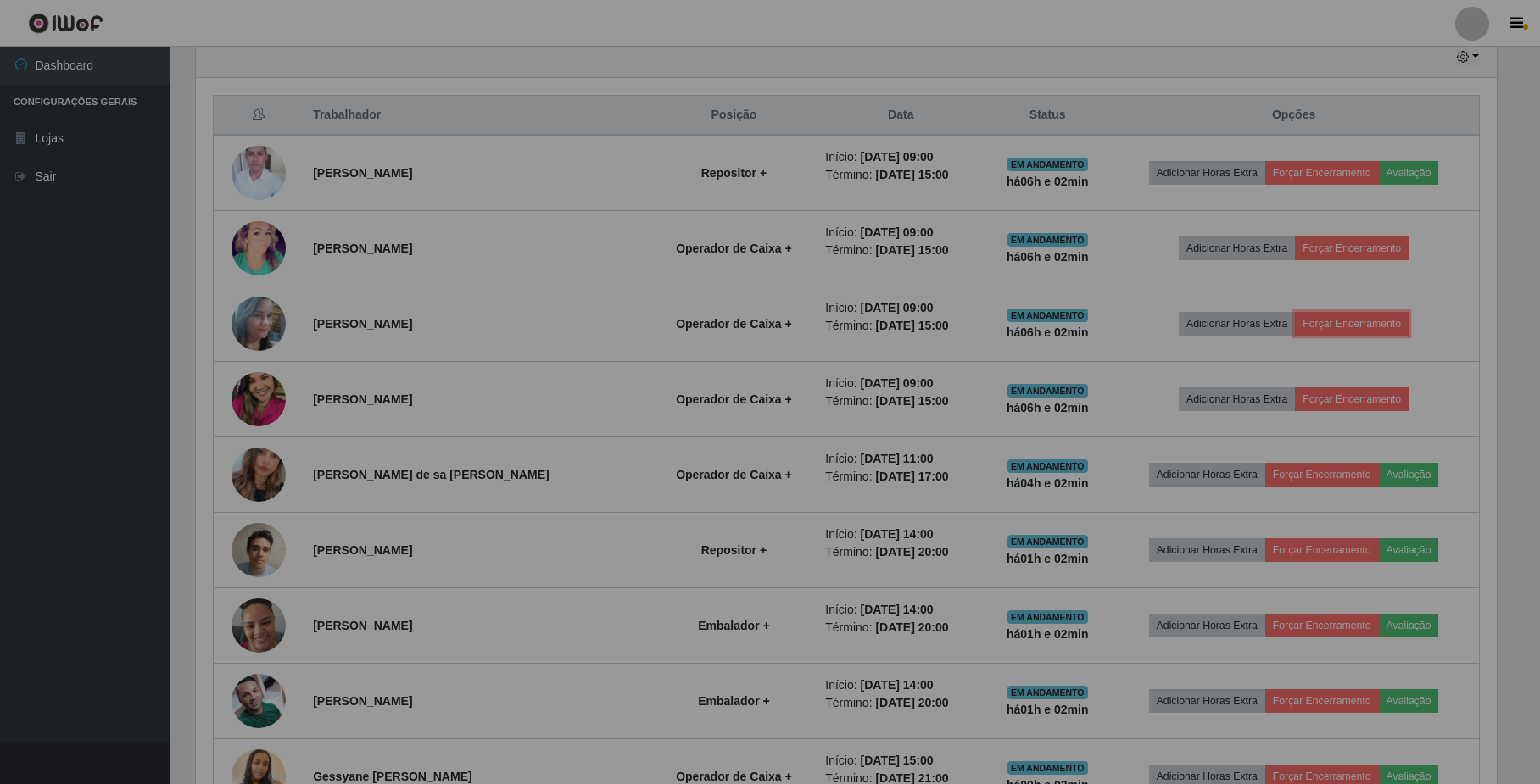 scroll, scrollTop: 847215, scrollLeft: 846700, axis: both 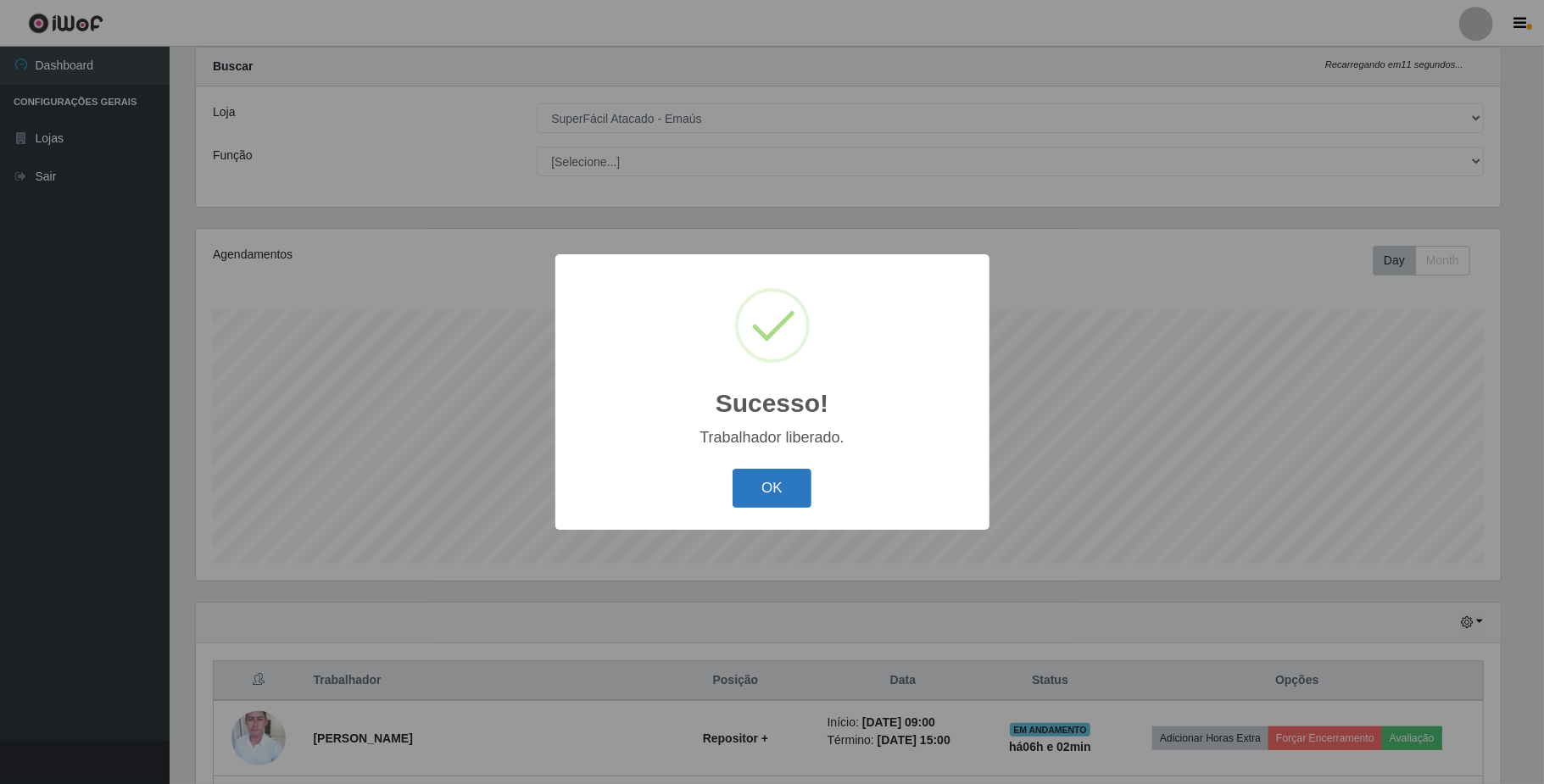 click on "OK" at bounding box center [772, 488] 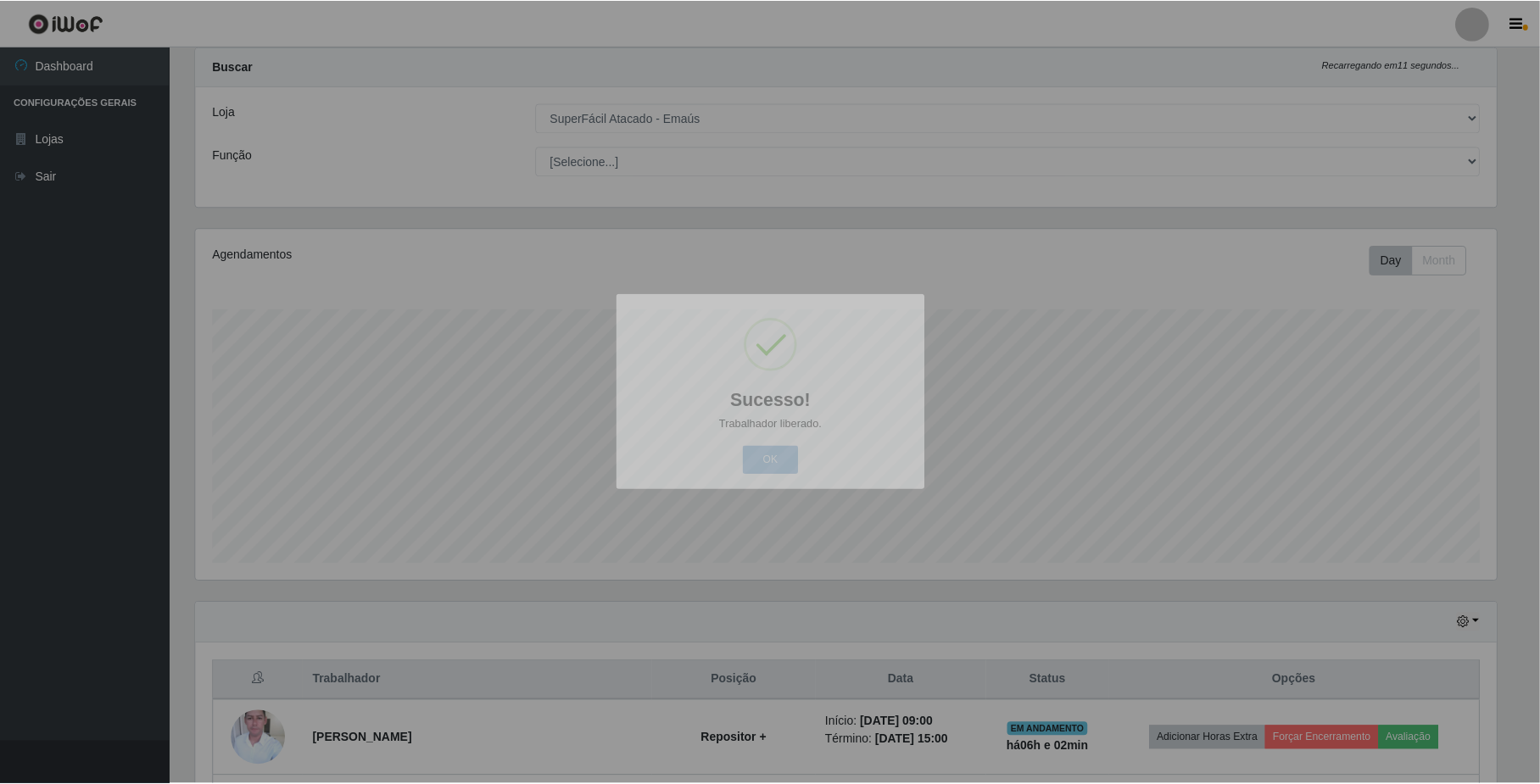 scroll, scrollTop: 847215, scrollLeft: 846700, axis: both 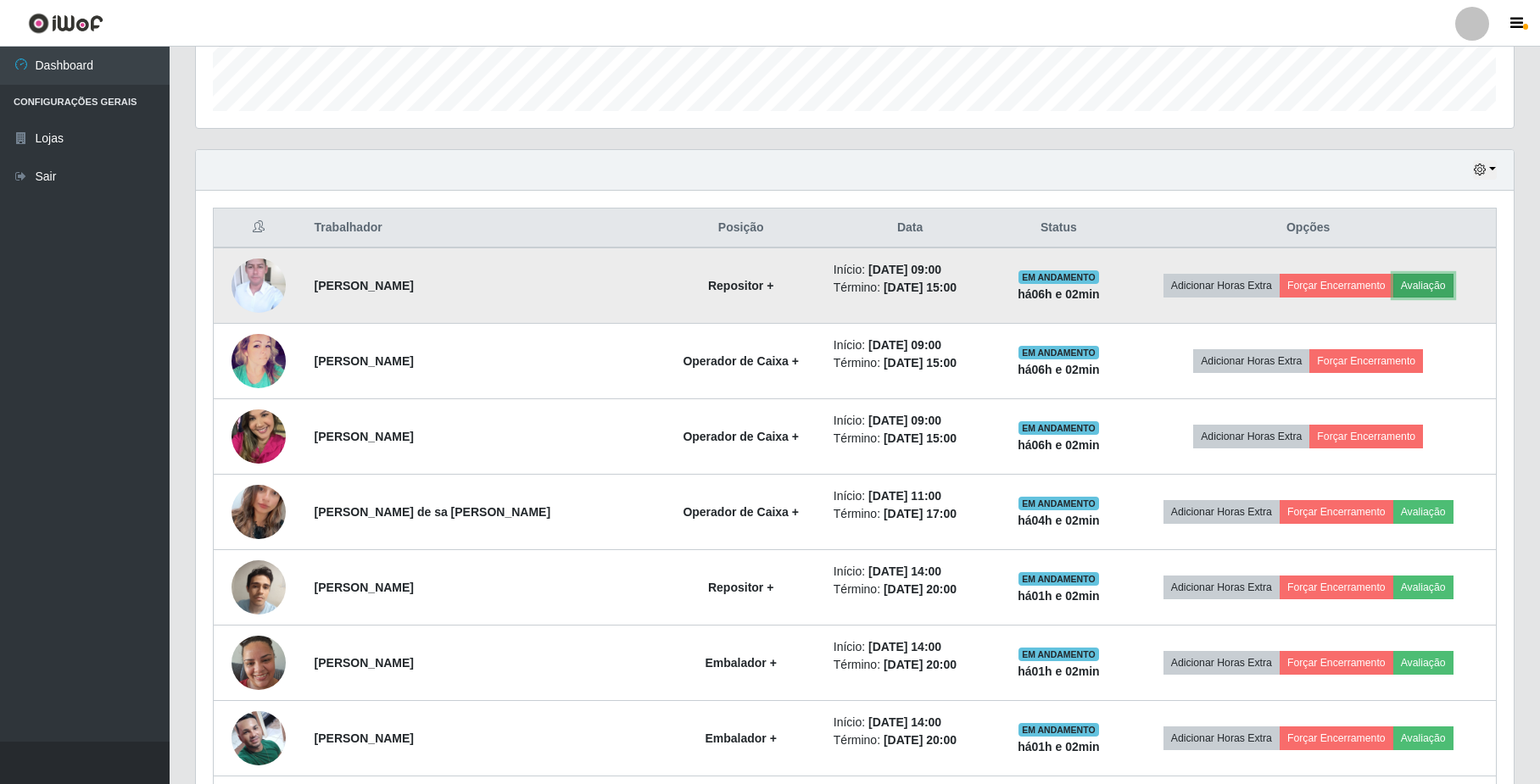 click on "Avaliação" at bounding box center [1423, 286] 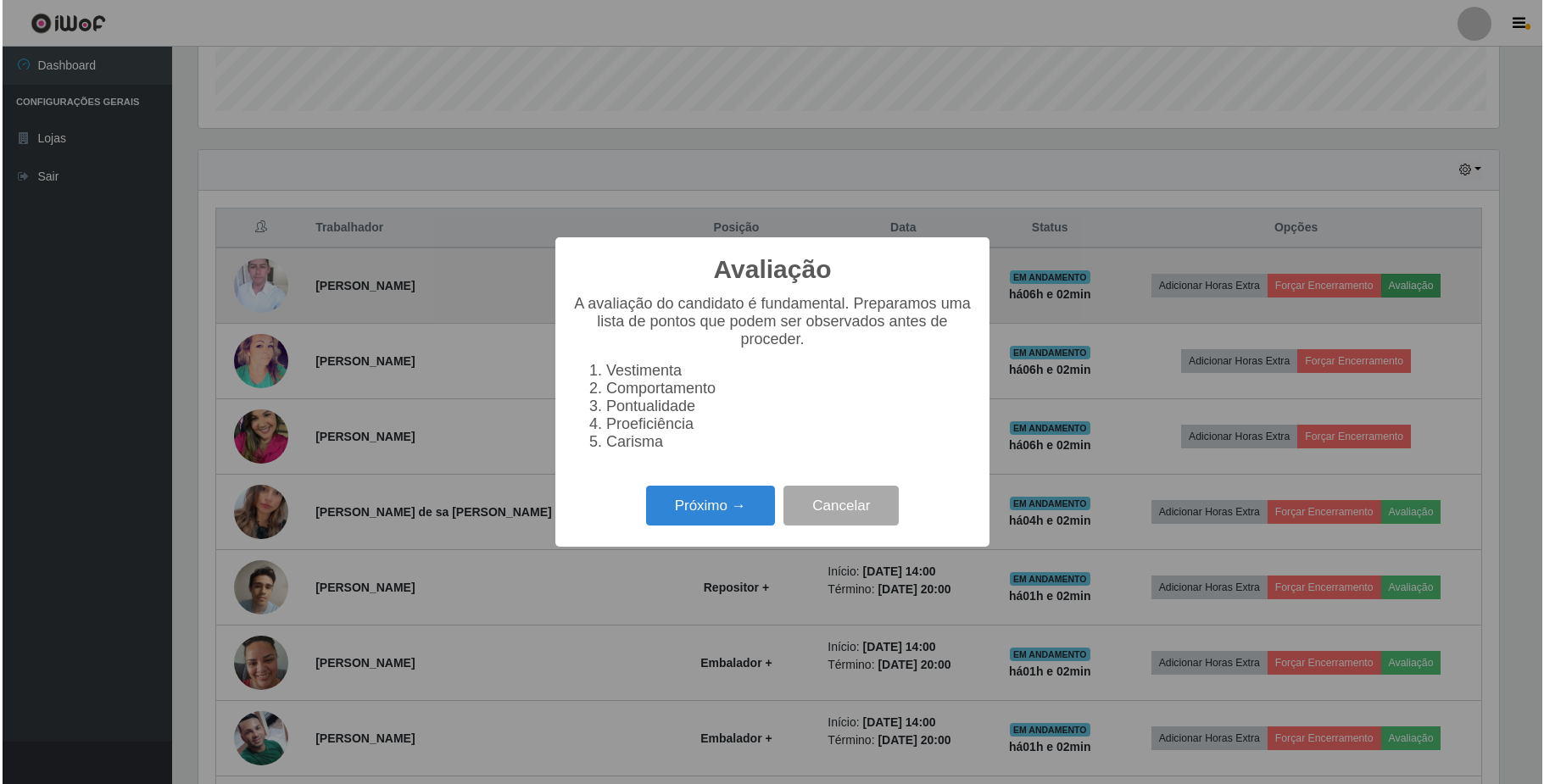 scroll, scrollTop: 847215, scrollLeft: 846581, axis: both 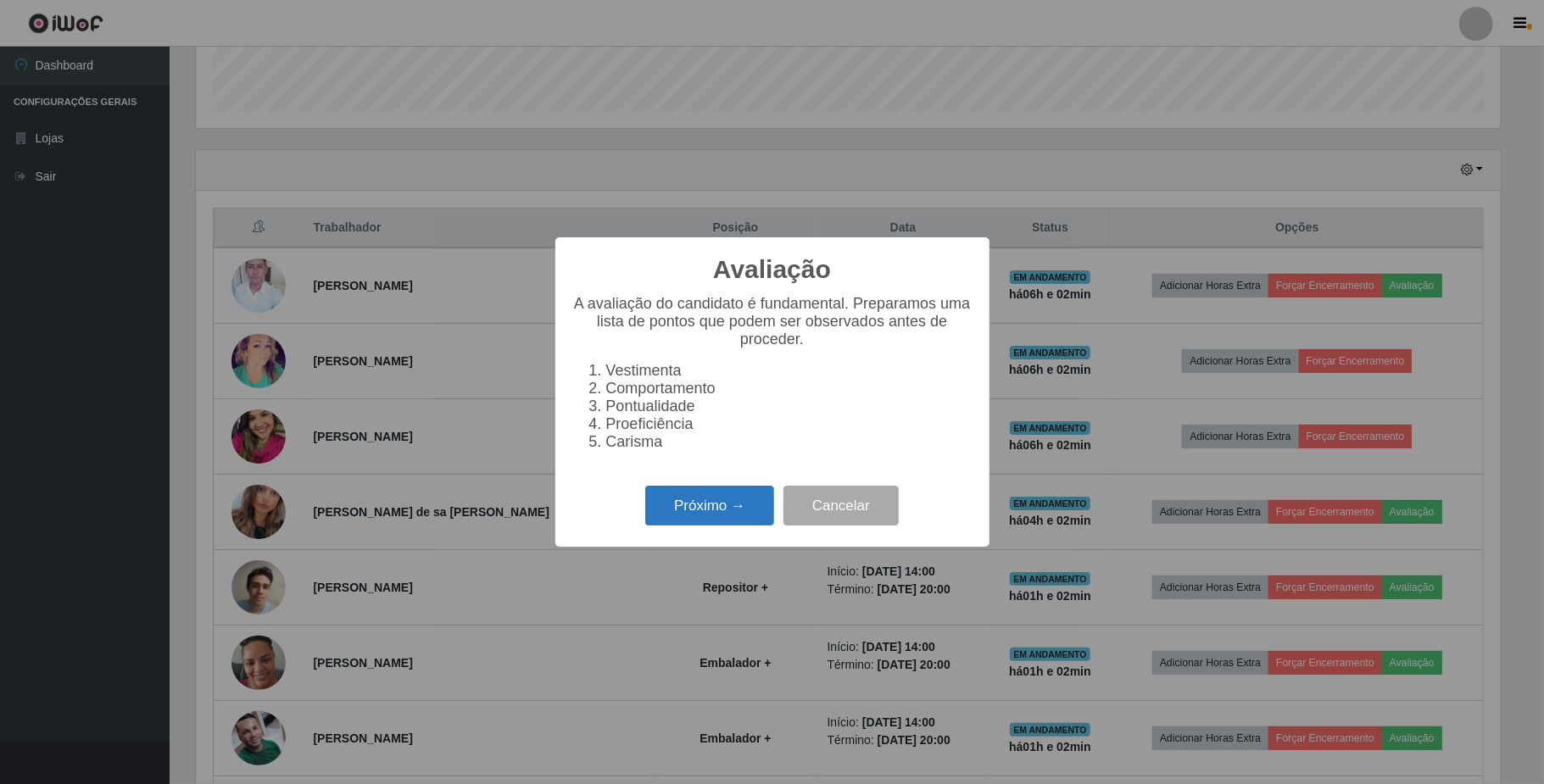 click on "Próximo →" at bounding box center (710, 505) 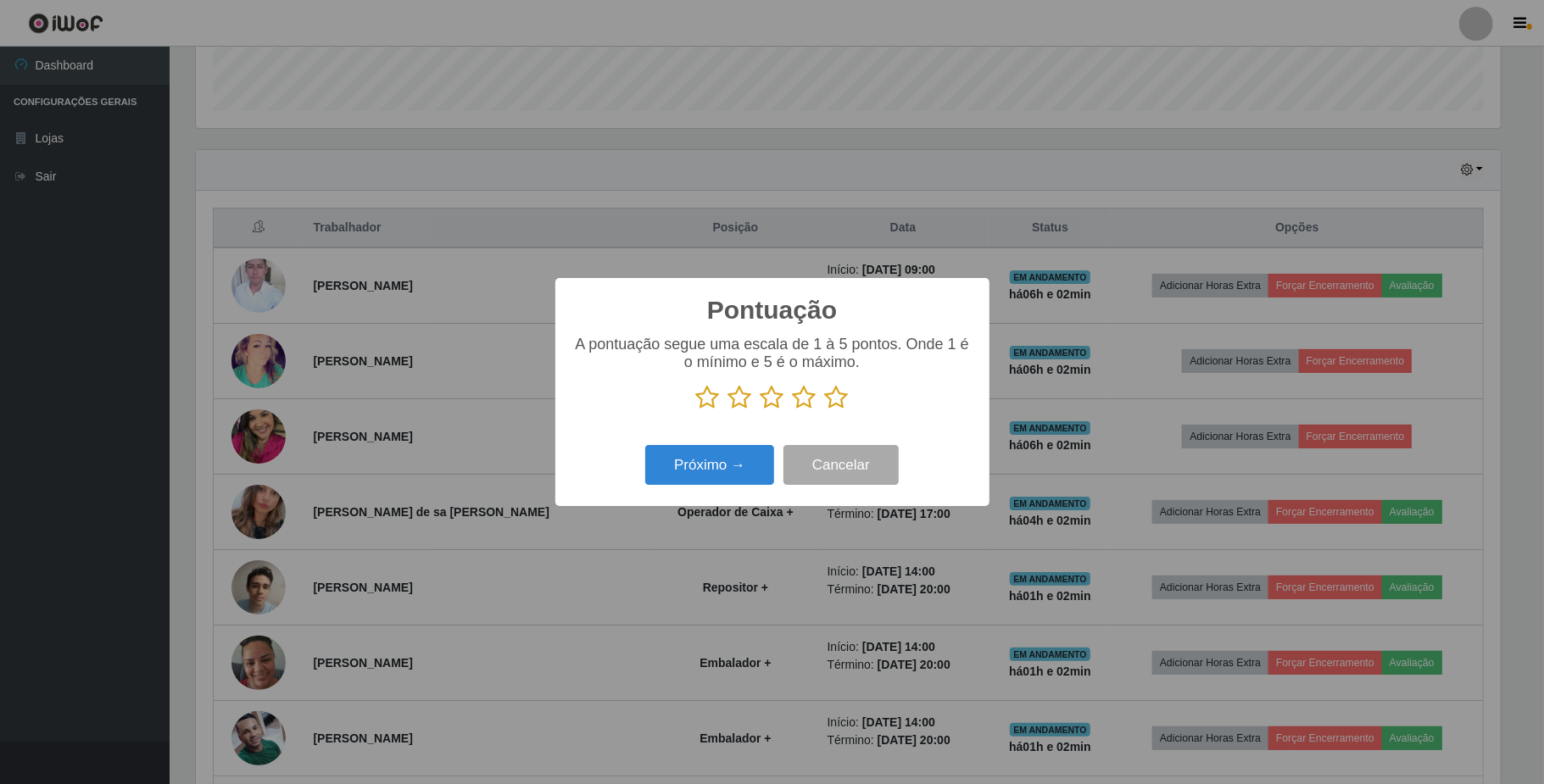 click at bounding box center [740, 398] 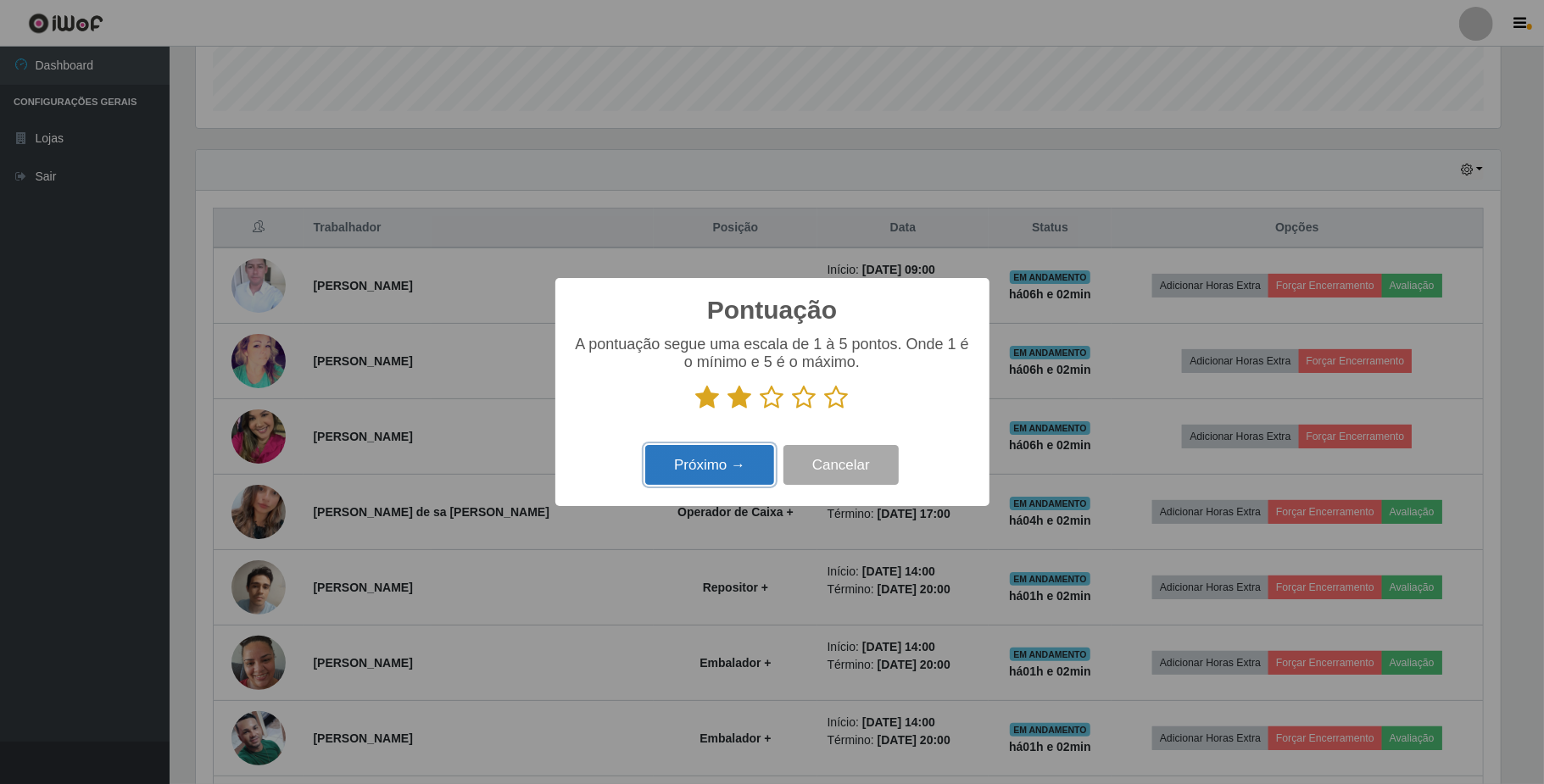 click on "Próximo →" at bounding box center [710, 464] 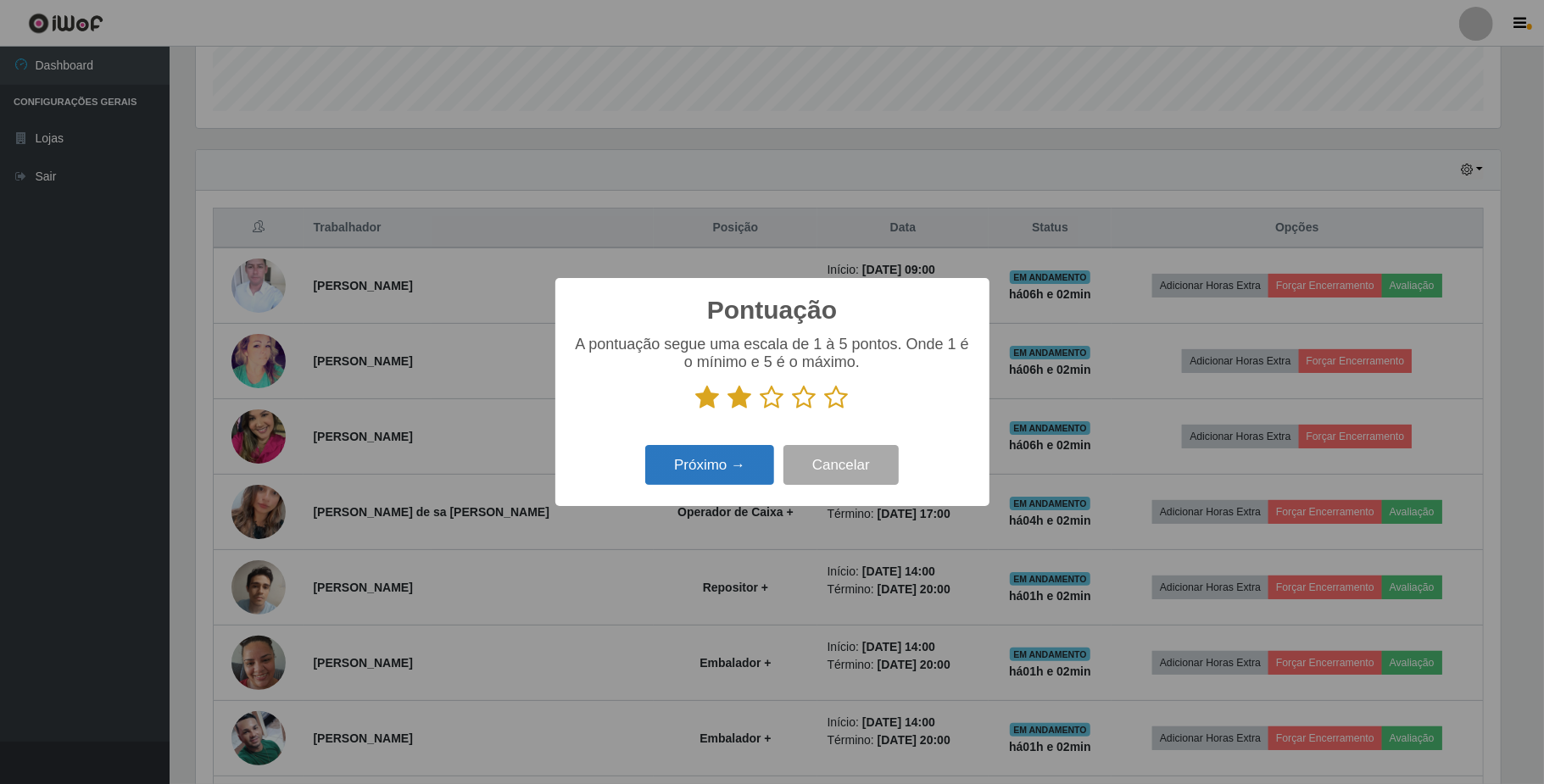 scroll, scrollTop: 847215, scrollLeft: 846581, axis: both 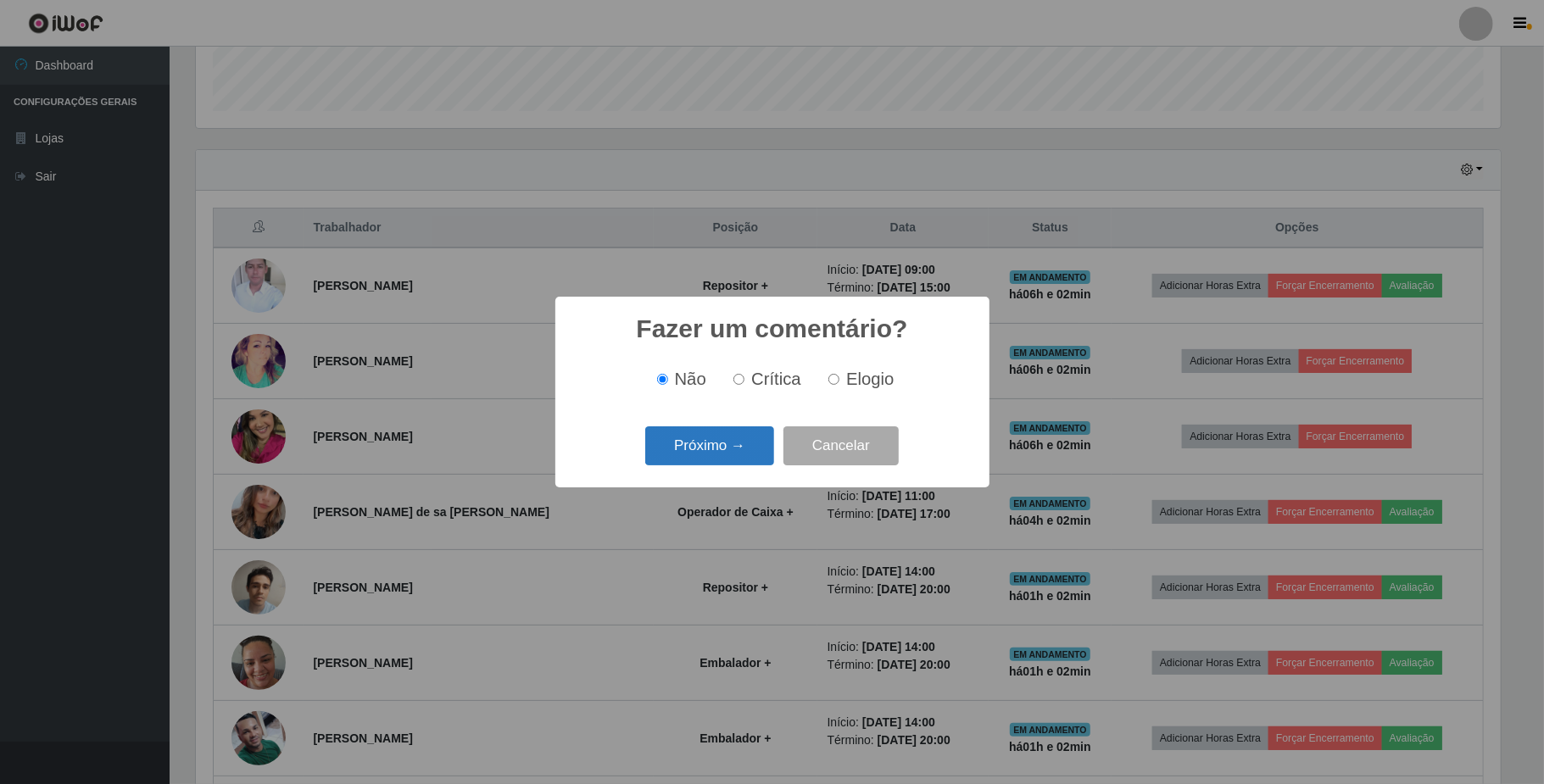 click on "Próximo →" at bounding box center [710, 446] 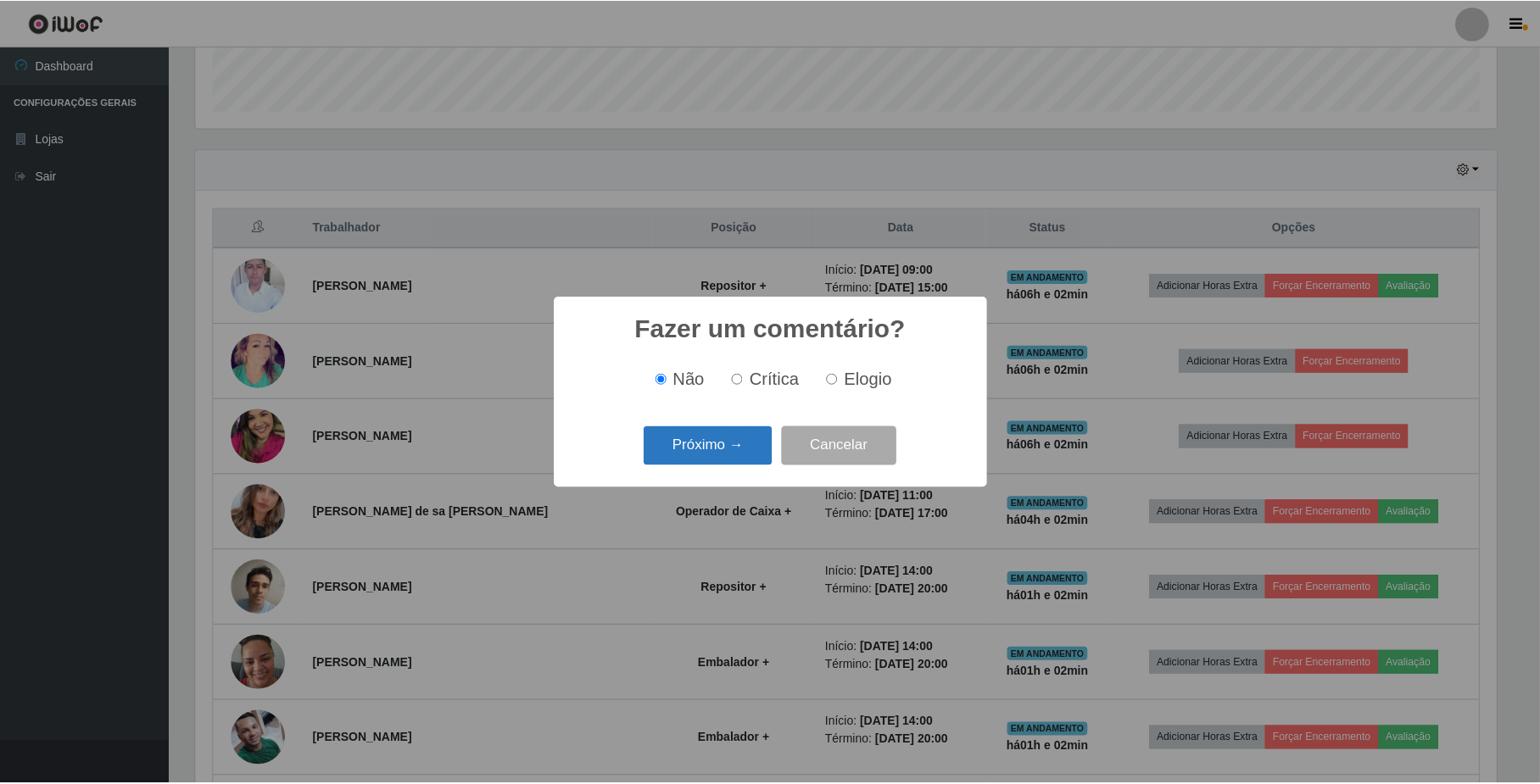 scroll, scrollTop: 847215, scrollLeft: 846713, axis: both 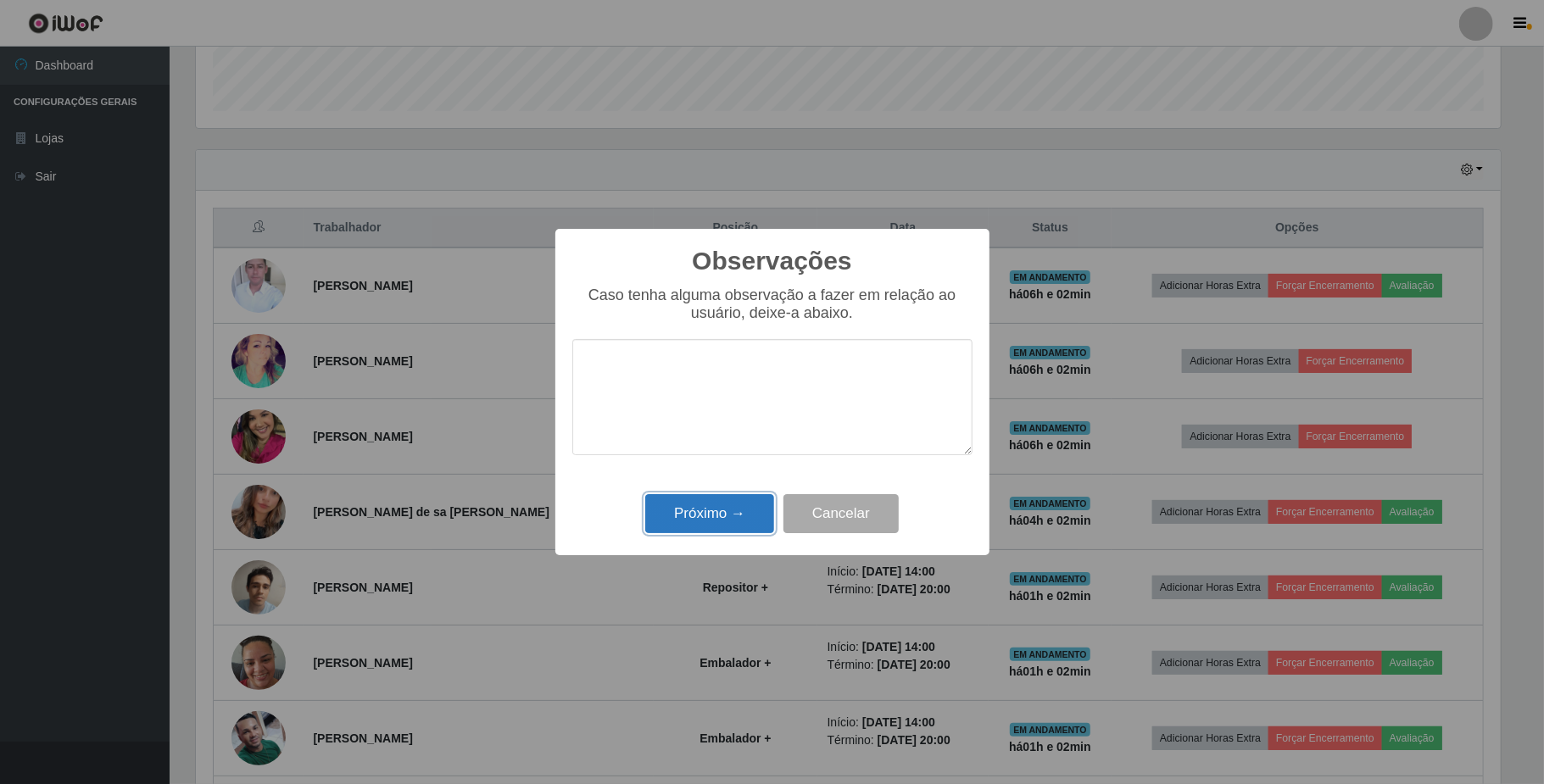 click on "Próximo →" at bounding box center [710, 514] 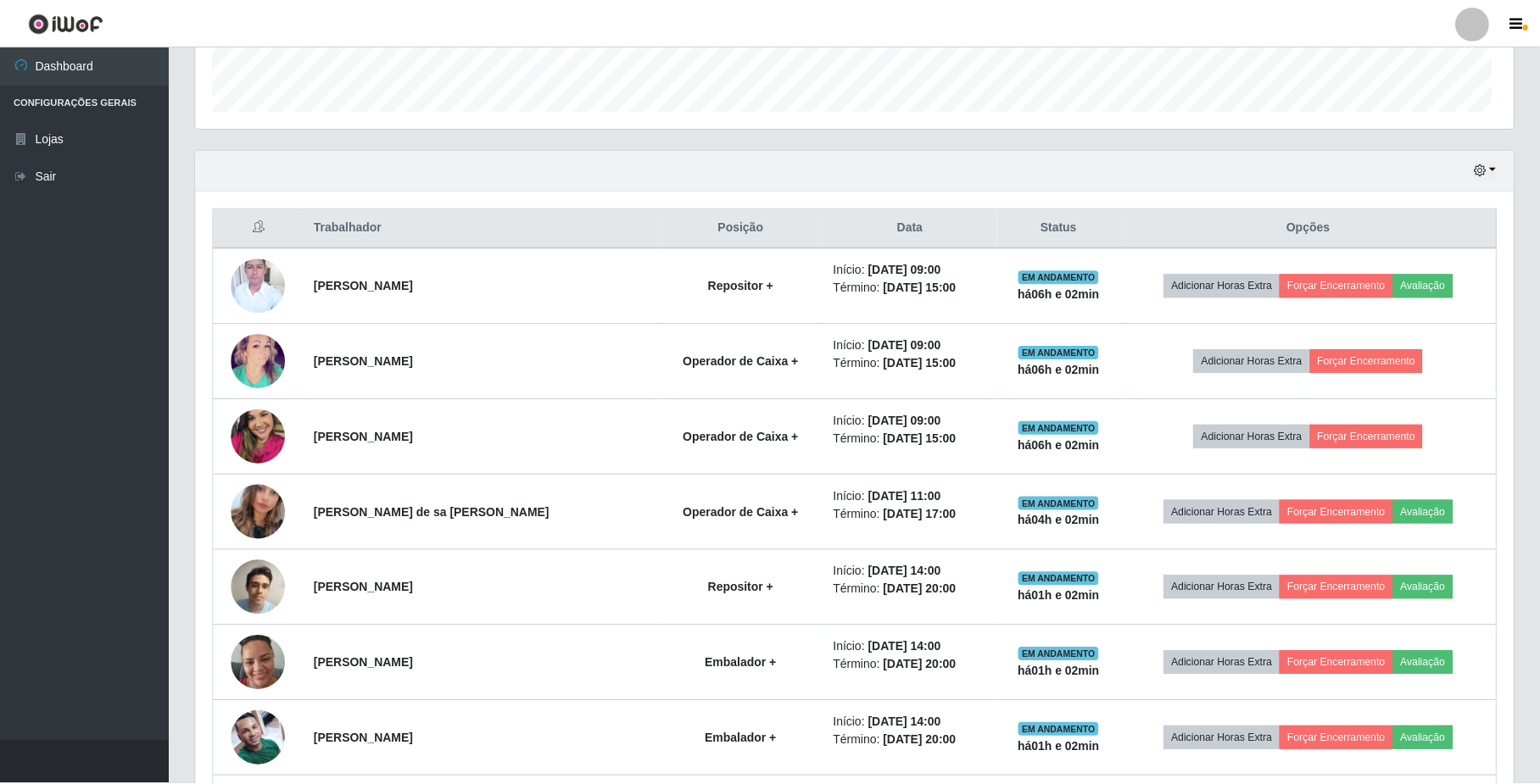 scroll, scrollTop: 847215, scrollLeft: 846700, axis: both 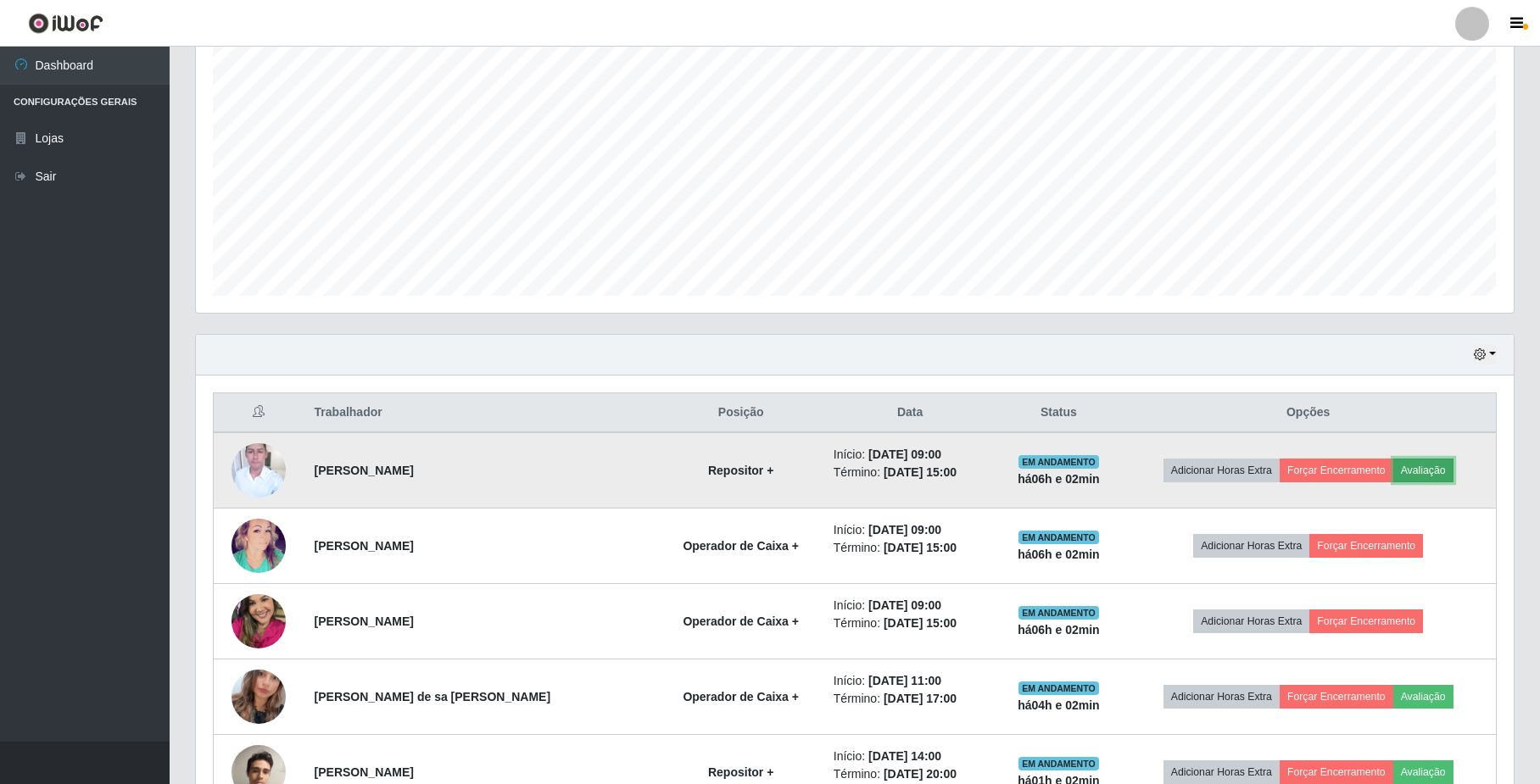 click on "Avaliação" at bounding box center [1423, 470] 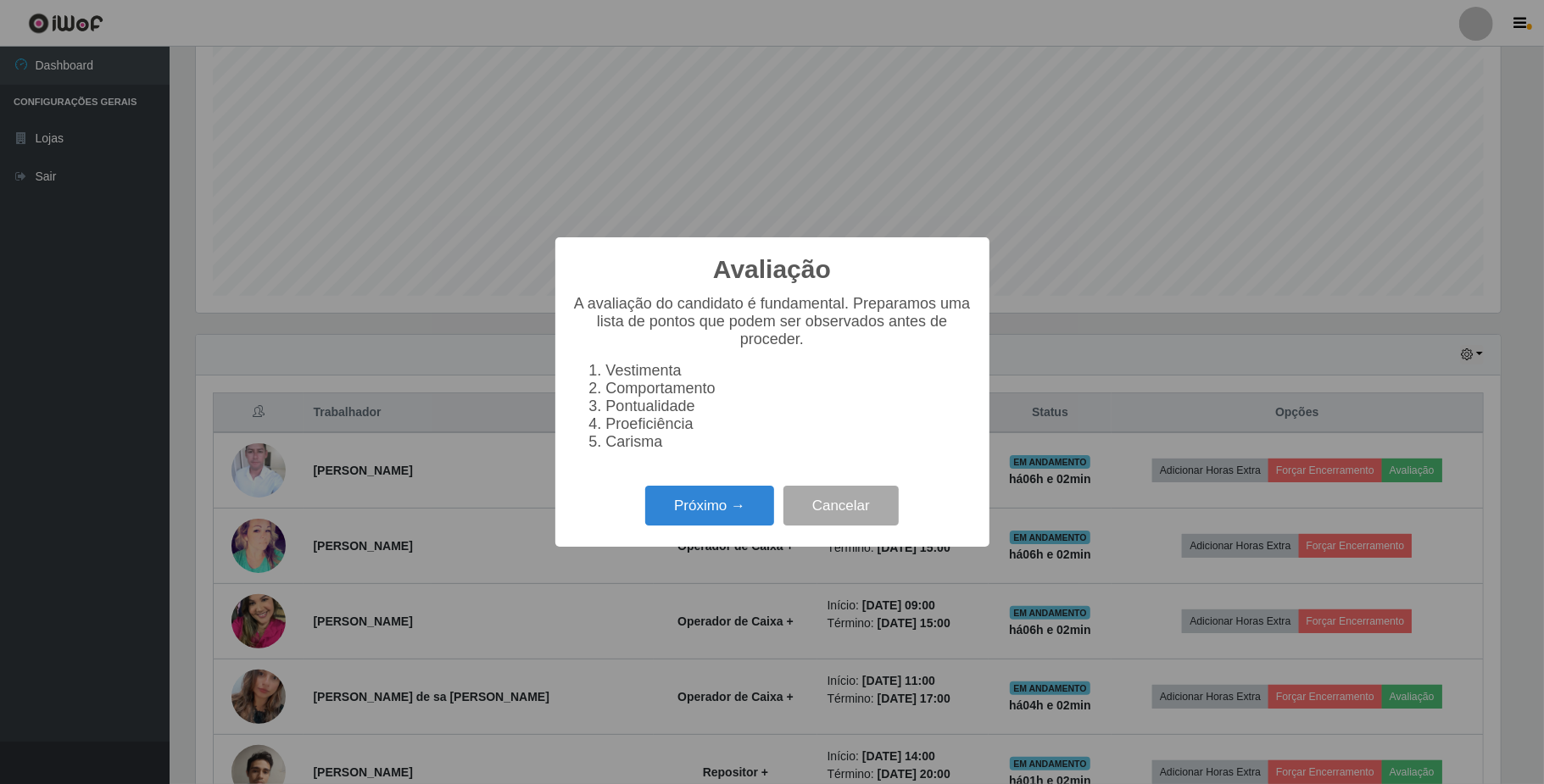 scroll, scrollTop: 847215, scrollLeft: 846581, axis: both 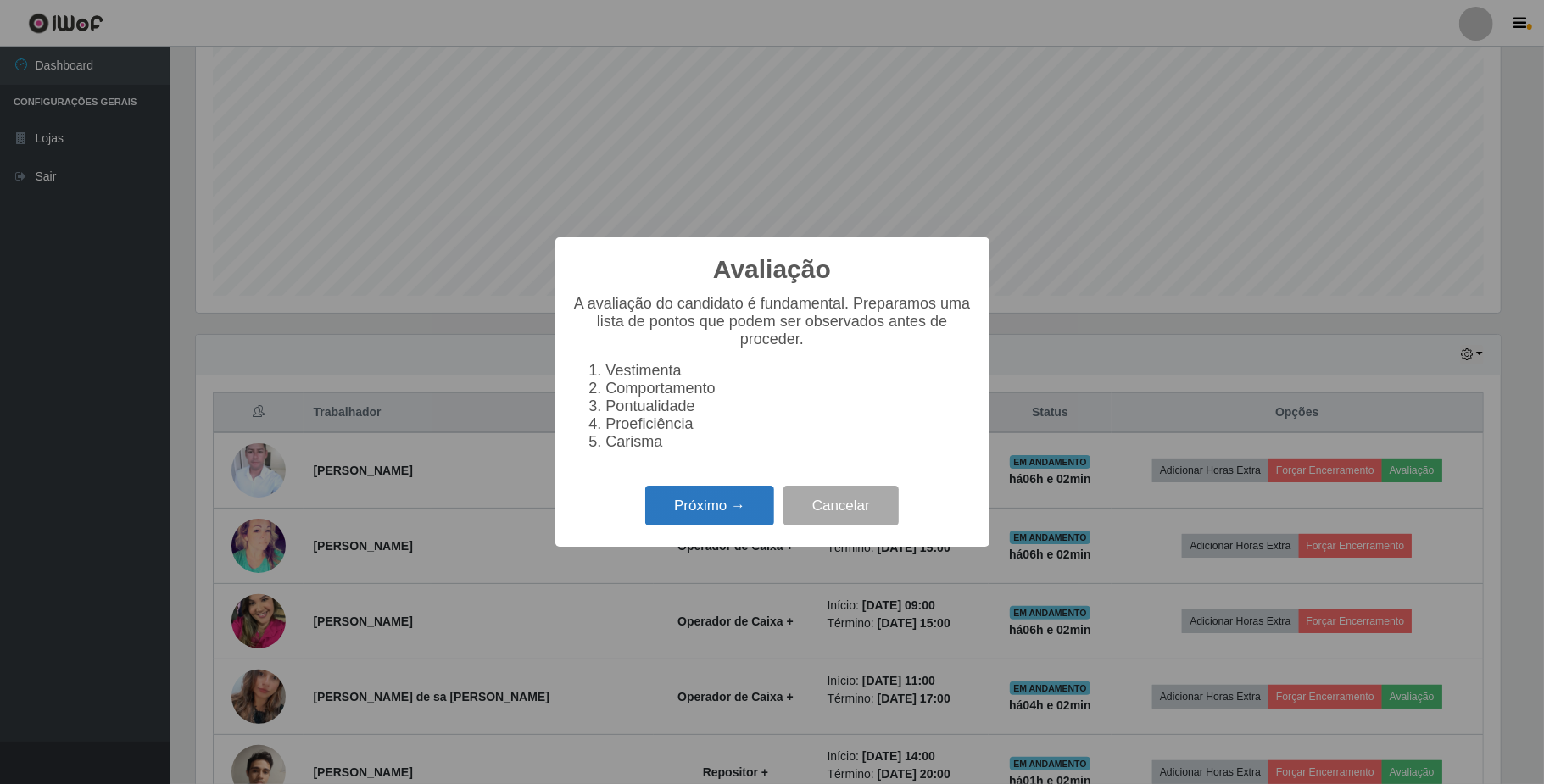 click on "Próximo →" at bounding box center (710, 505) 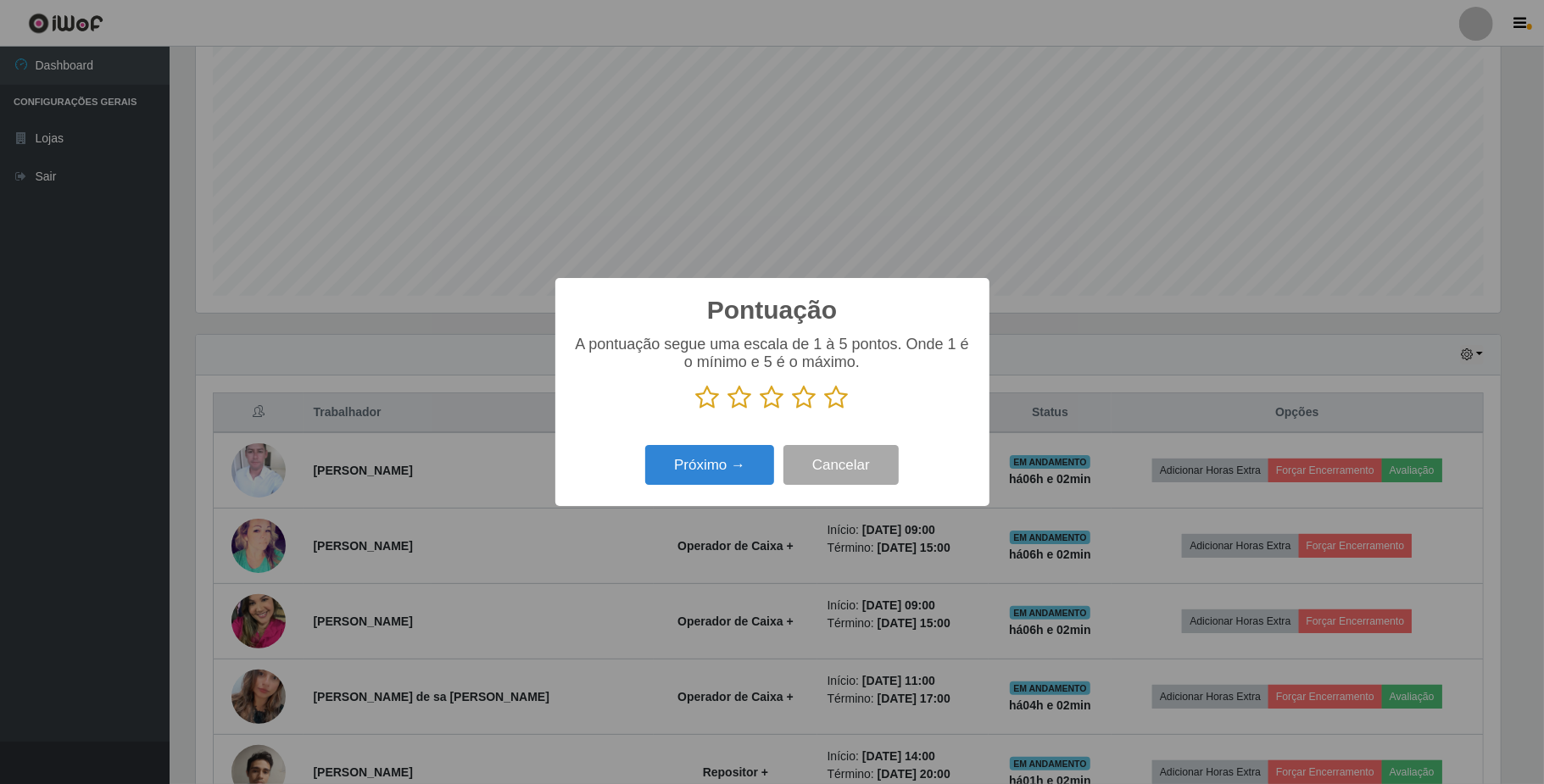 scroll, scrollTop: 847215, scrollLeft: 846581, axis: both 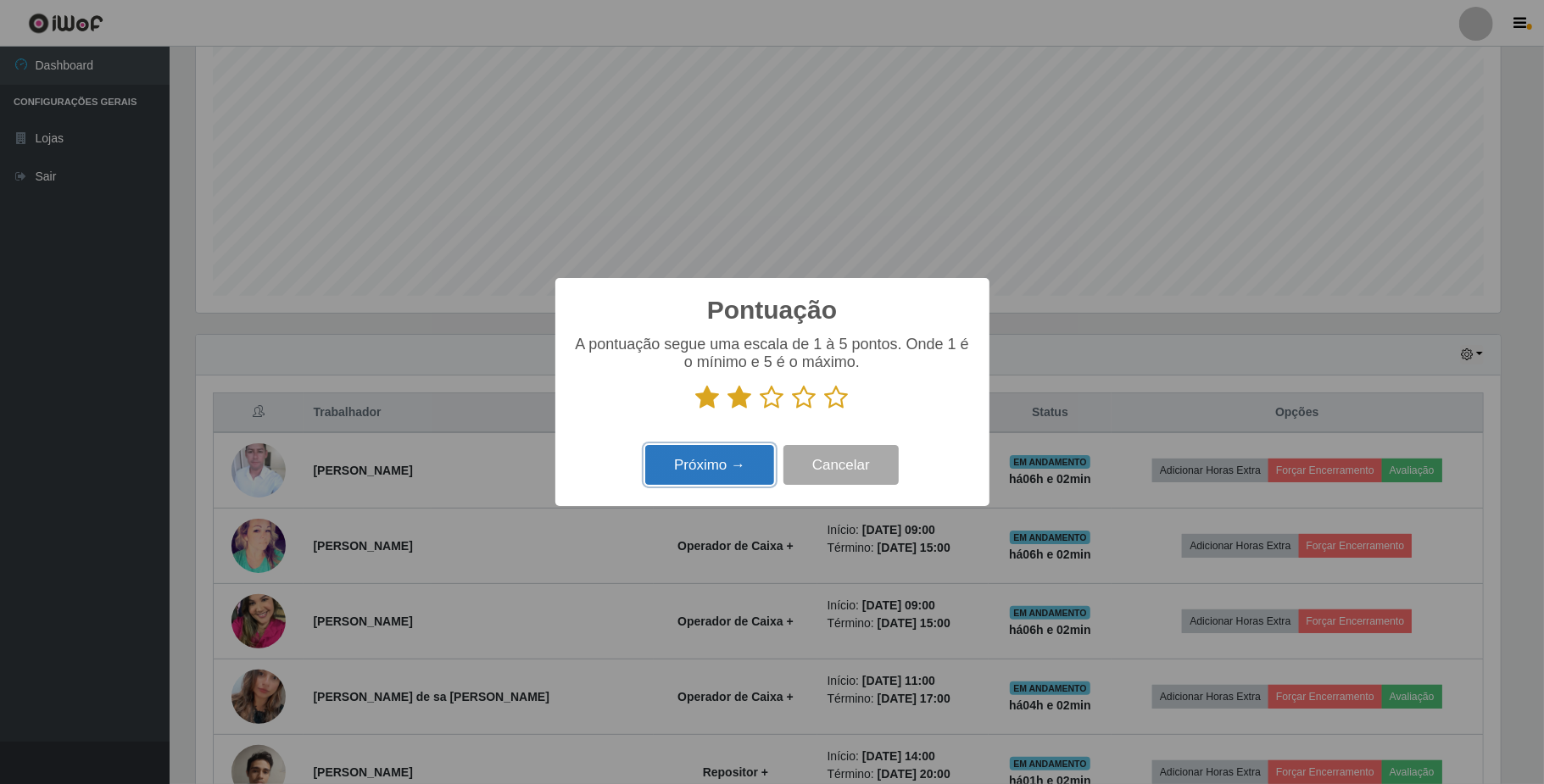 click on "Próximo →" at bounding box center (710, 464) 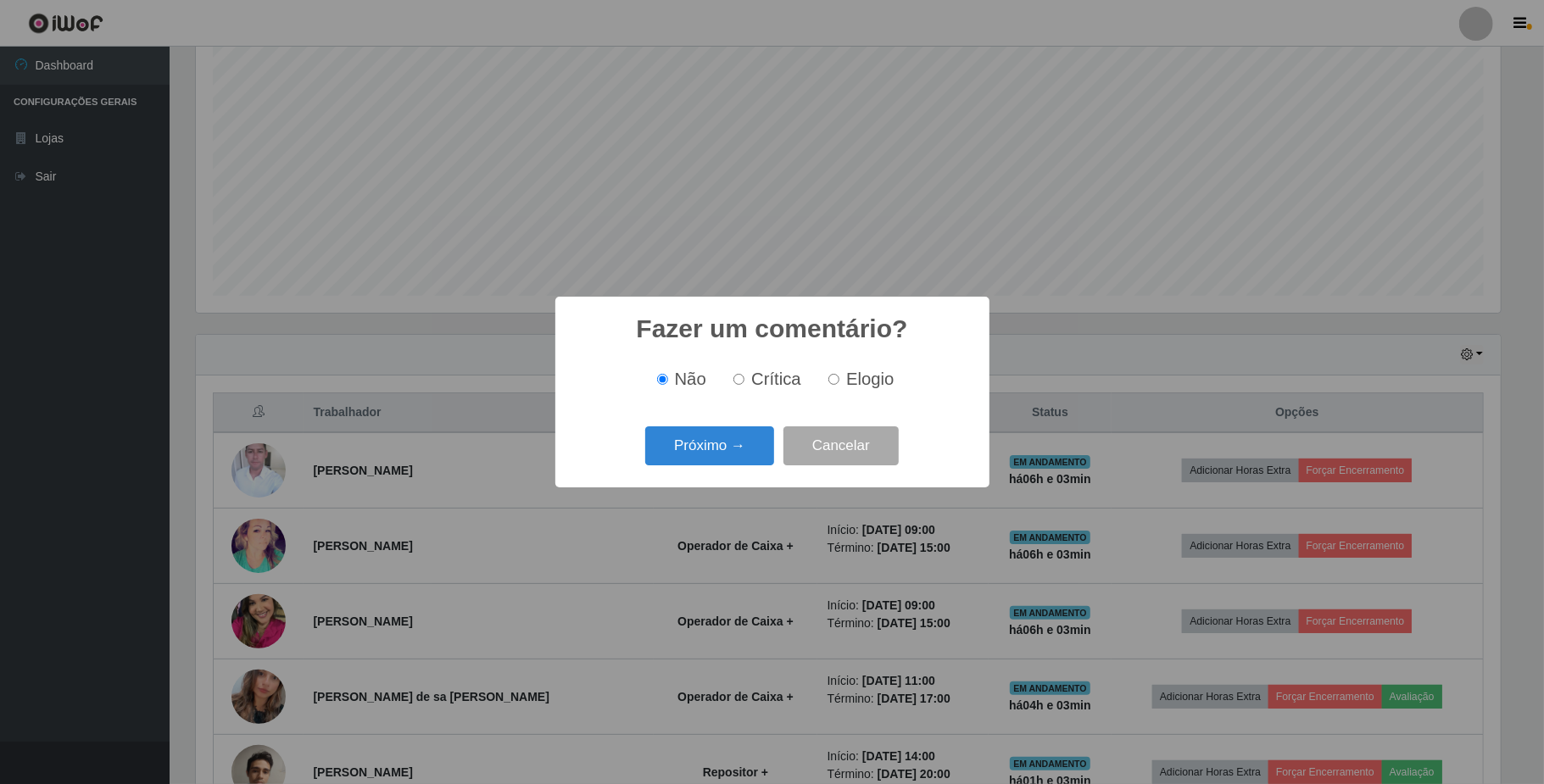 click on "Próximo →" at bounding box center [710, 446] 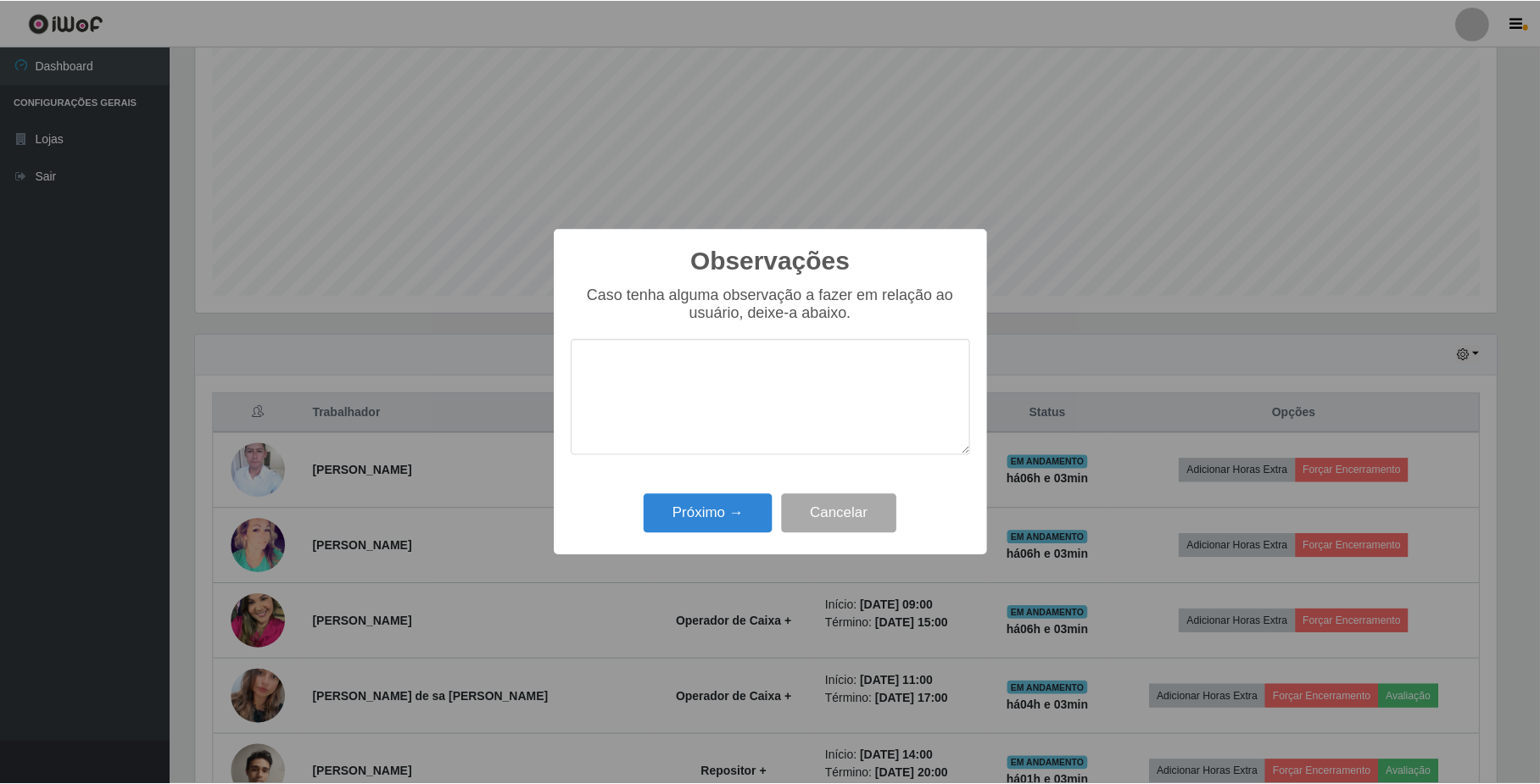 scroll, scrollTop: 847215, scrollLeft: 846713, axis: both 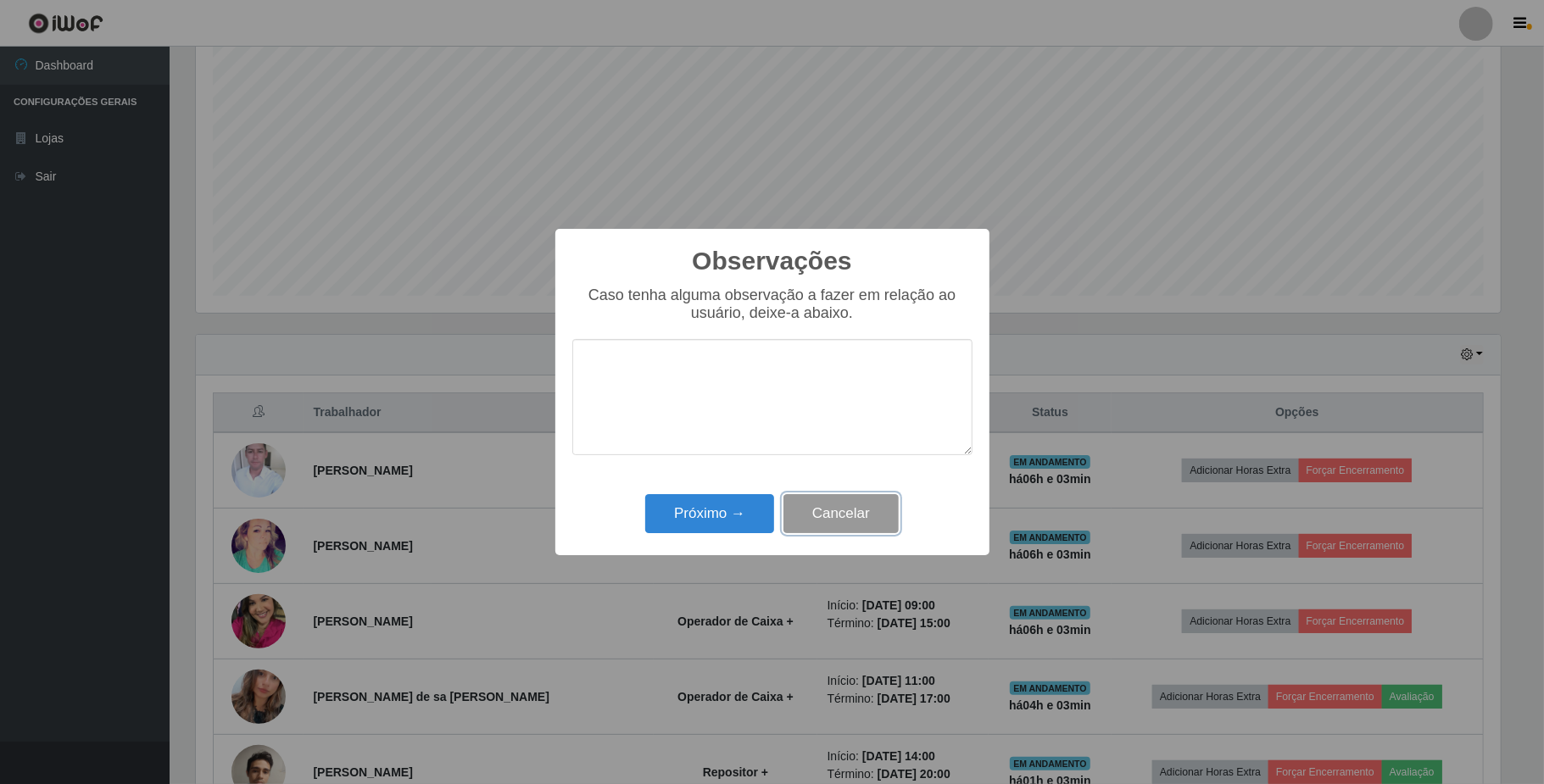 click on "Cancelar" at bounding box center [841, 514] 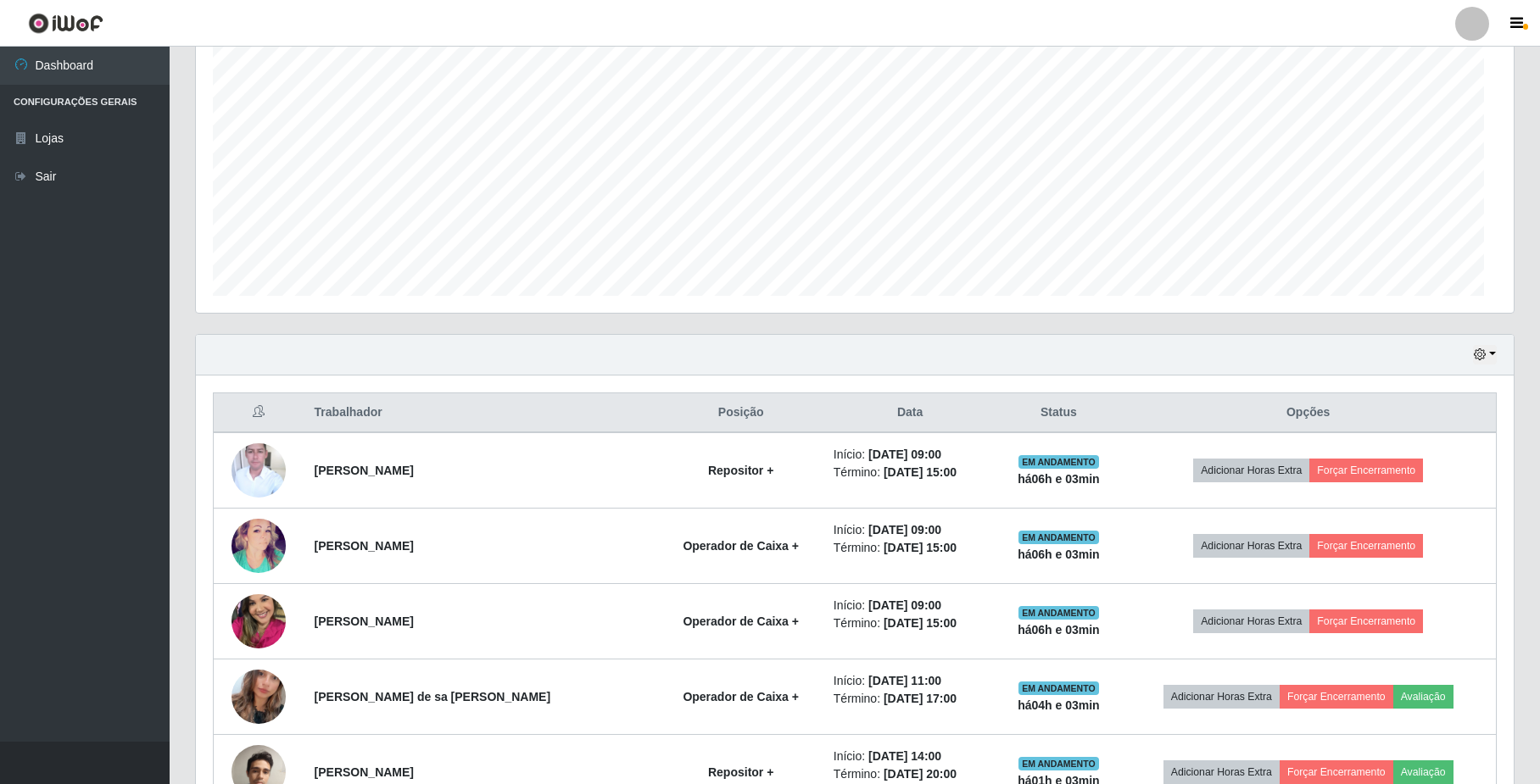 scroll, scrollTop: 847215, scrollLeft: 846700, axis: both 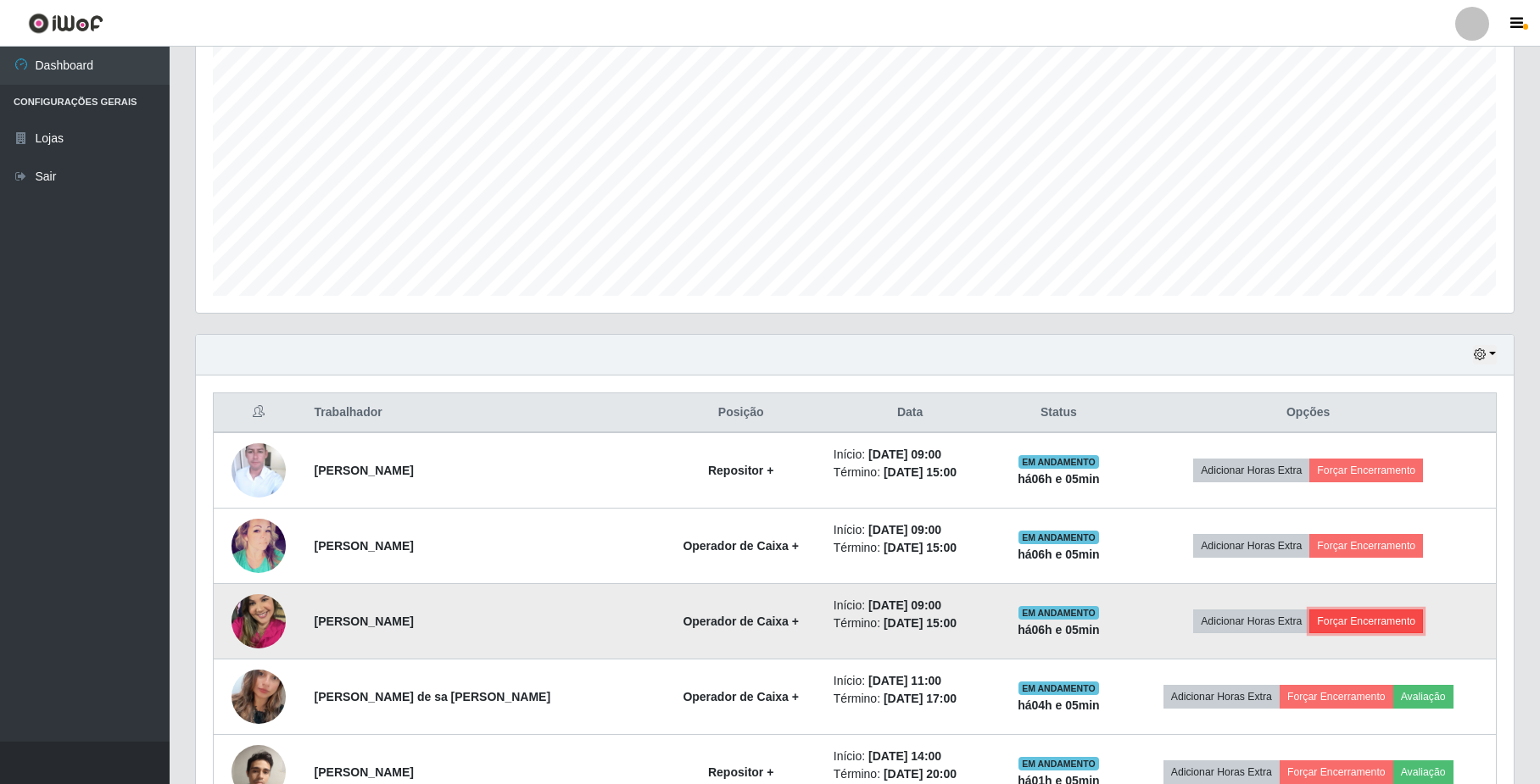 click on "Forçar Encerramento" at bounding box center [1366, 621] 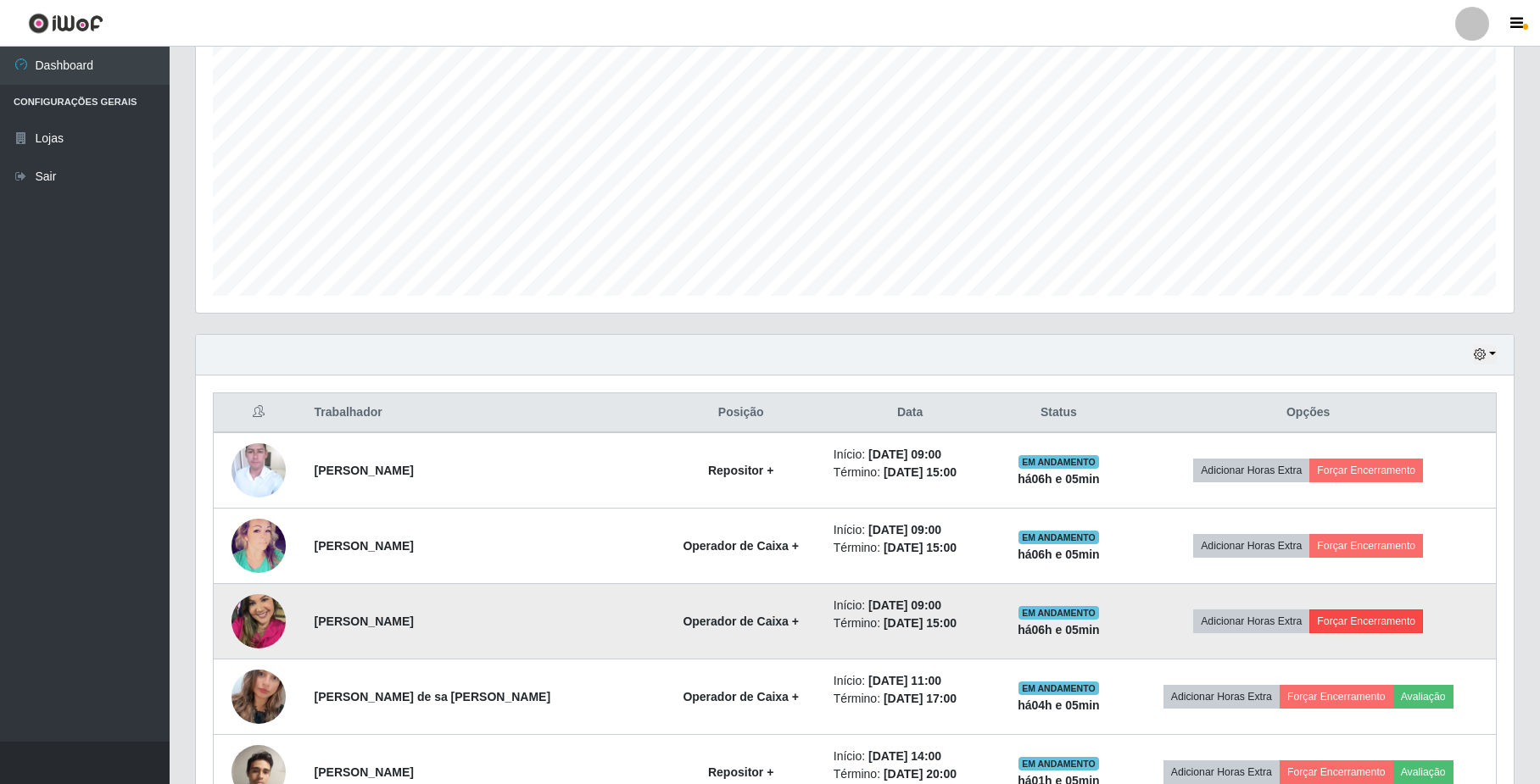 scroll, scrollTop: 847215, scrollLeft: 846713, axis: both 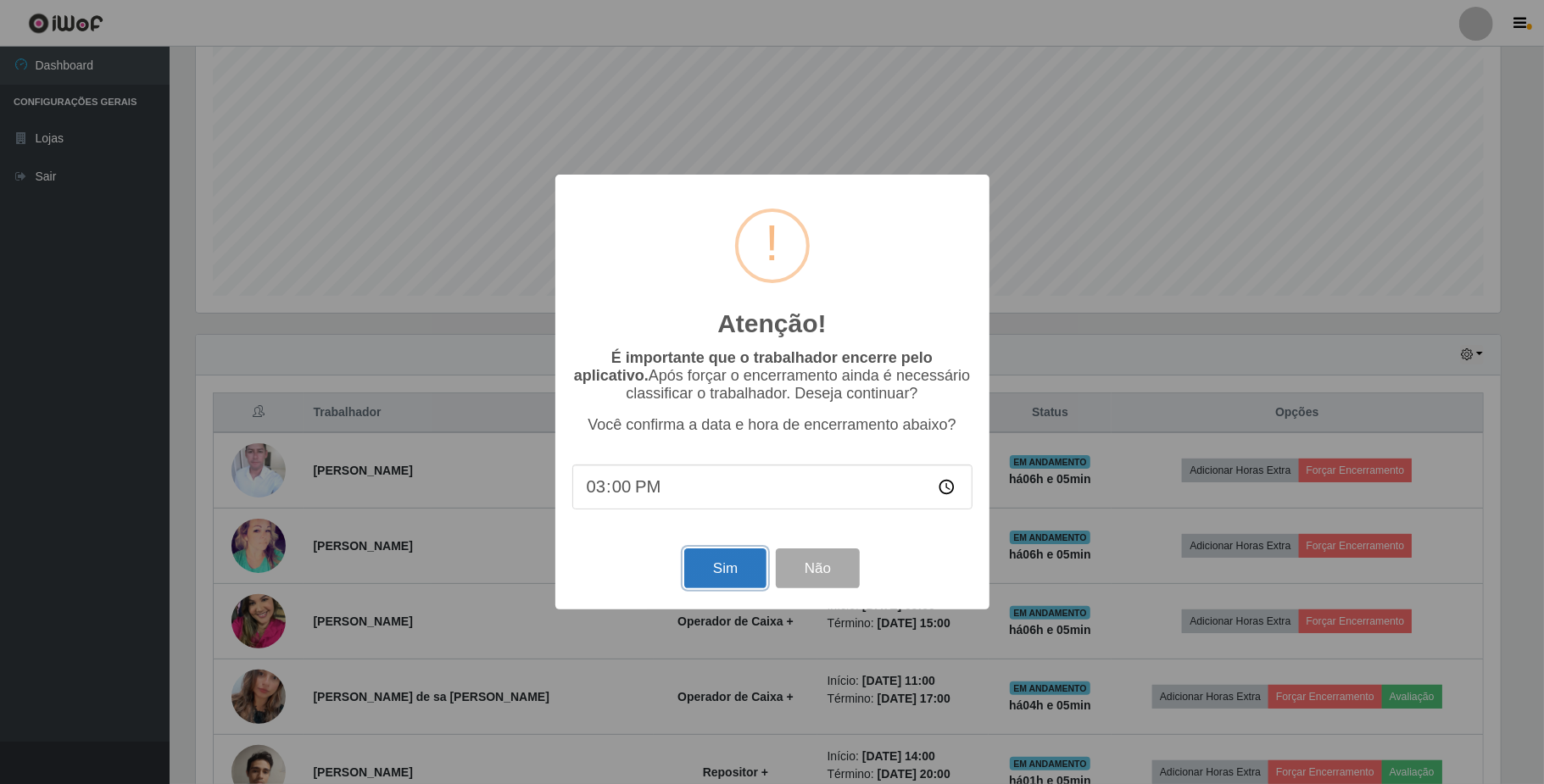 click on "Sim" at bounding box center (725, 568) 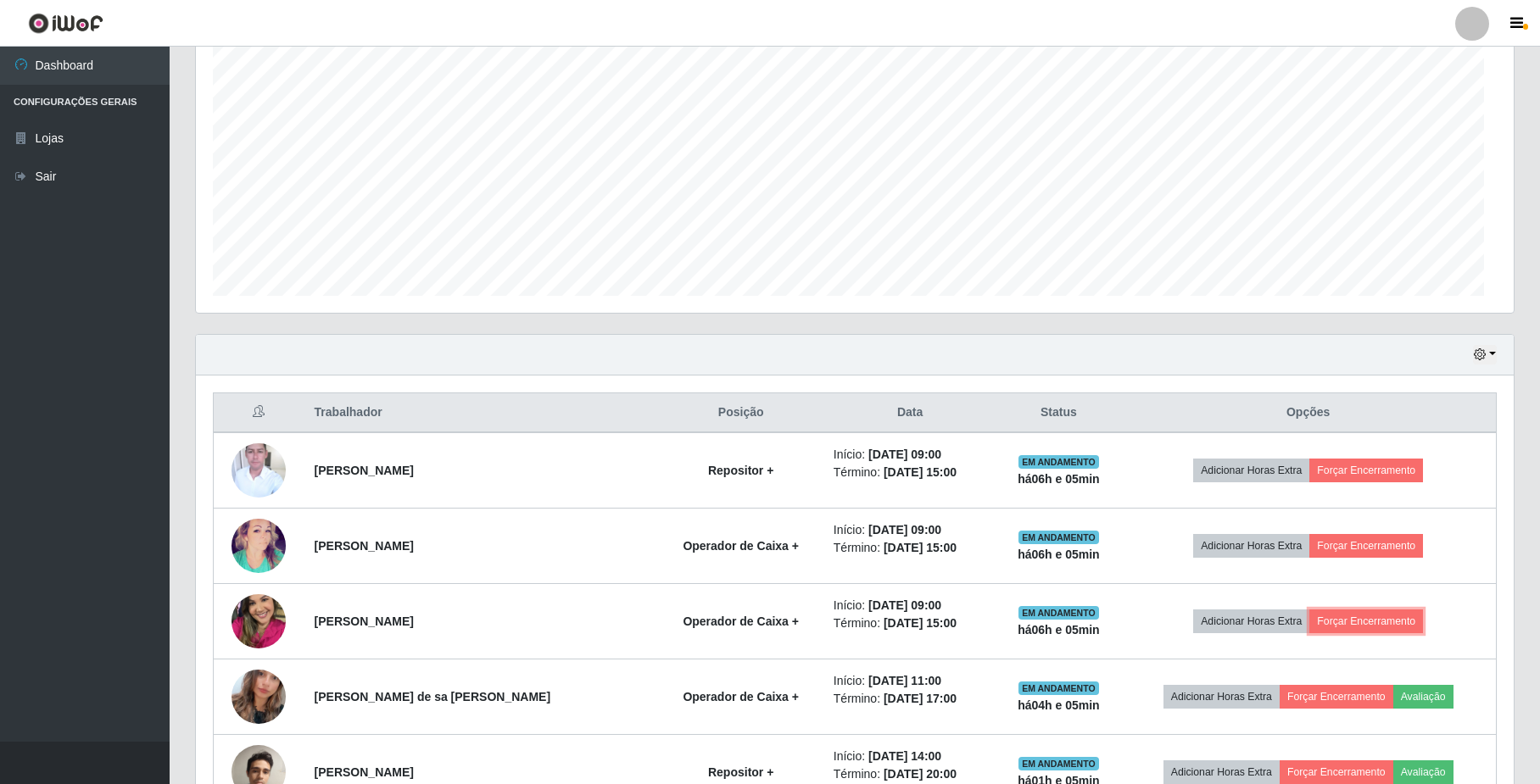 scroll, scrollTop: 847215, scrollLeft: 846700, axis: both 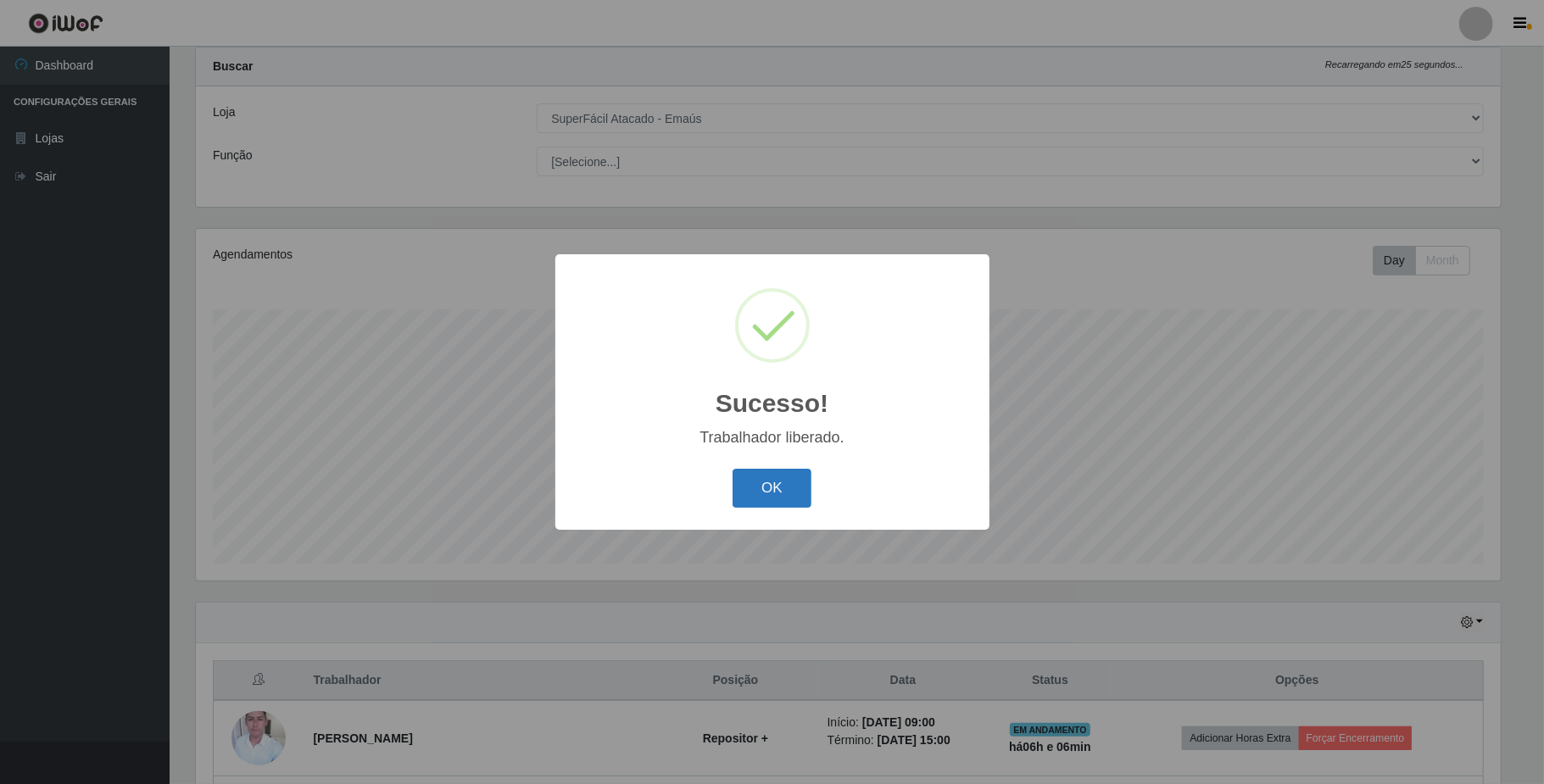 click on "OK" at bounding box center (772, 488) 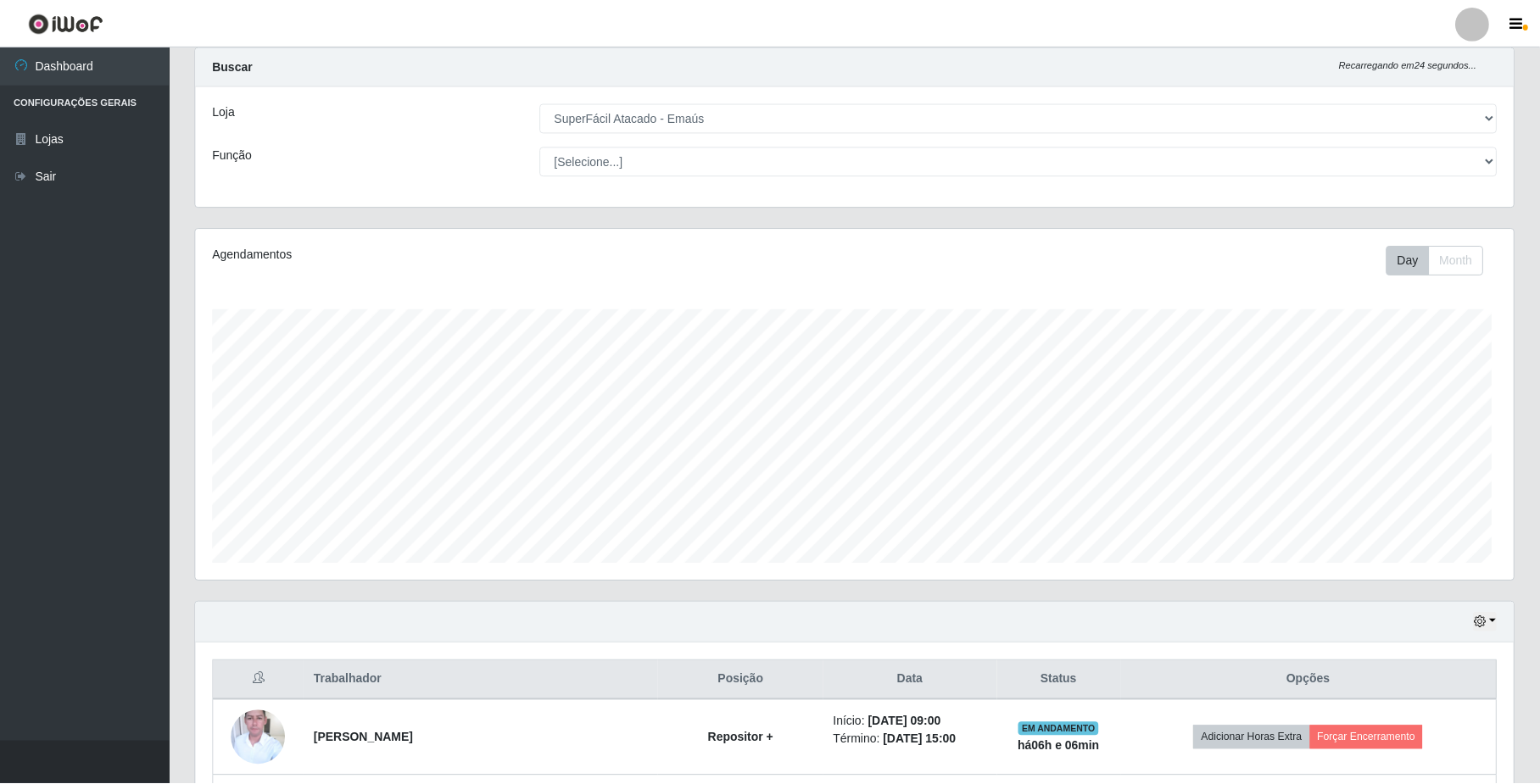 scroll, scrollTop: 847215, scrollLeft: 846700, axis: both 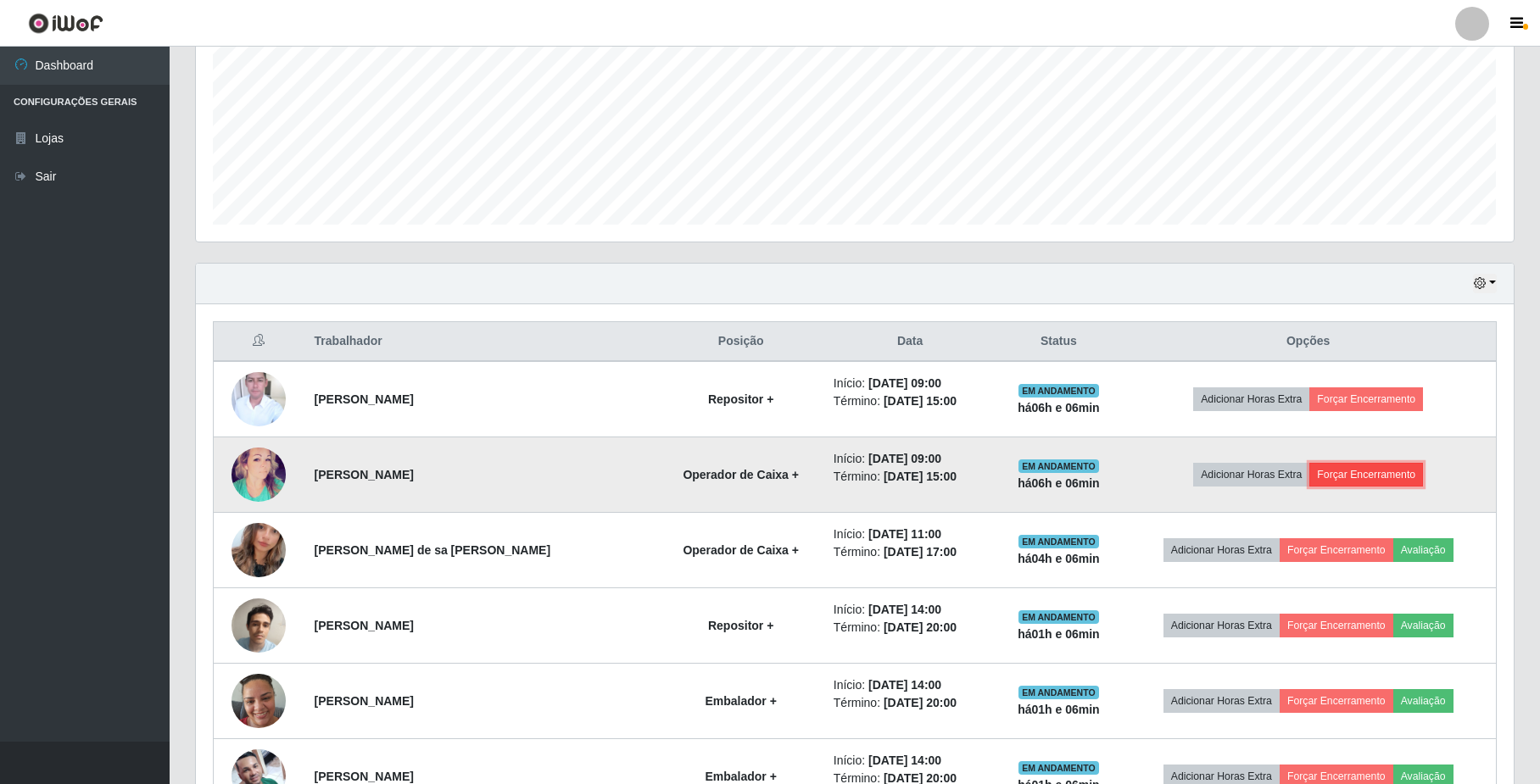 click on "Forçar Encerramento" at bounding box center [1366, 475] 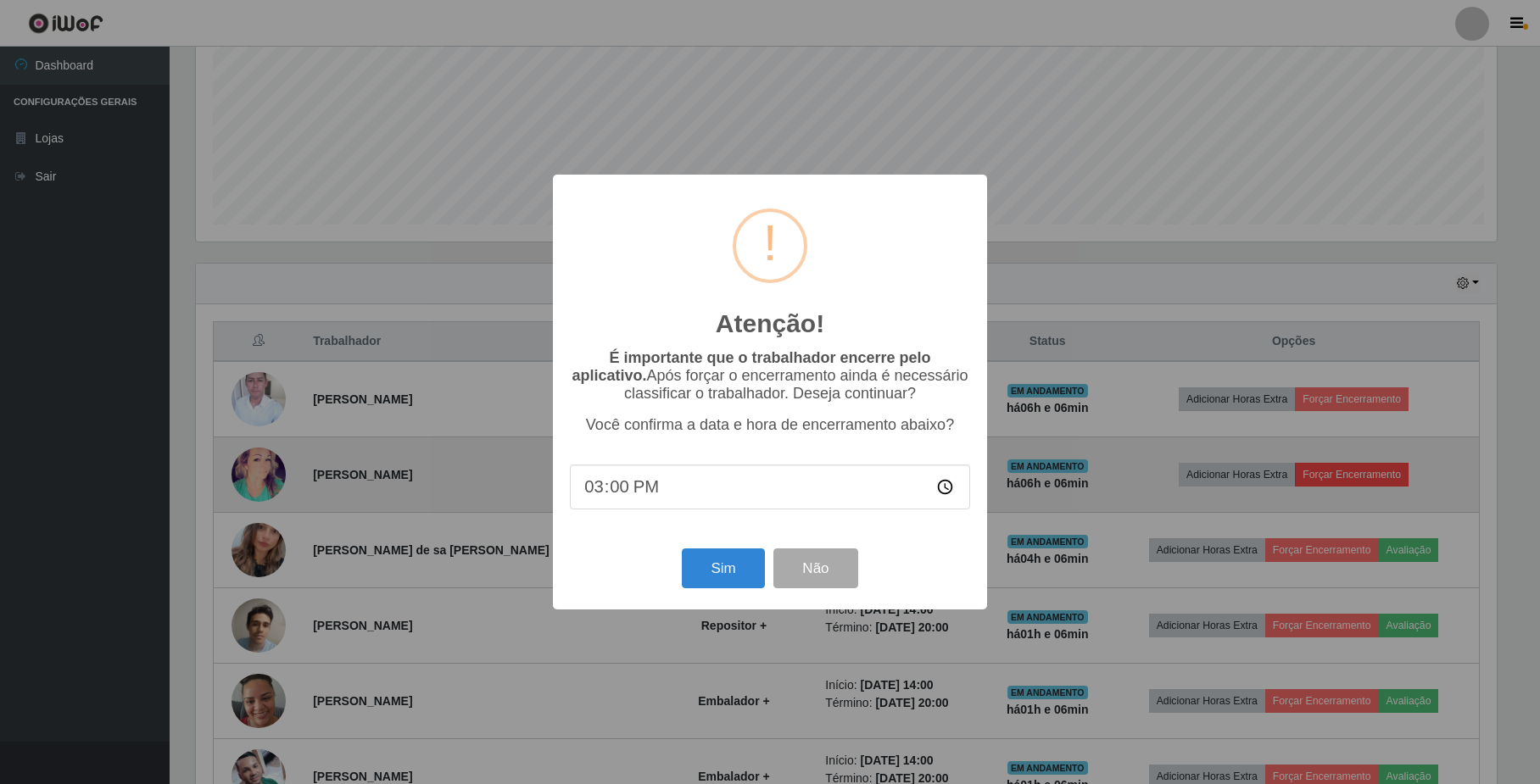 scroll, scrollTop: 847215, scrollLeft: 846713, axis: both 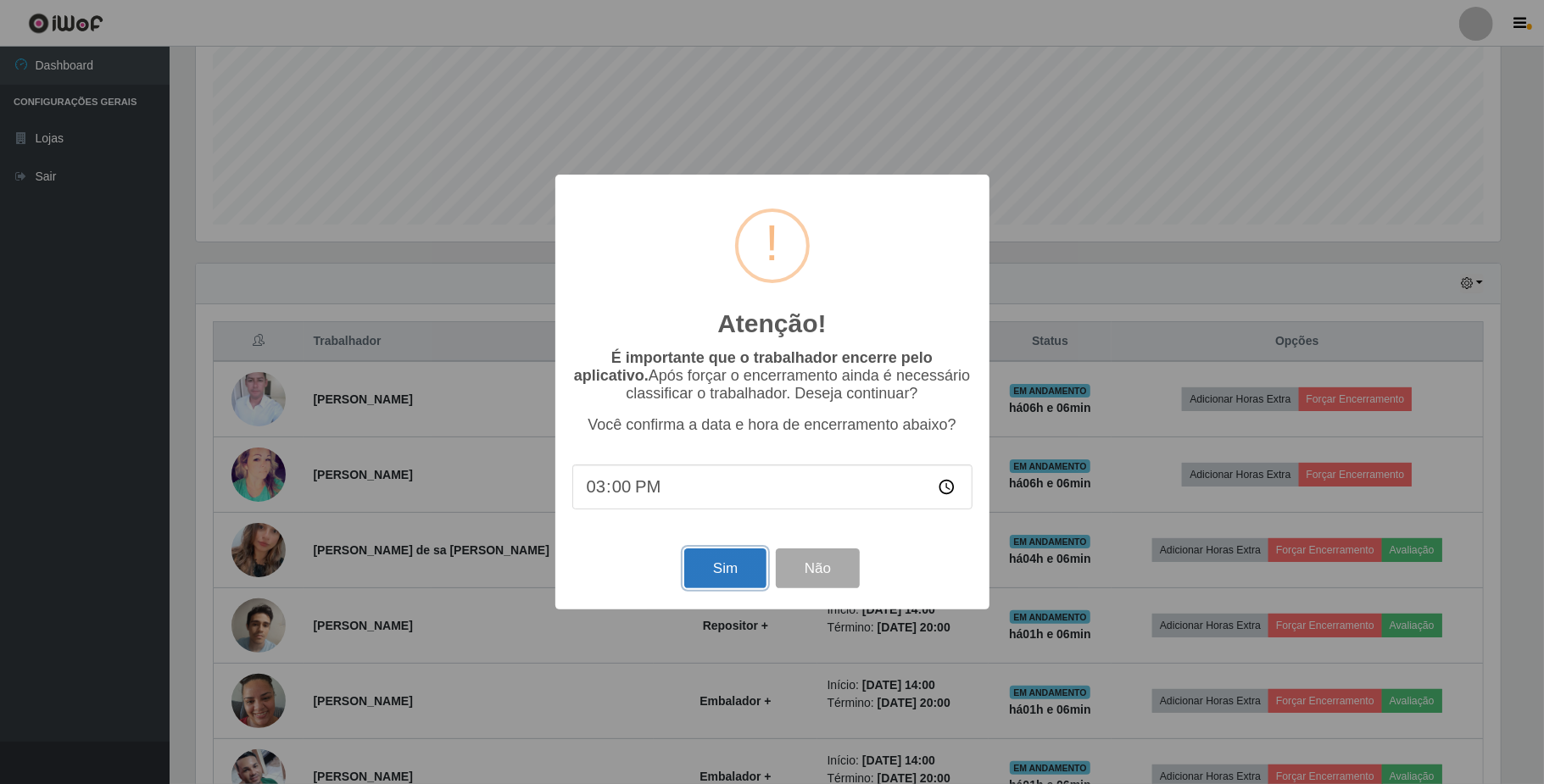 click on "Sim" at bounding box center [725, 568] 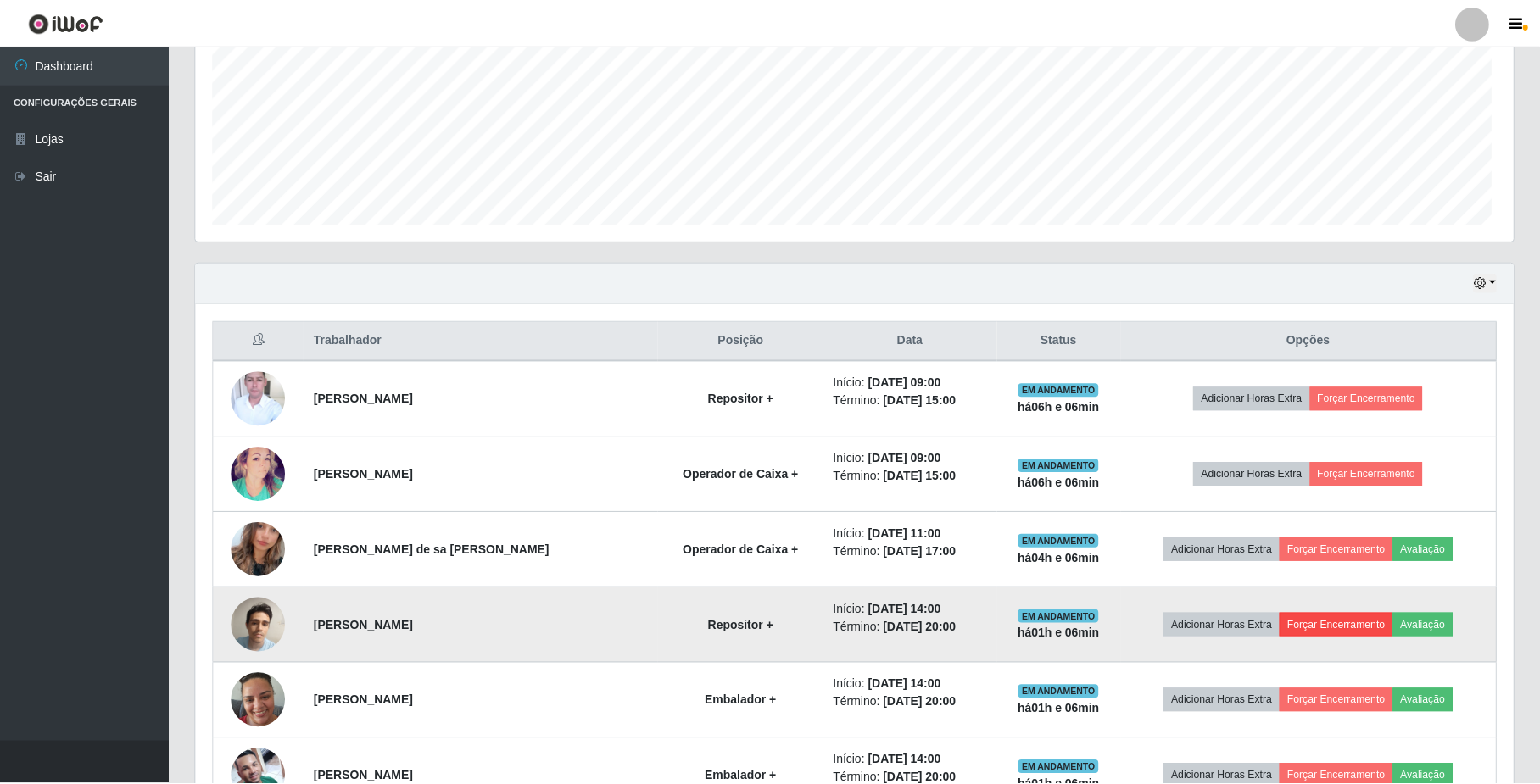 scroll, scrollTop: 847215, scrollLeft: 846700, axis: both 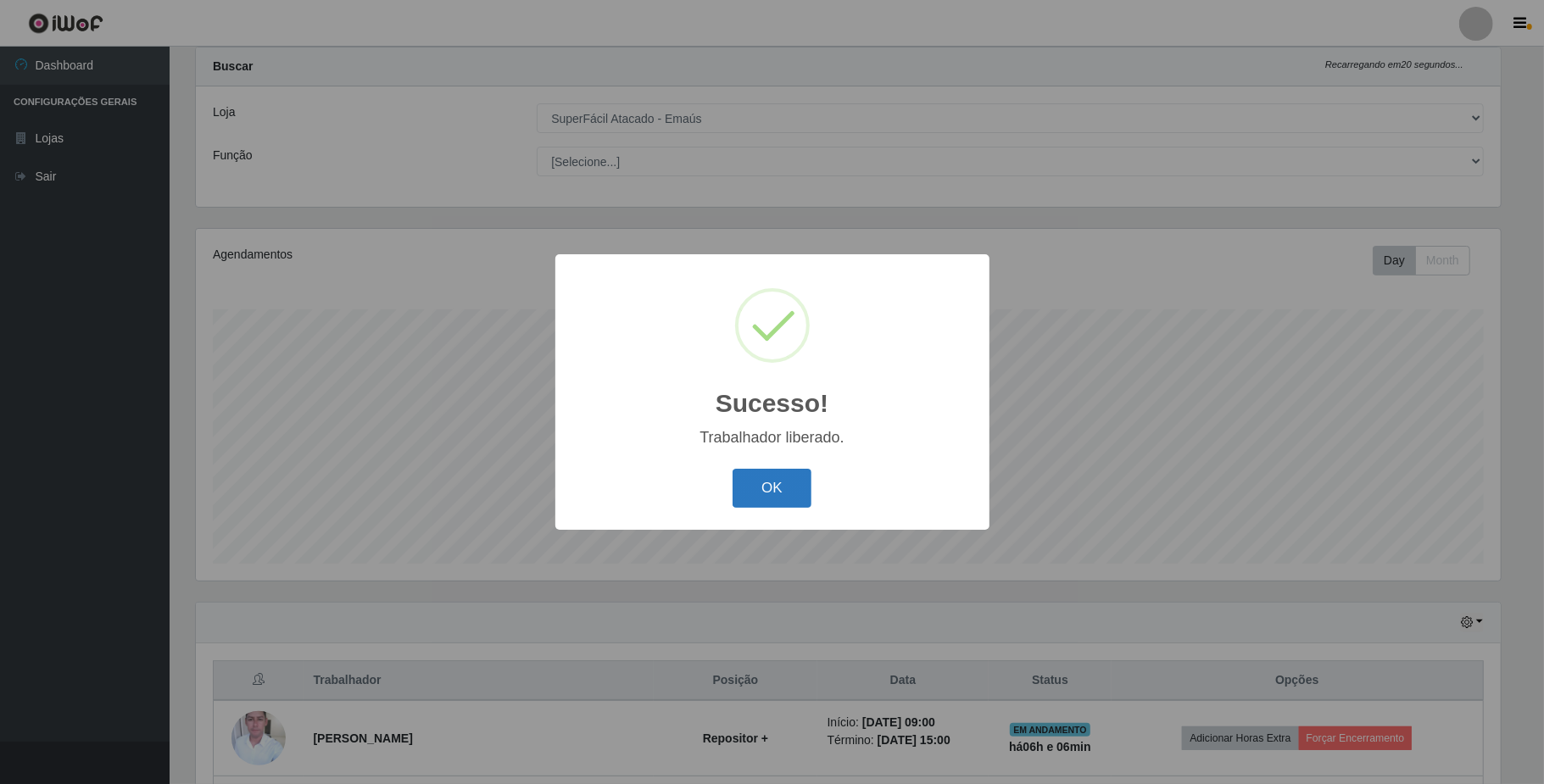 click on "OK" at bounding box center (772, 488) 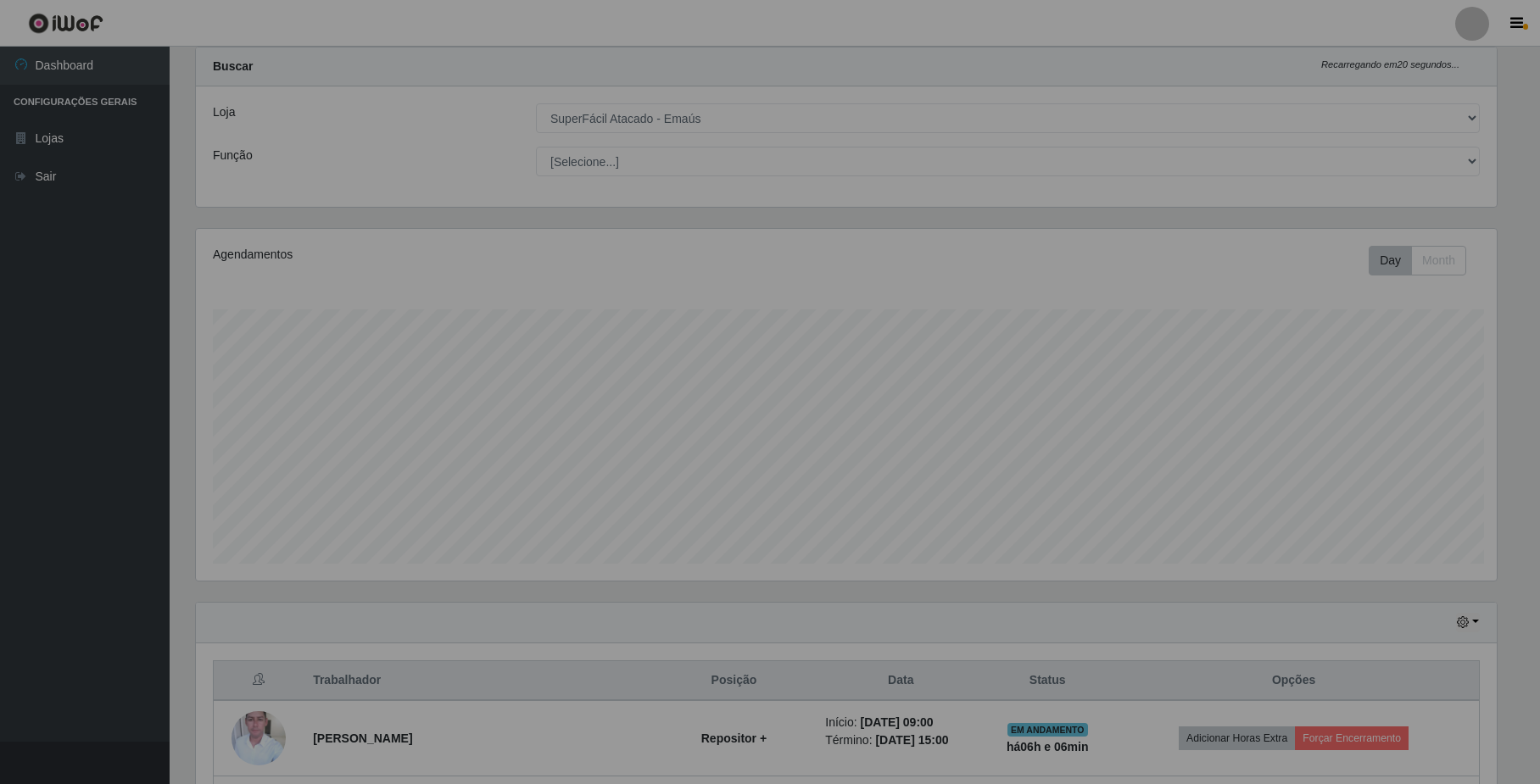 scroll, scrollTop: 847215, scrollLeft: 846700, axis: both 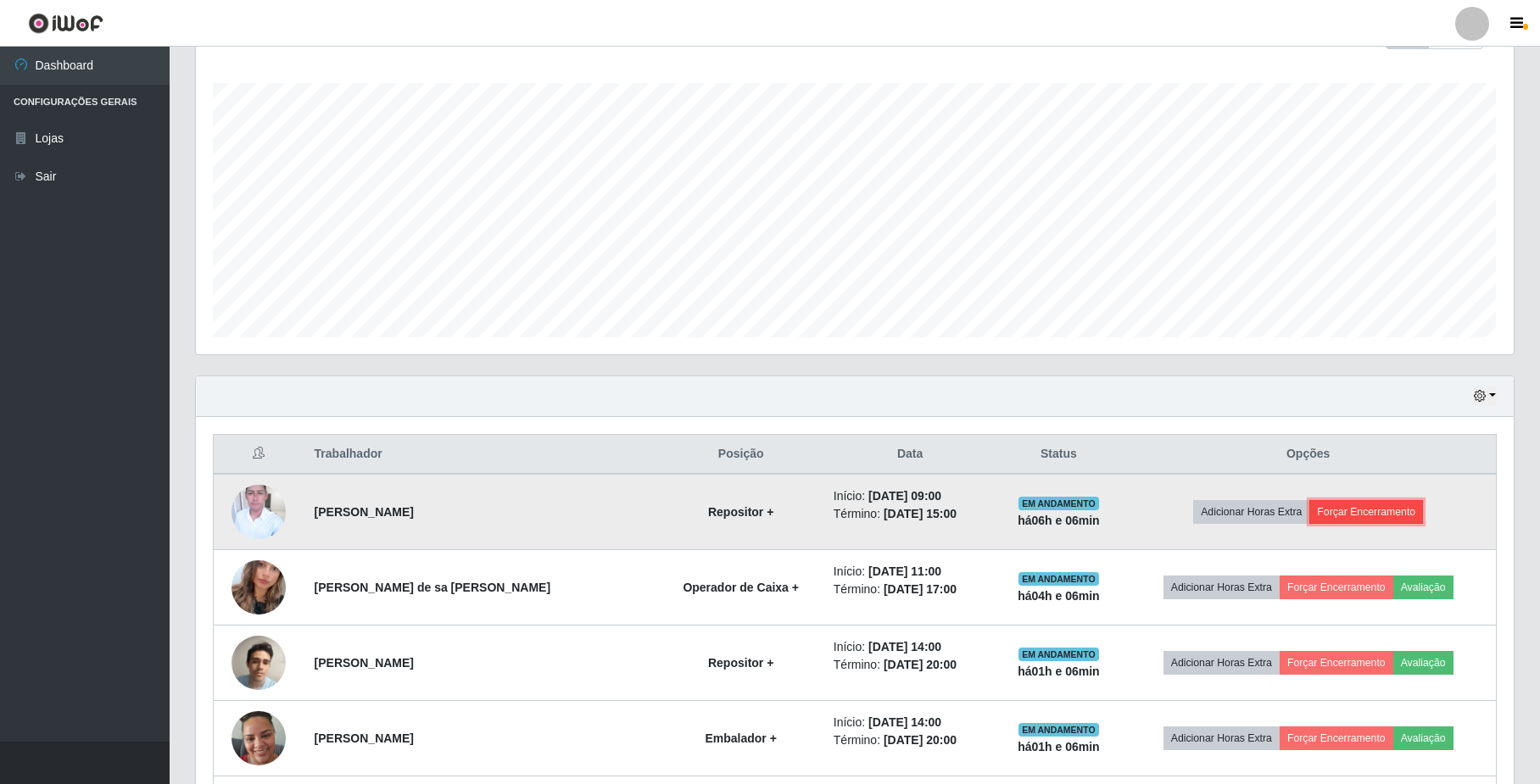 click on "Forçar Encerramento" at bounding box center (1366, 512) 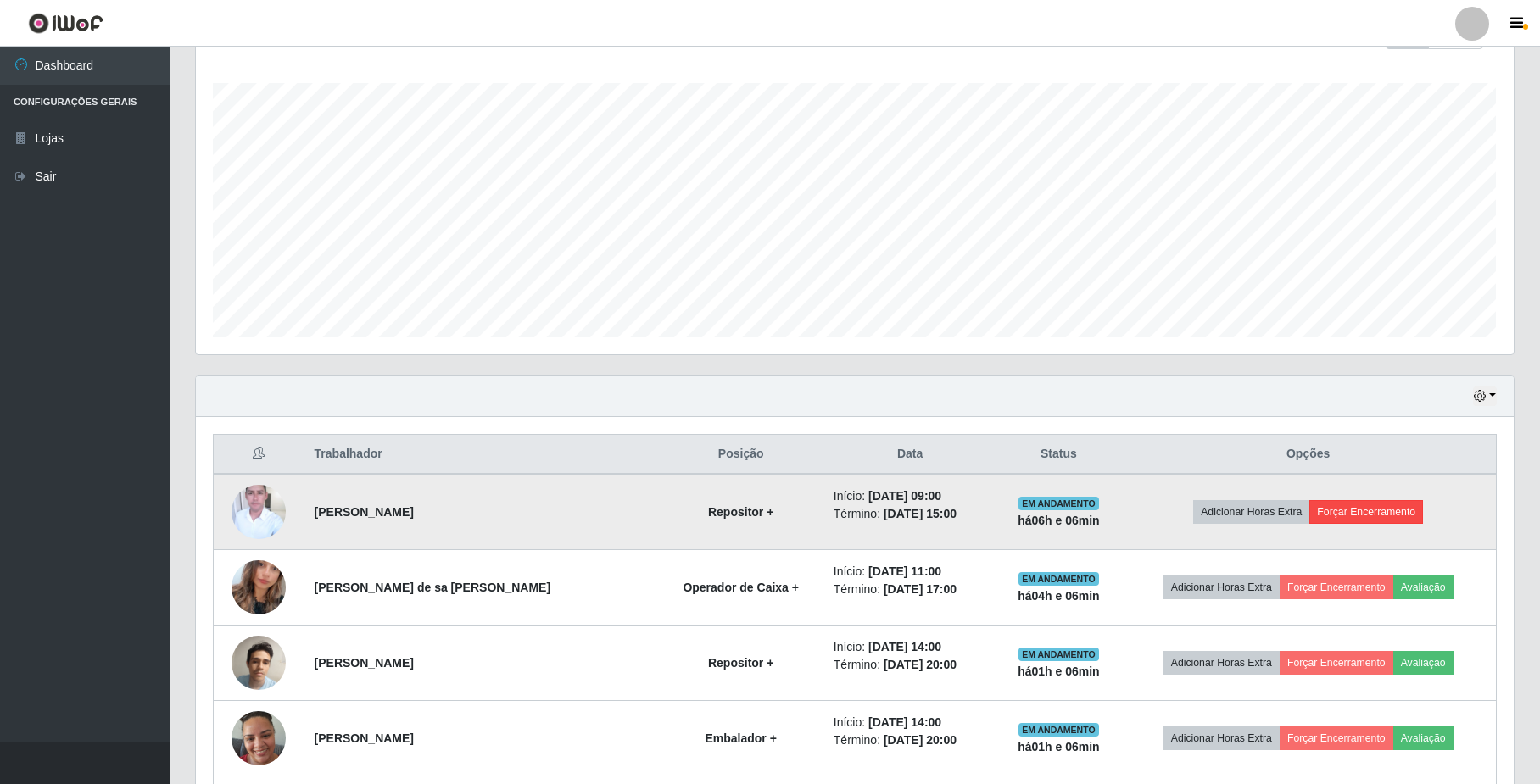 scroll, scrollTop: 847215, scrollLeft: 846713, axis: both 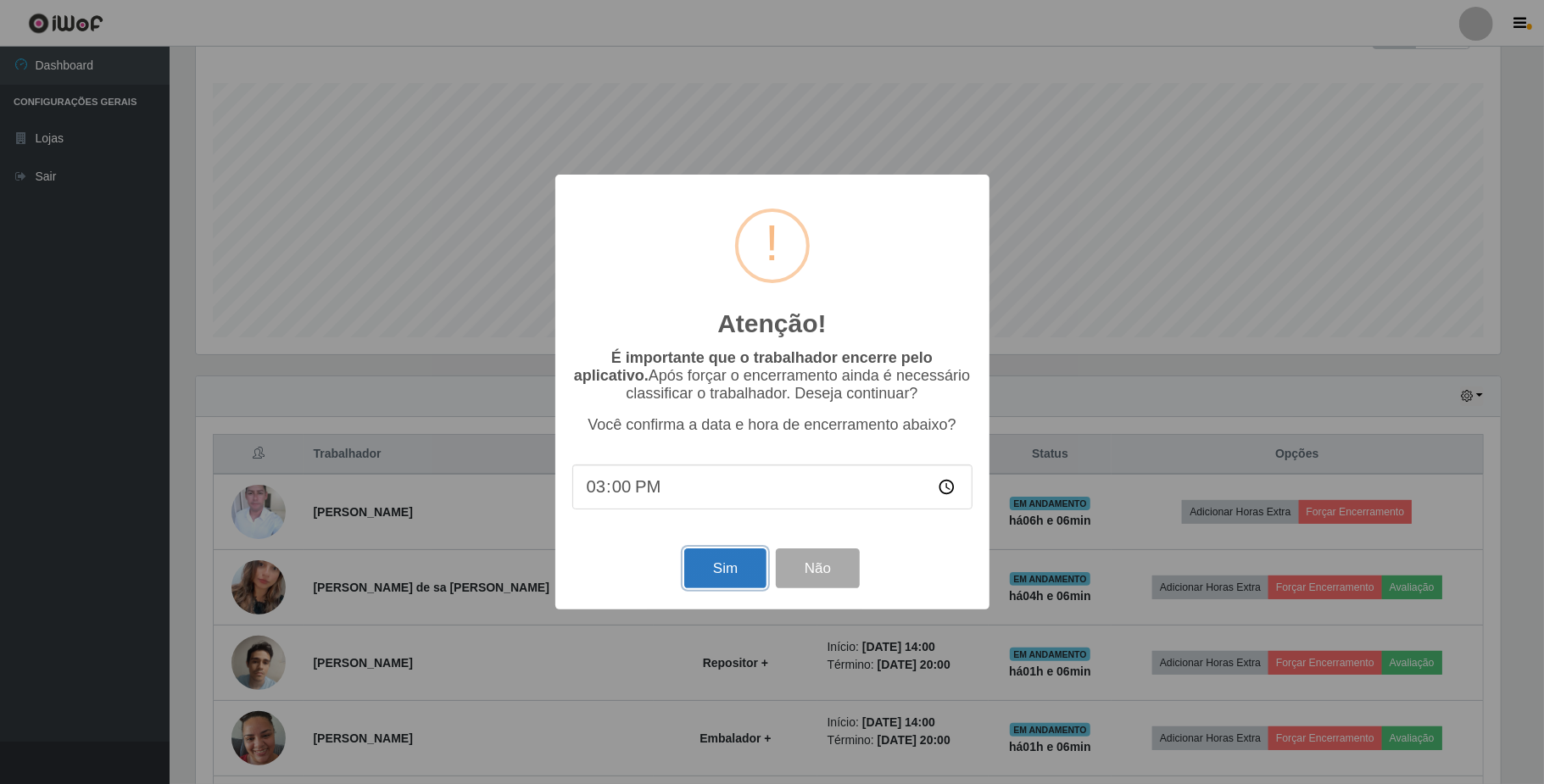 click on "Sim" at bounding box center [725, 568] 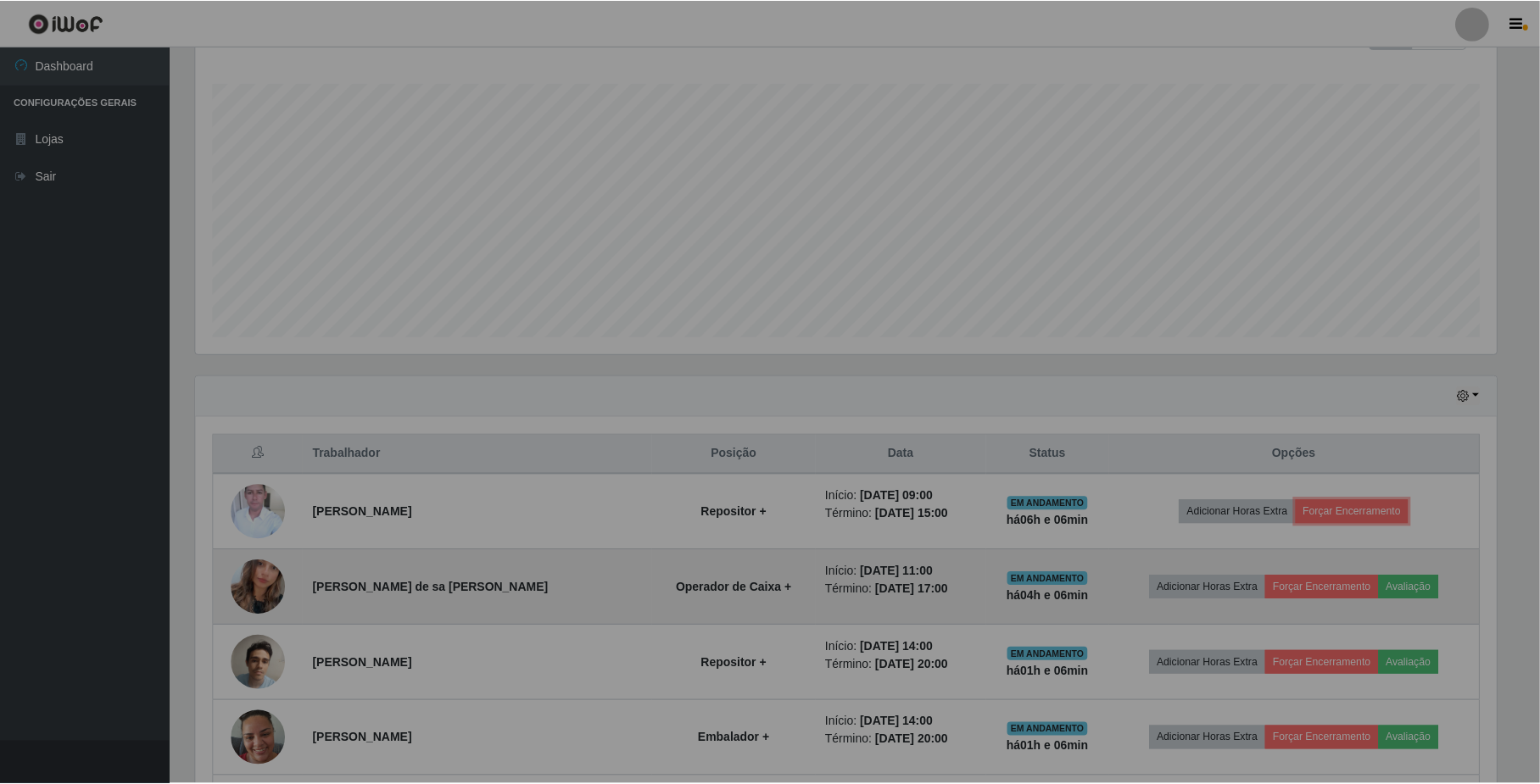 scroll, scrollTop: 847215, scrollLeft: 846700, axis: both 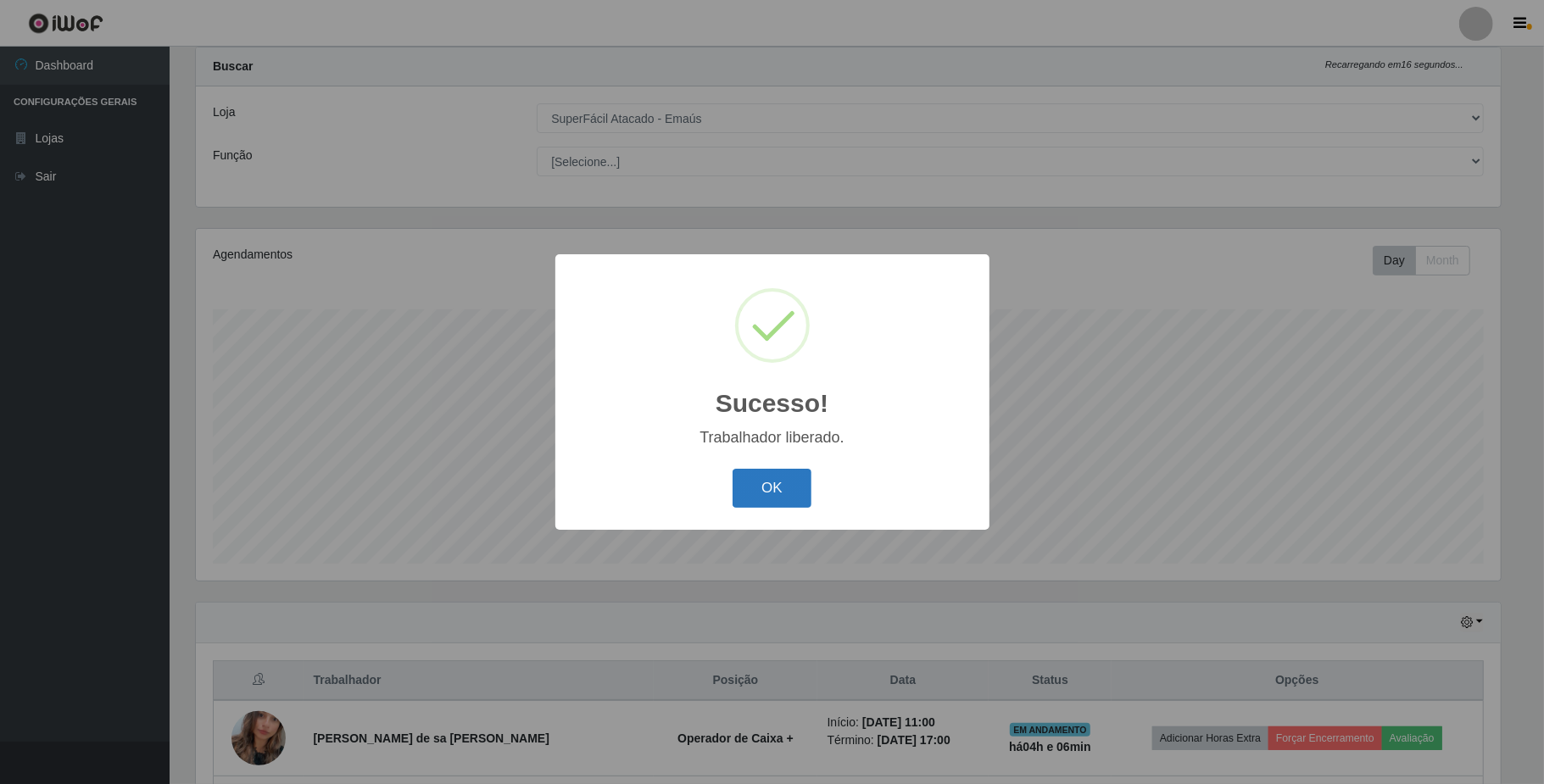 click on "OK" at bounding box center (772, 488) 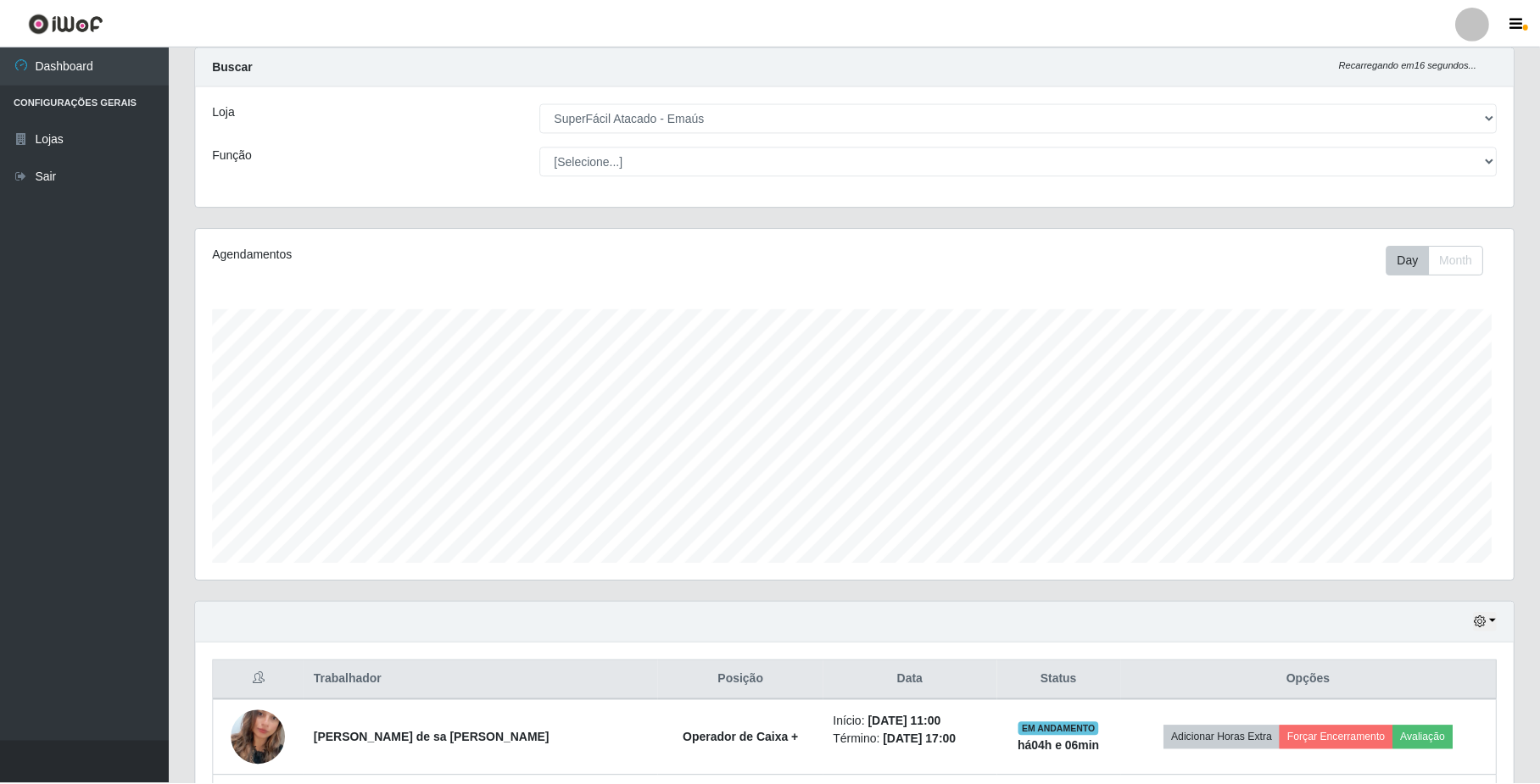 scroll, scrollTop: 847215, scrollLeft: 846700, axis: both 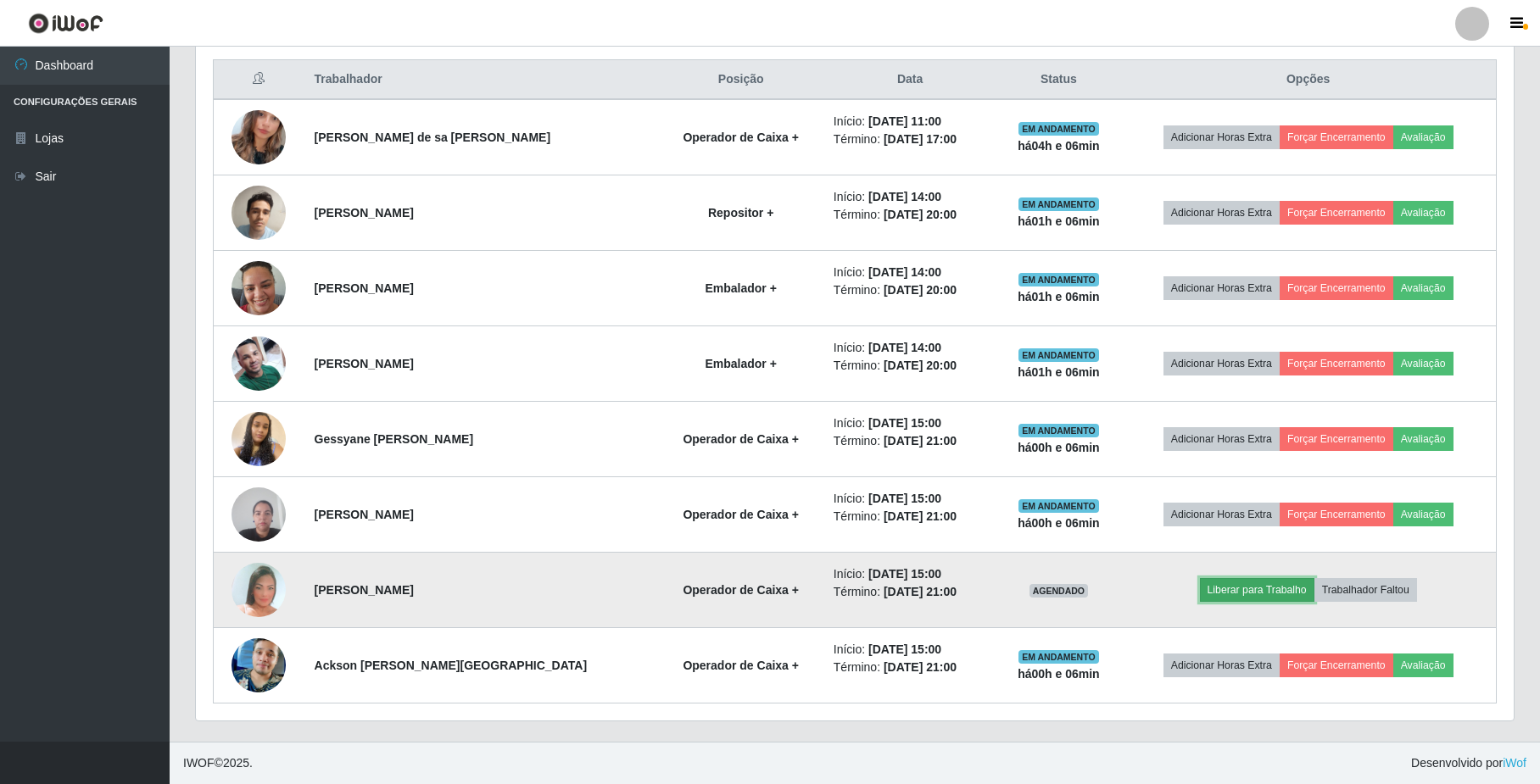 click on "Liberar para Trabalho" at bounding box center (1257, 590) 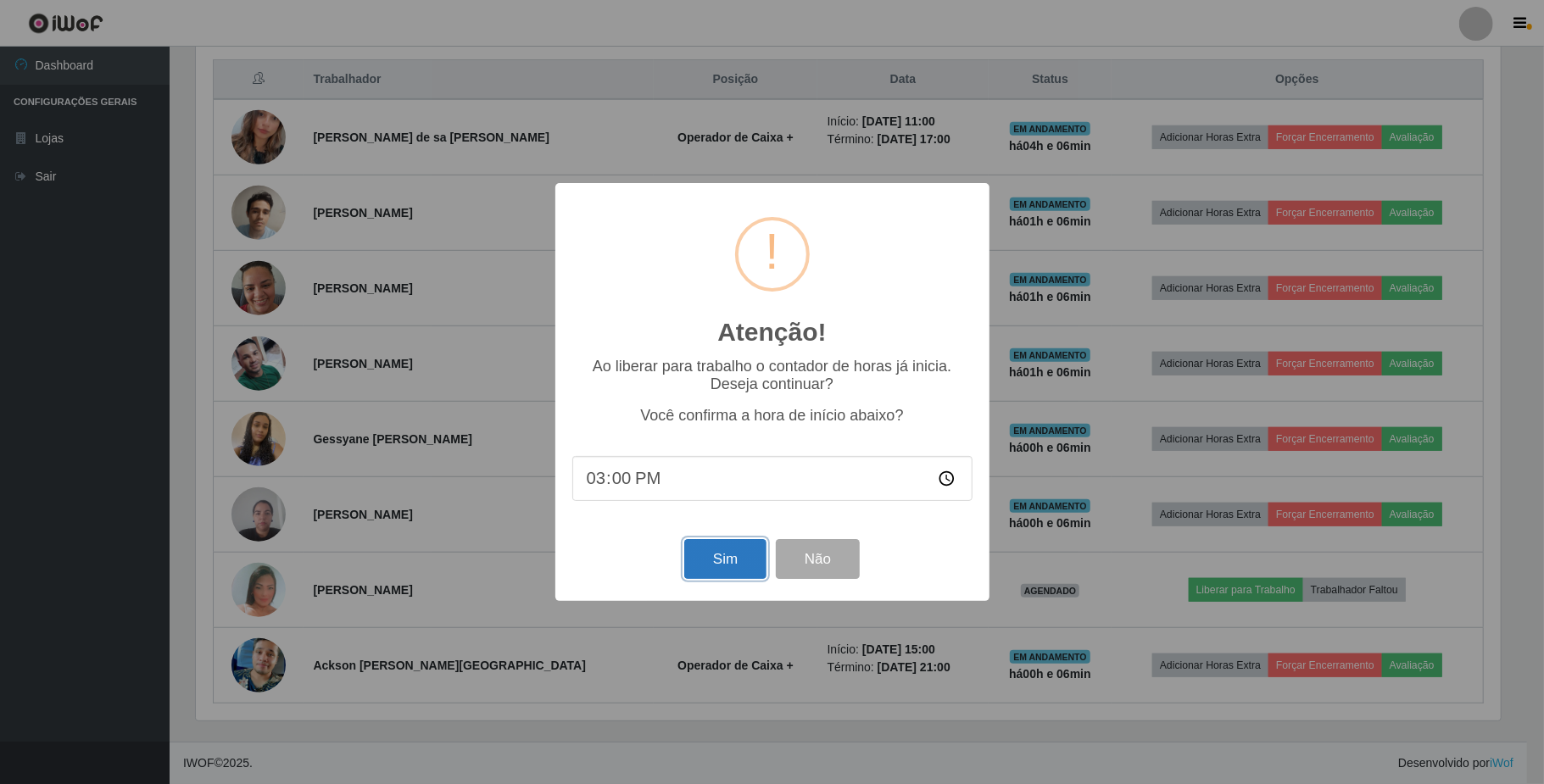 click on "Sim" at bounding box center [725, 559] 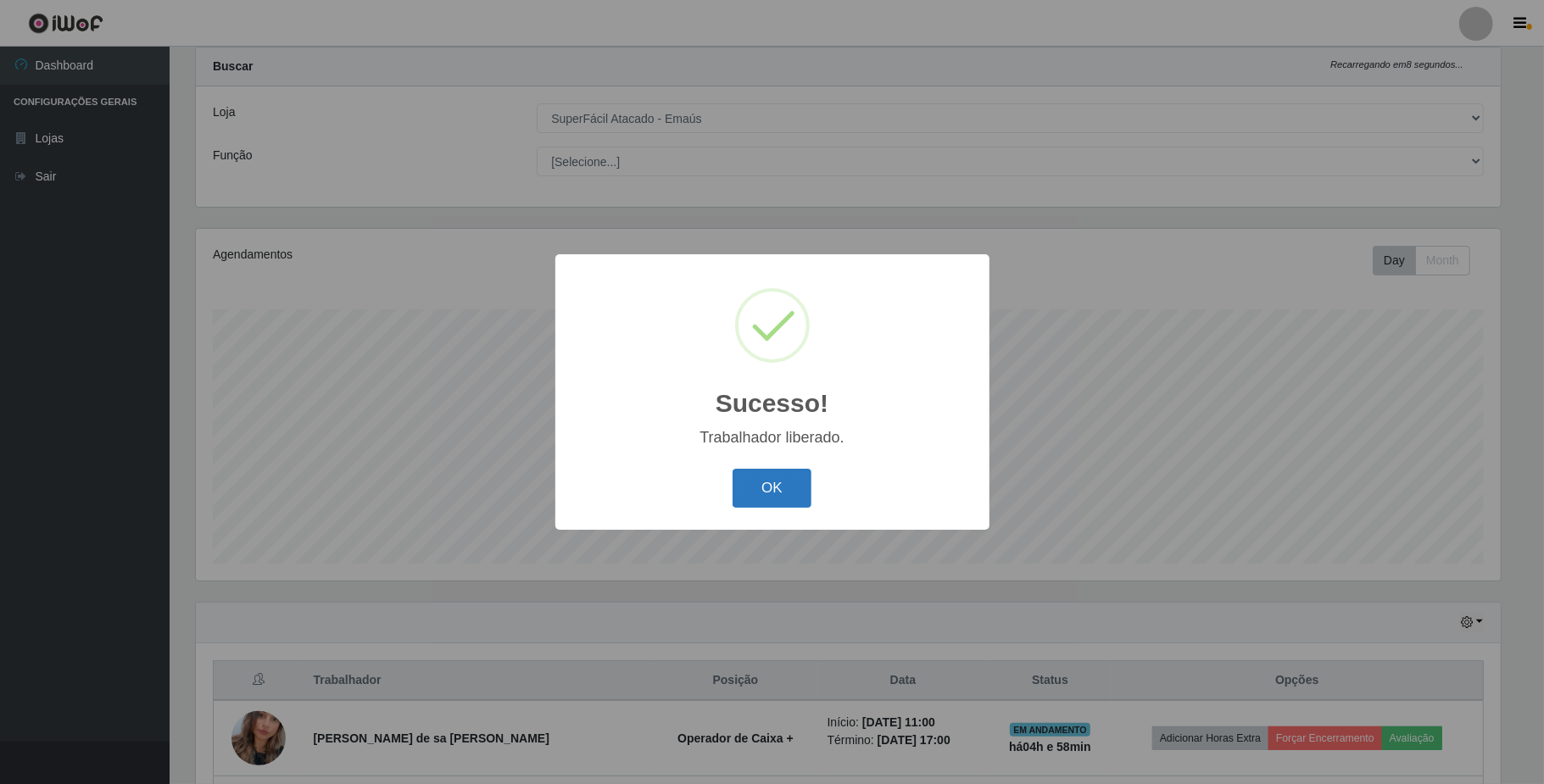 click on "OK" at bounding box center [772, 488] 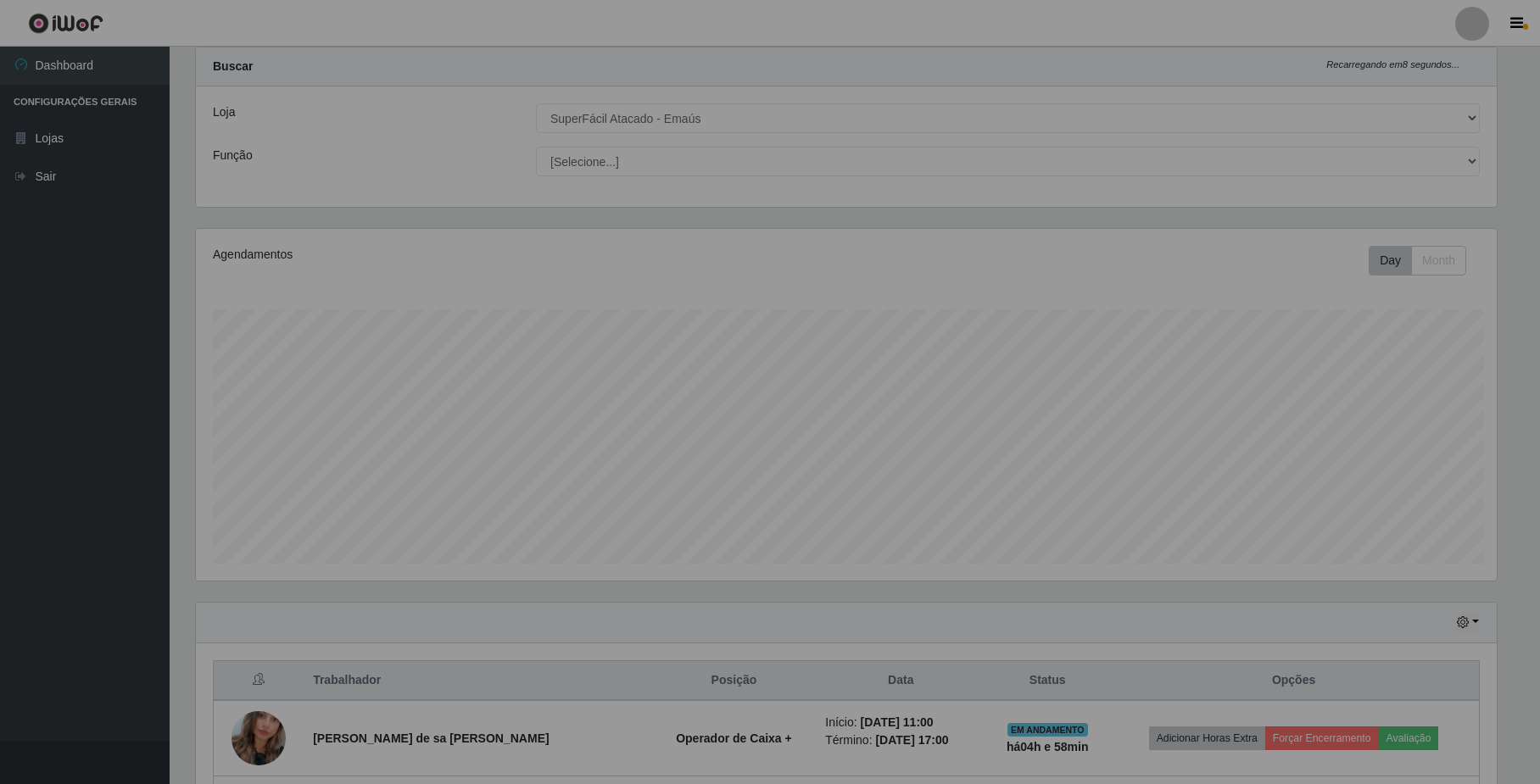 scroll, scrollTop: 847215, scrollLeft: 846700, axis: both 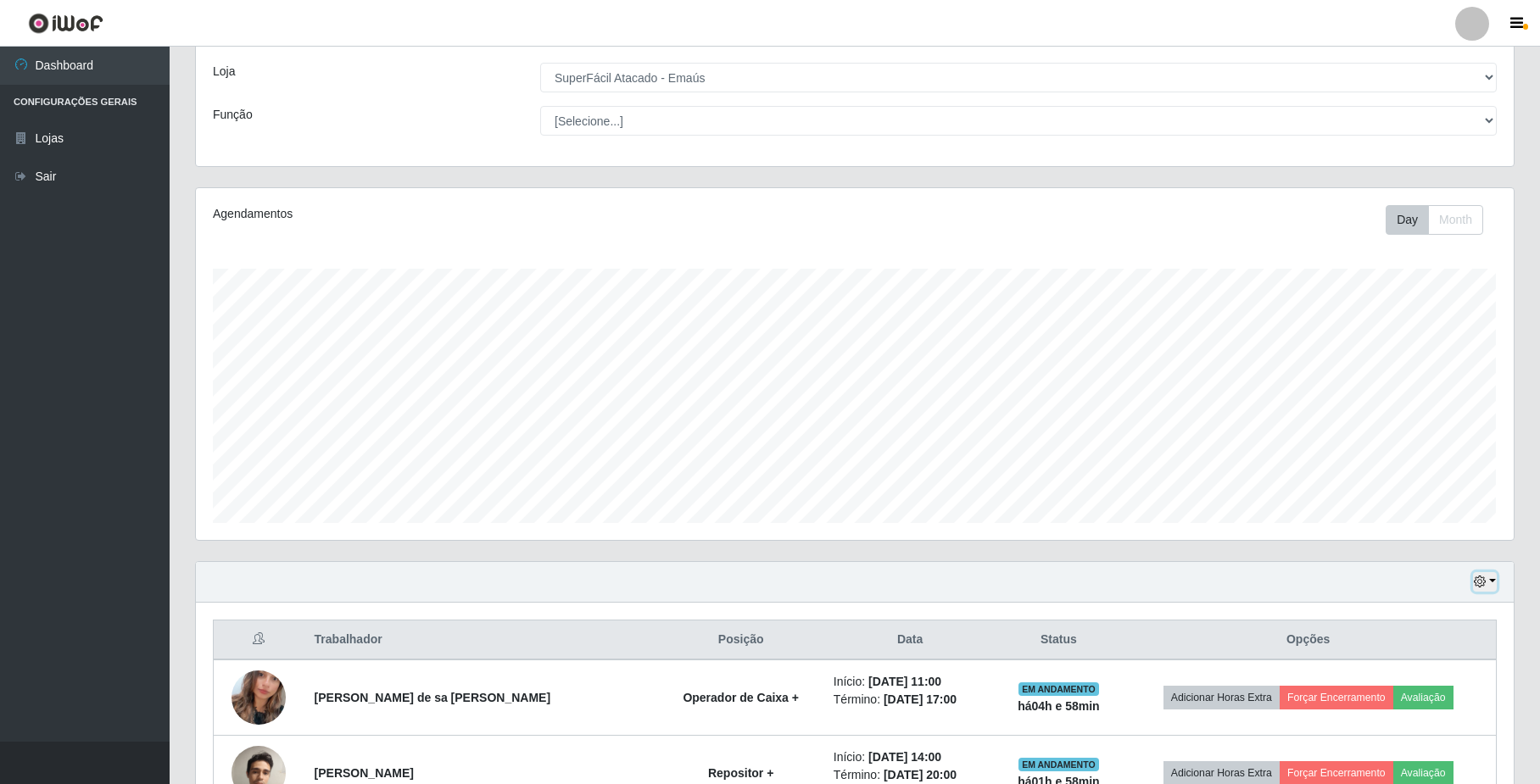 click at bounding box center (1480, 581) 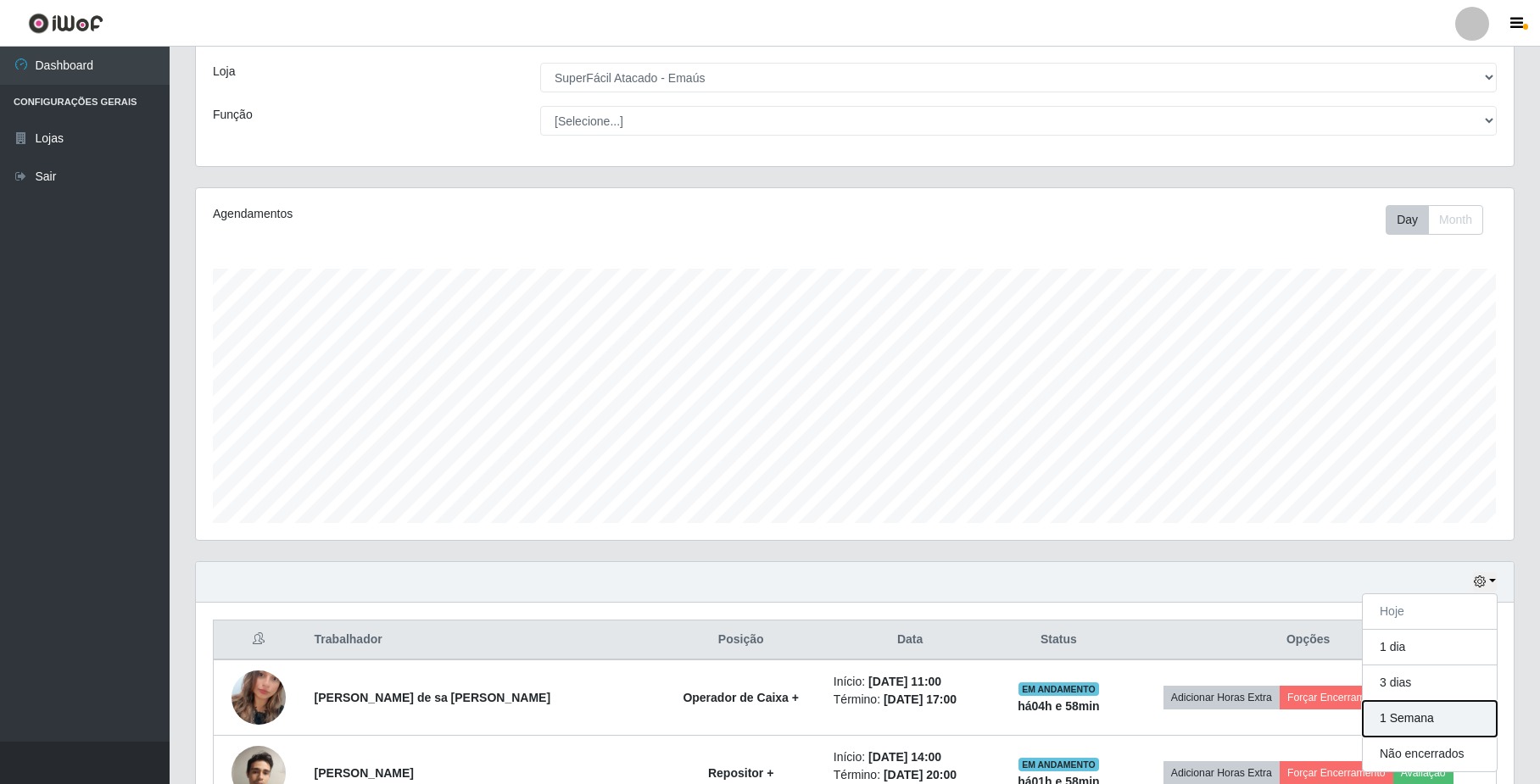 click on "1 Semana" at bounding box center [1430, 719] 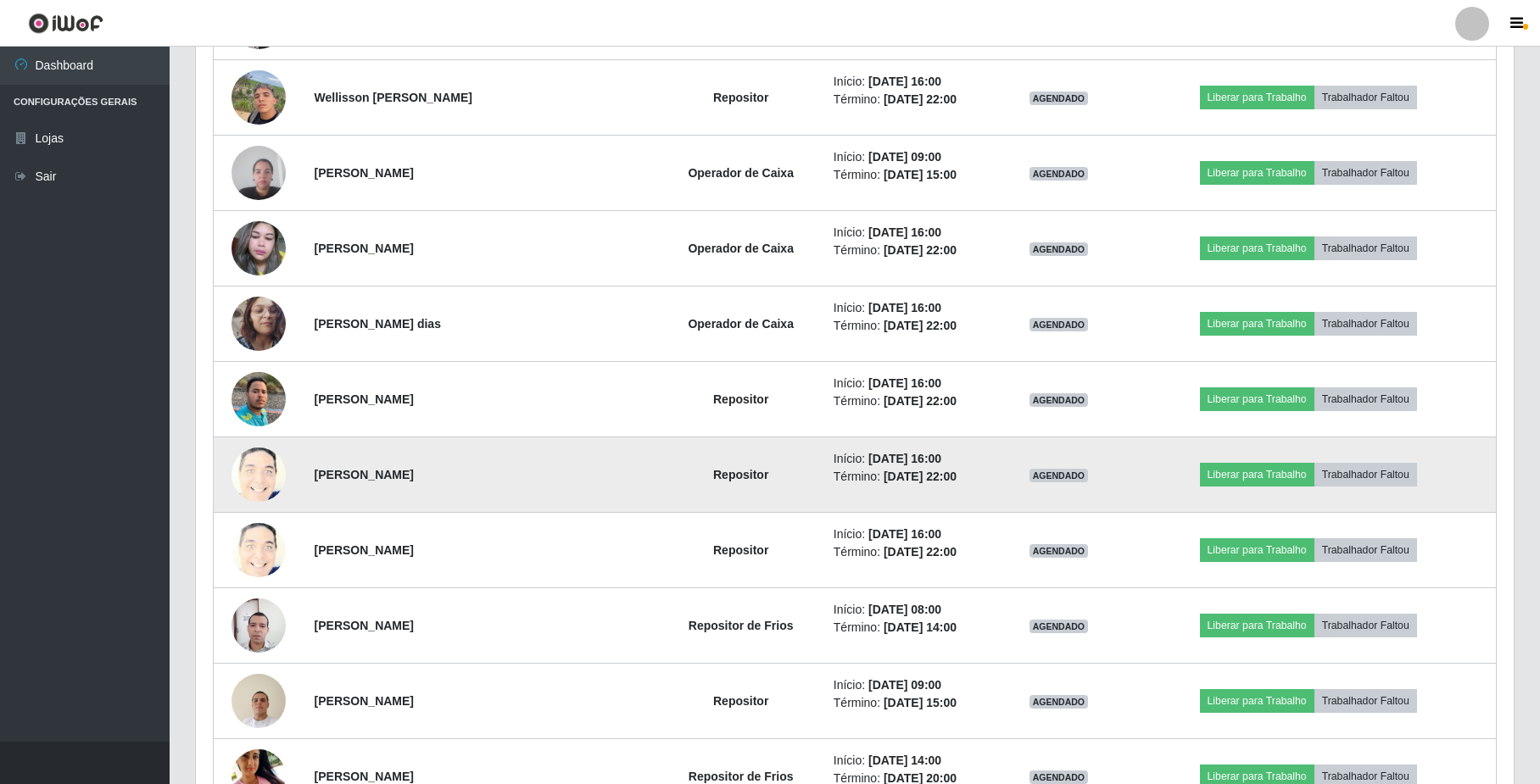scroll, scrollTop: 1553, scrollLeft: 0, axis: vertical 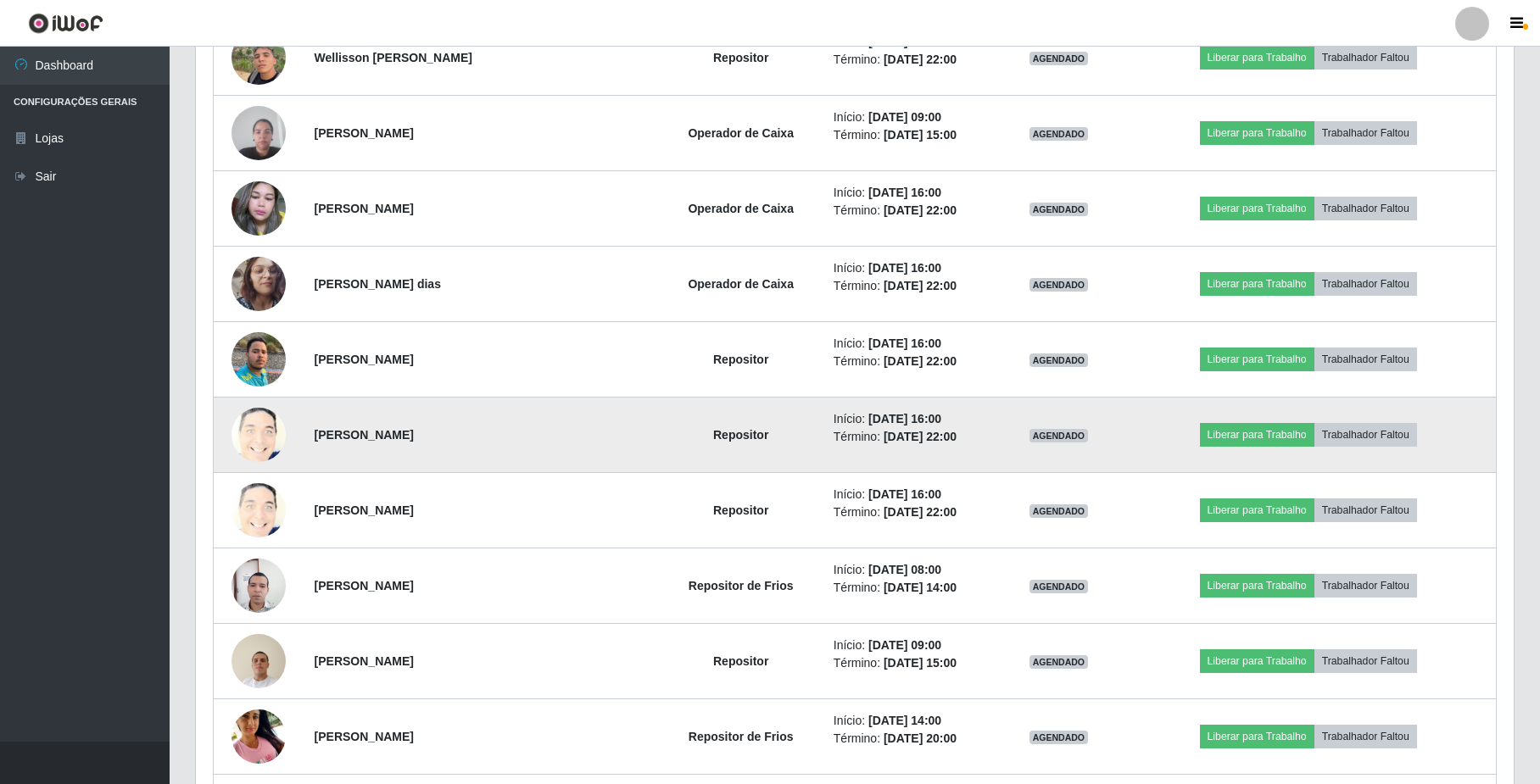 click at bounding box center (259, 435) 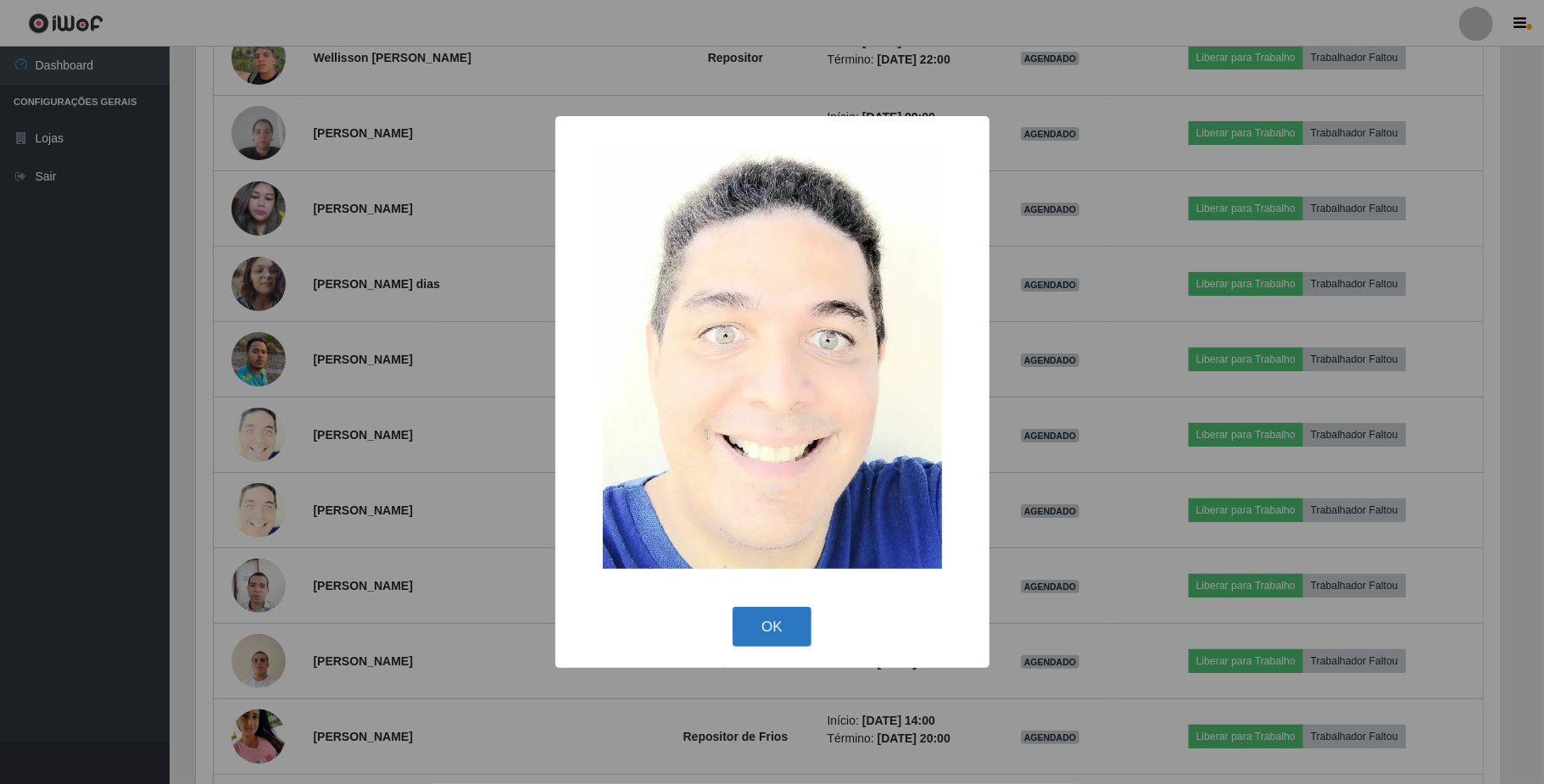 click on "OK" at bounding box center [772, 626] 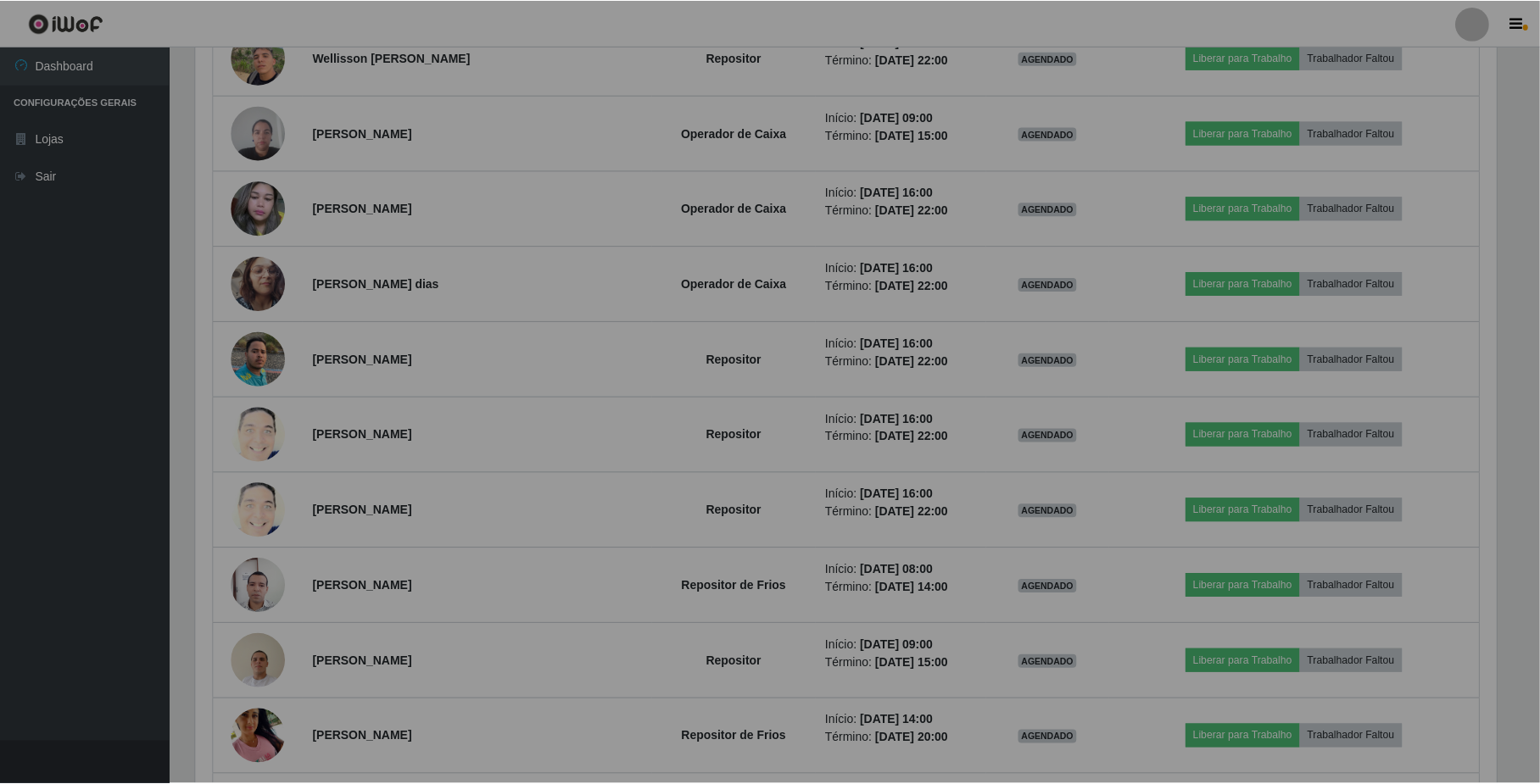 scroll, scrollTop: 847215, scrollLeft: 846700, axis: both 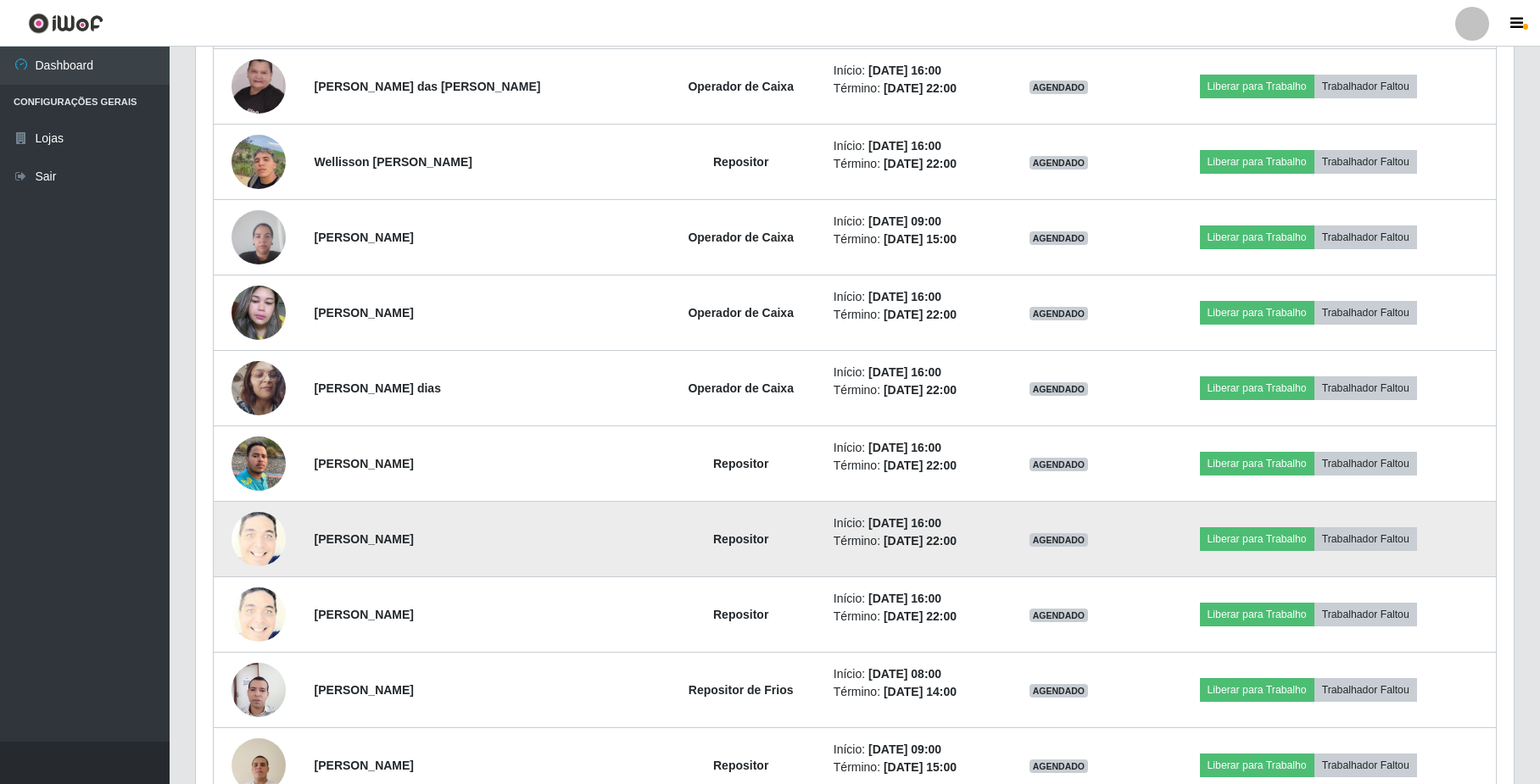 click at bounding box center [259, 539] 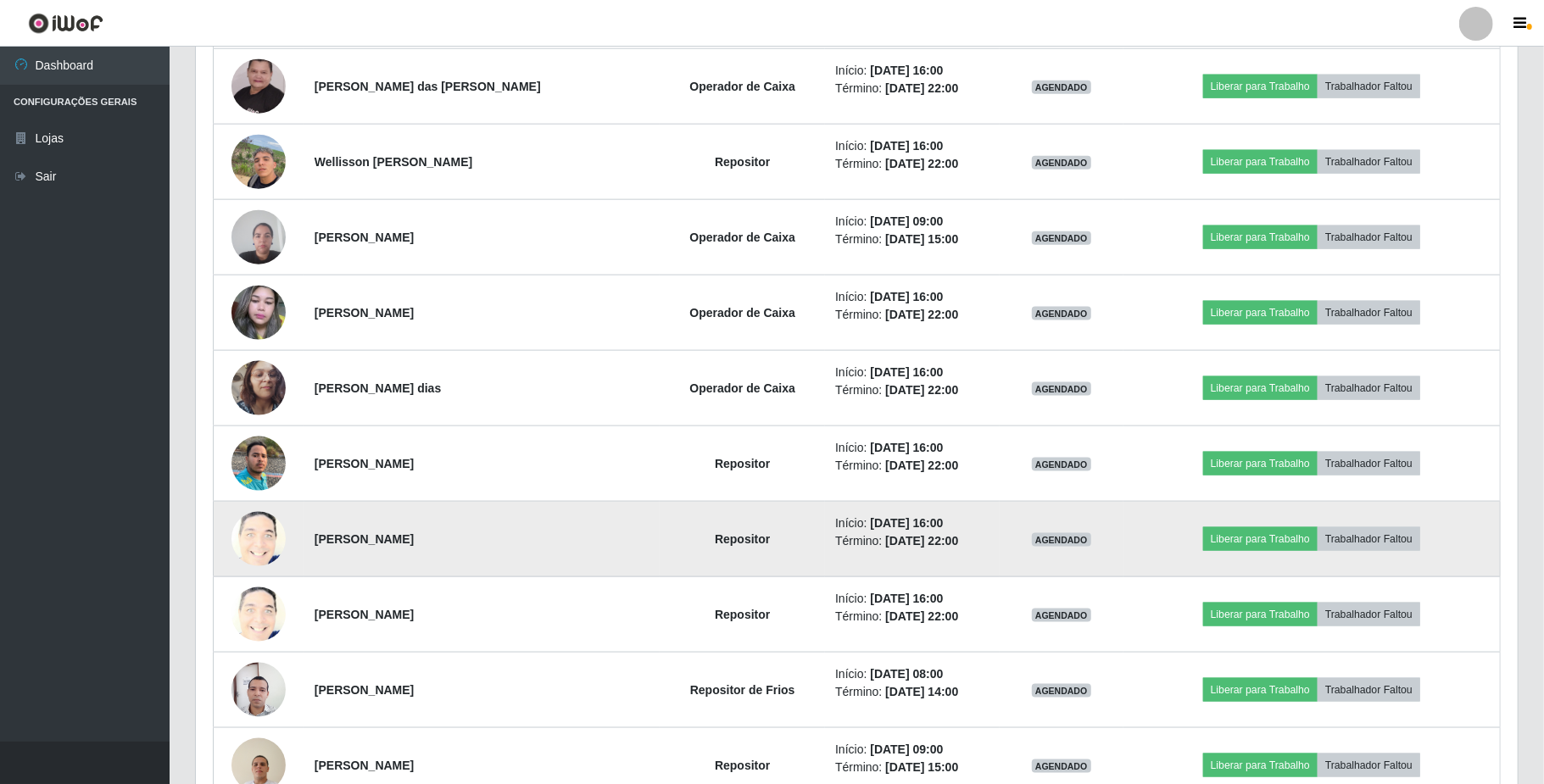 scroll, scrollTop: 847215, scrollLeft: 846581, axis: both 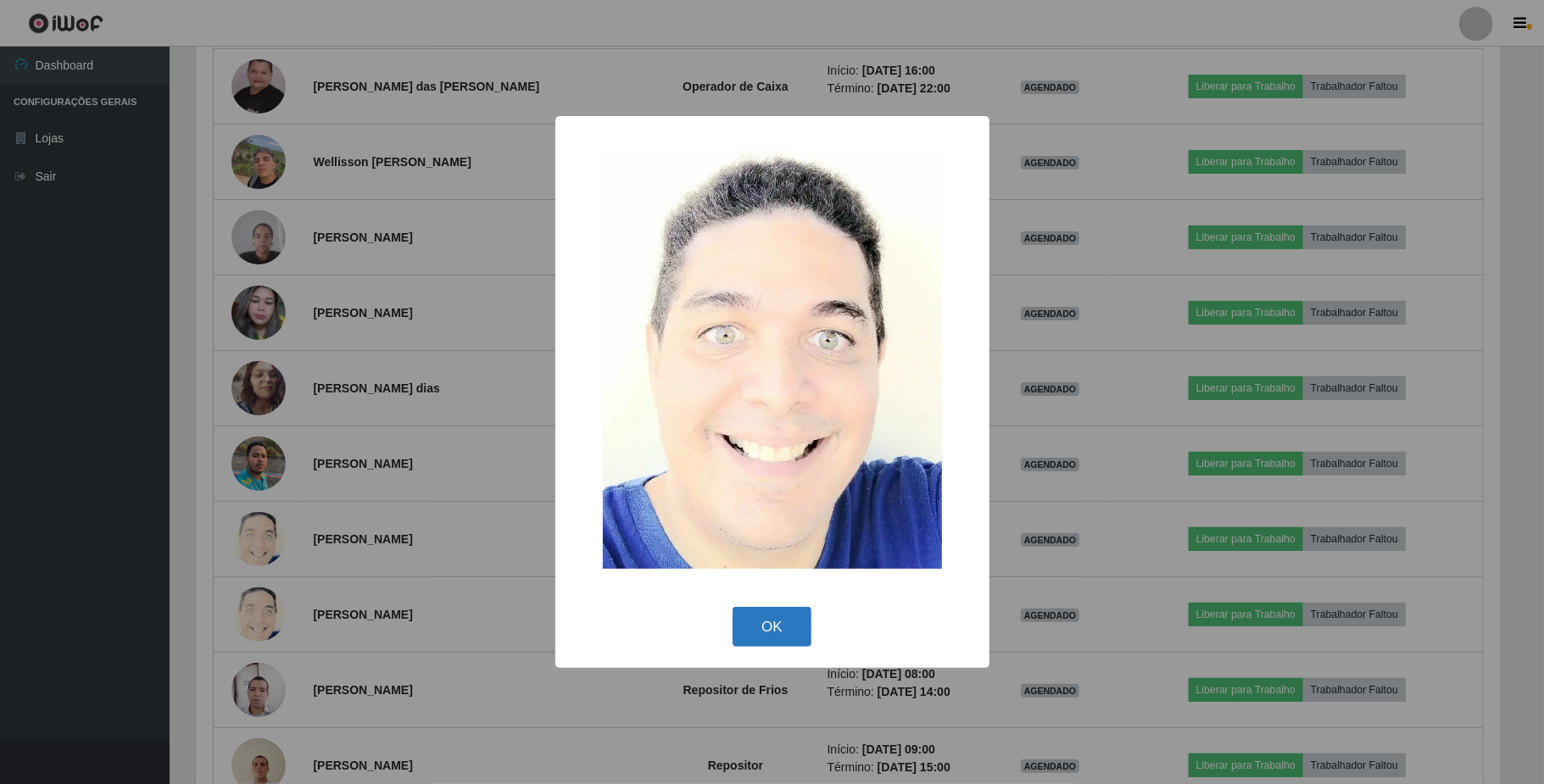 click on "OK" at bounding box center [772, 626] 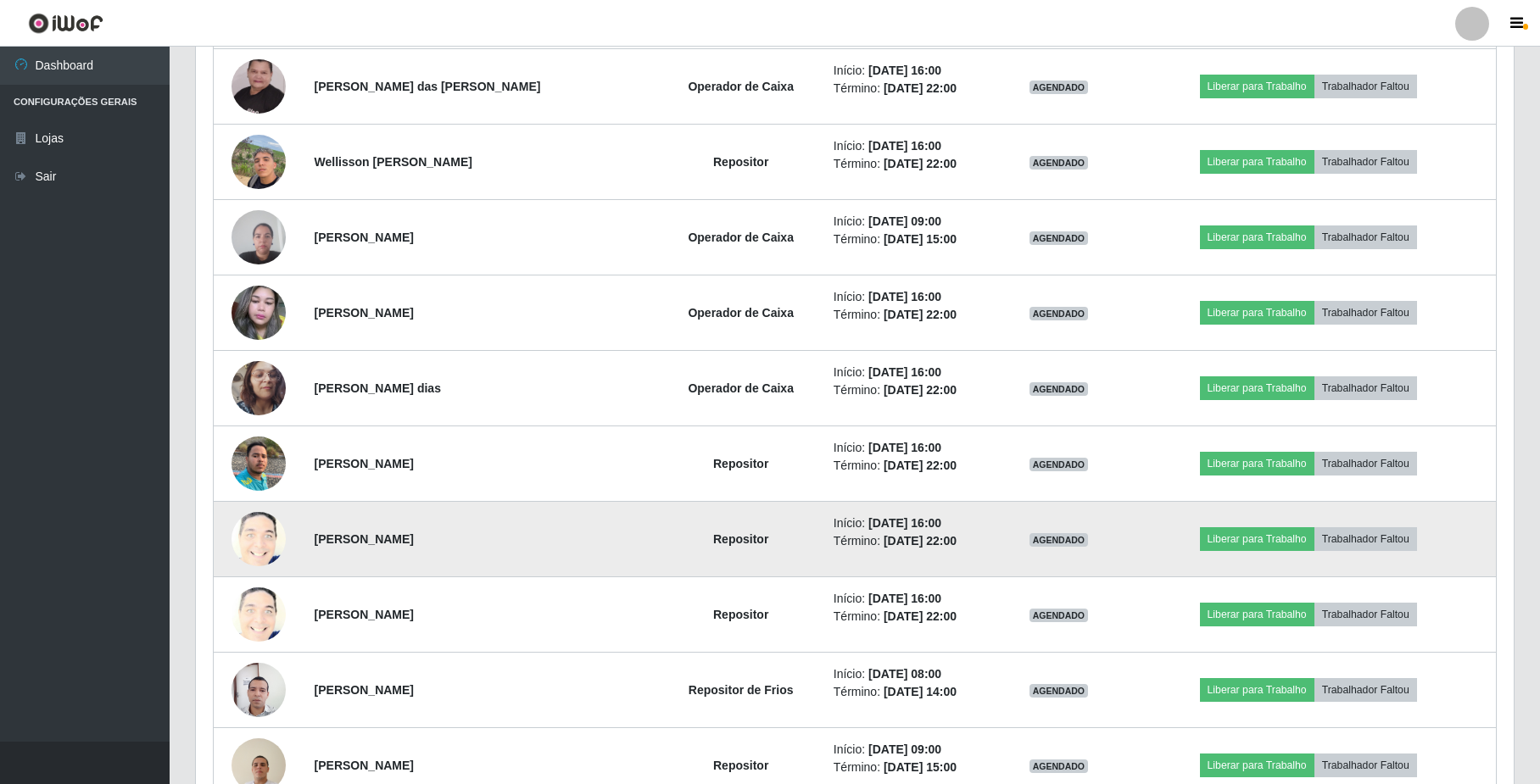 scroll, scrollTop: 847215, scrollLeft: 846700, axis: both 